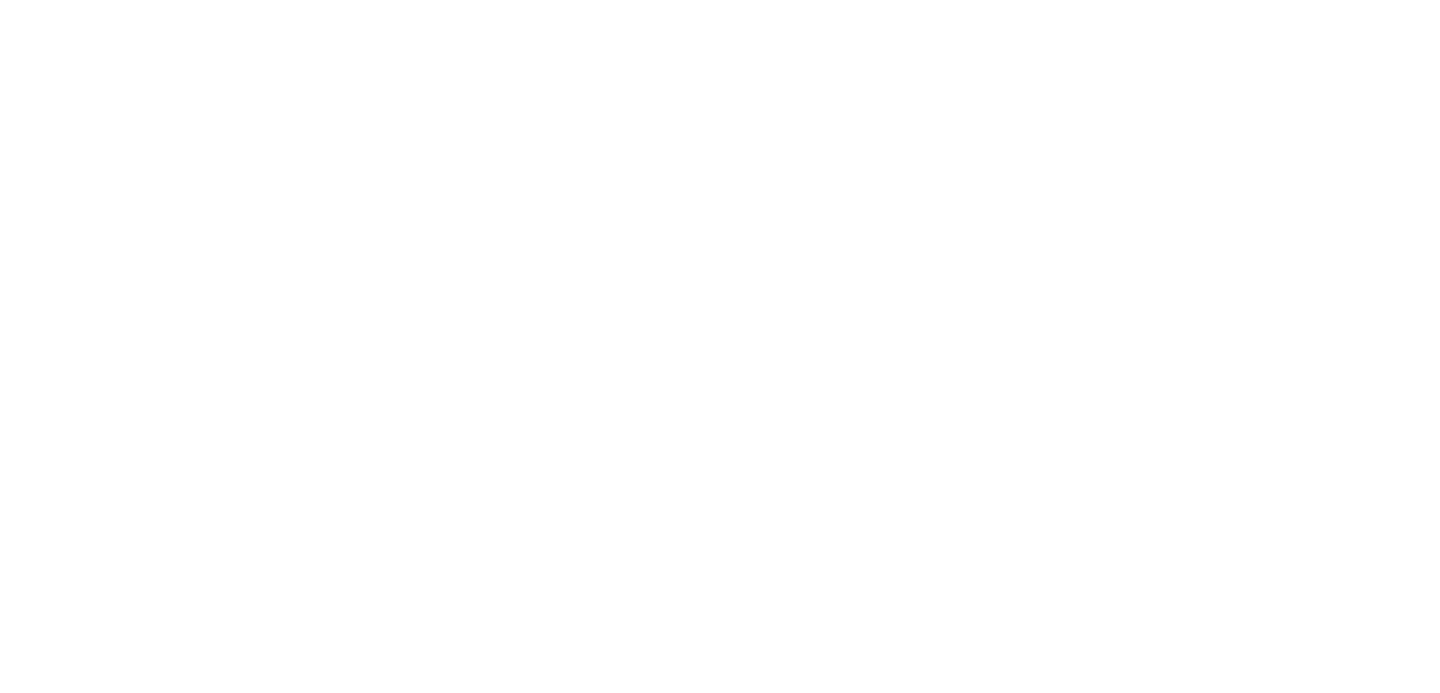 scroll, scrollTop: 0, scrollLeft: 0, axis: both 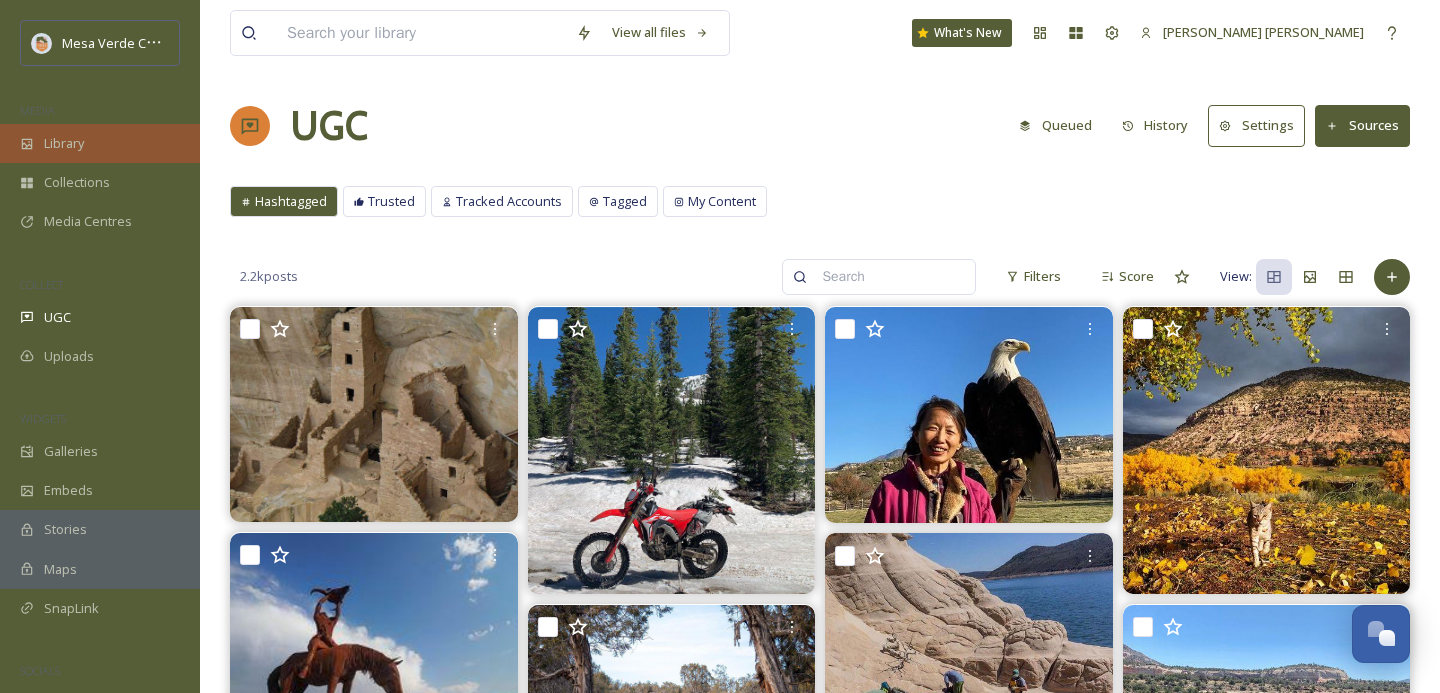 click on "Library" at bounding box center [100, 143] 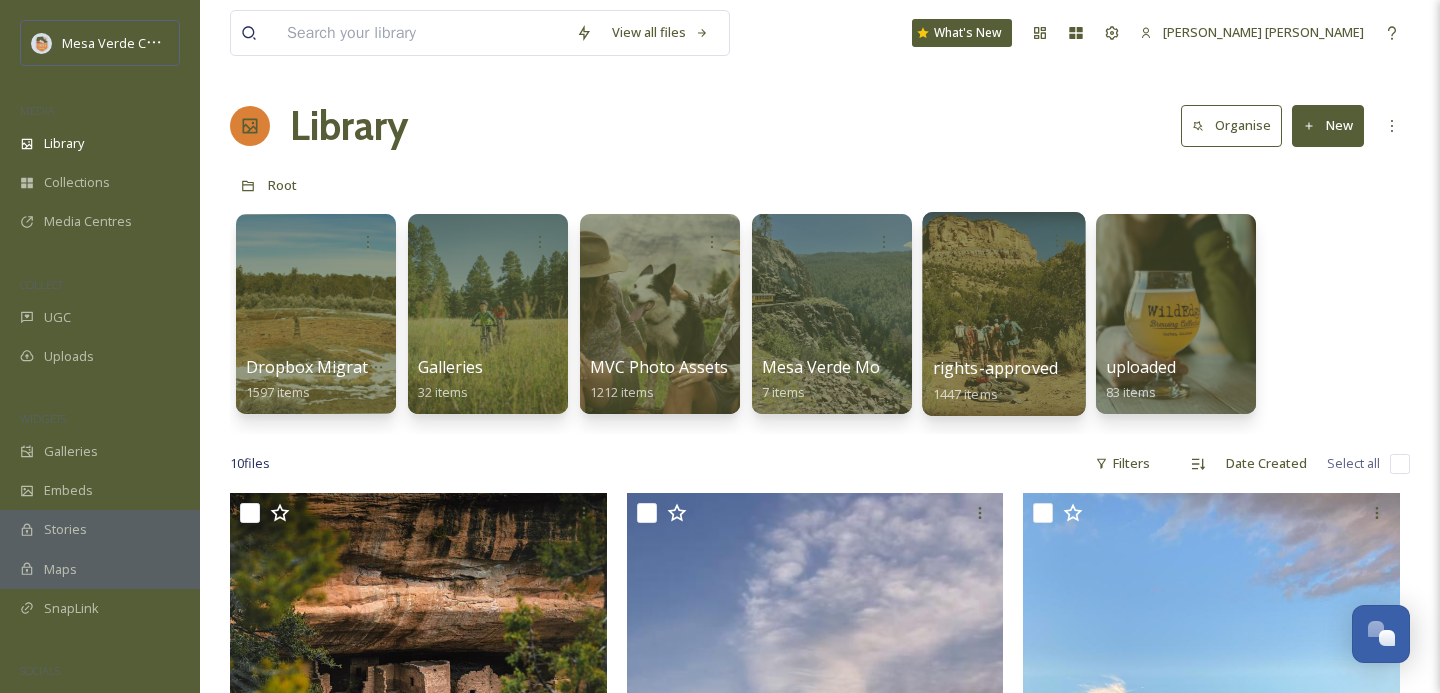 click at bounding box center [1003, 314] 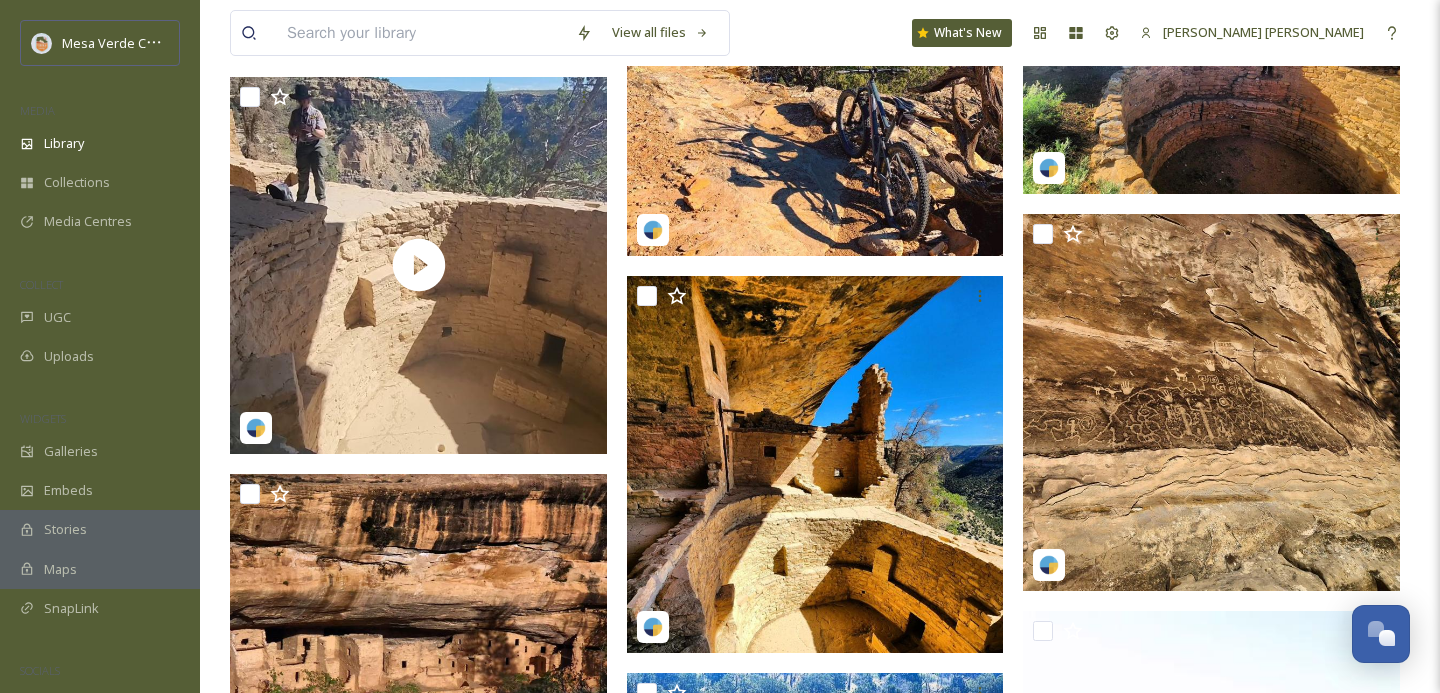 scroll, scrollTop: 12180, scrollLeft: 0, axis: vertical 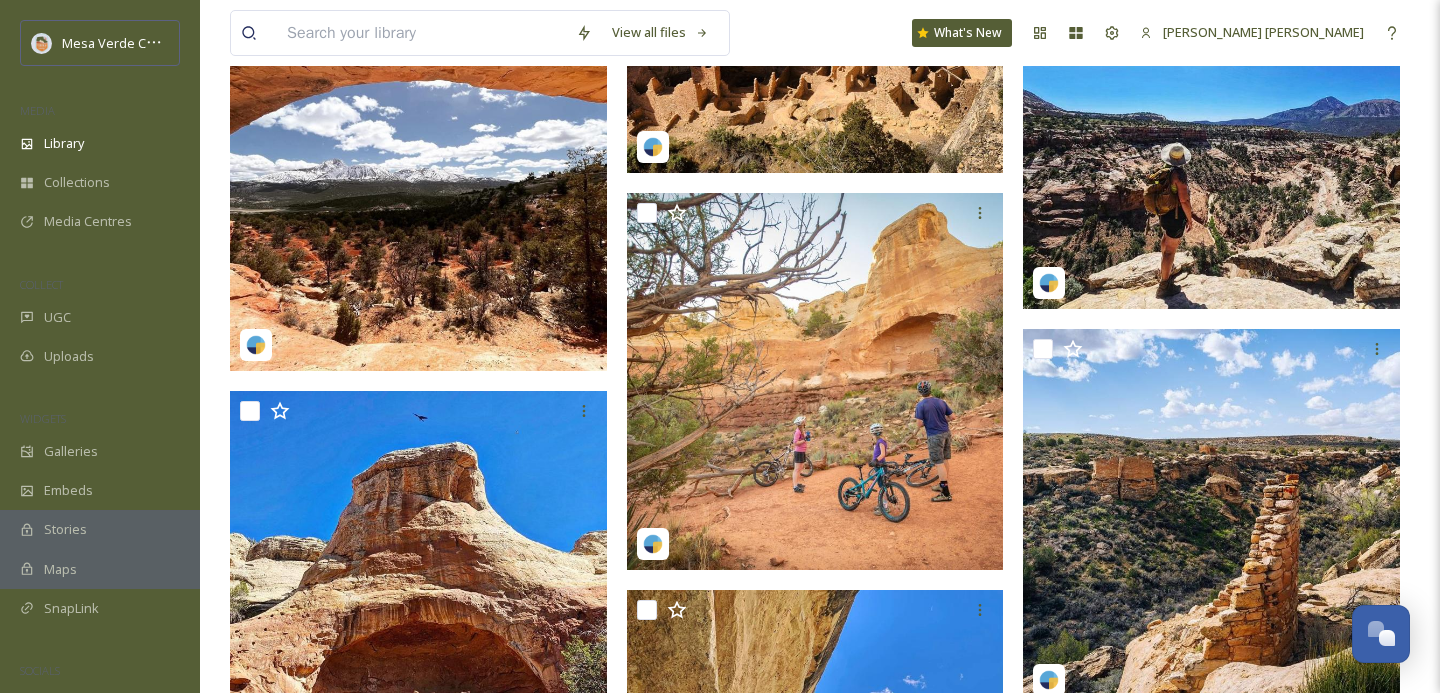 click at bounding box center [421, 33] 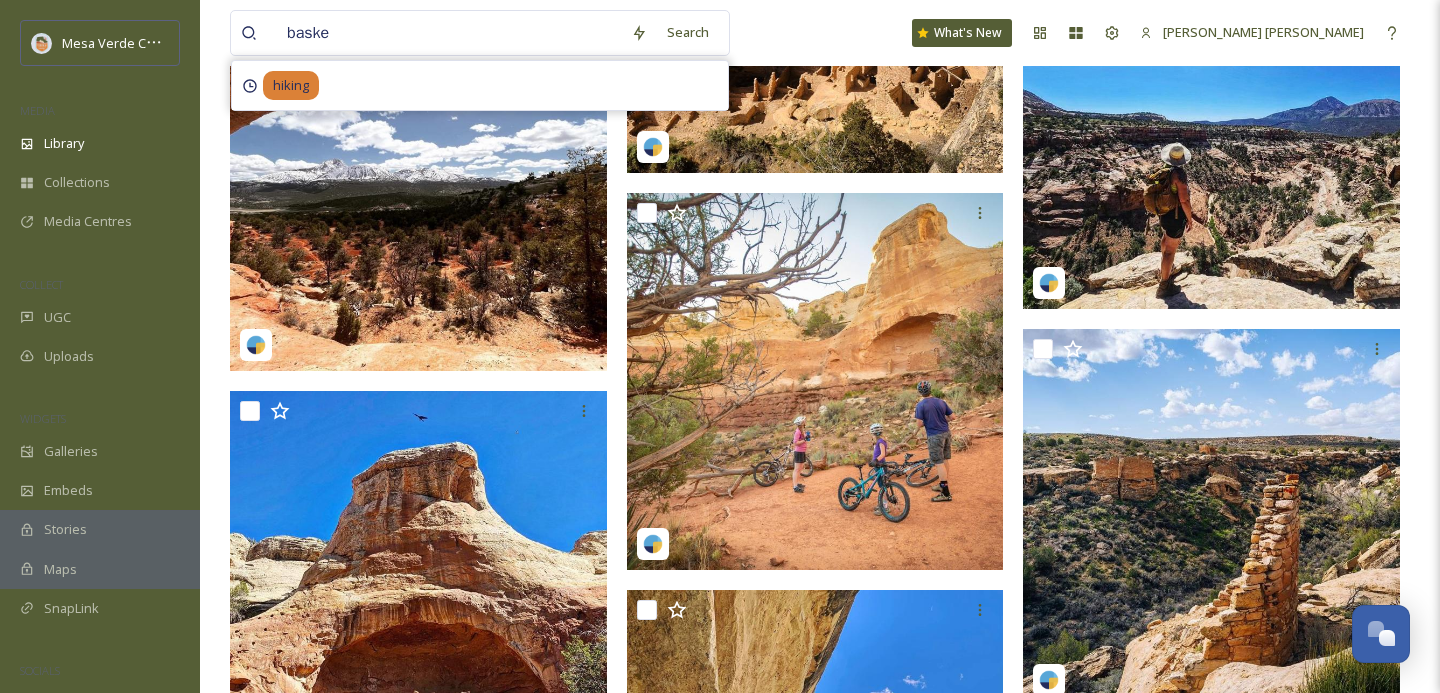 type on "basket" 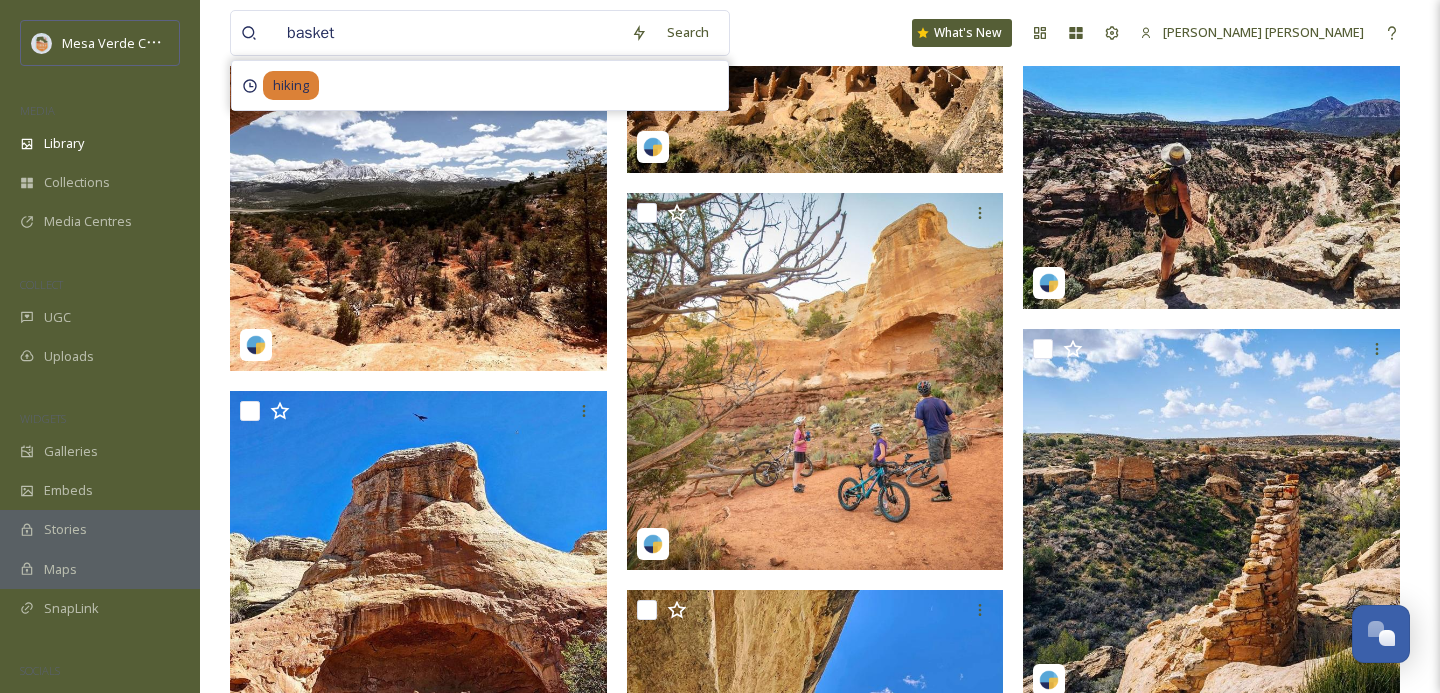 type 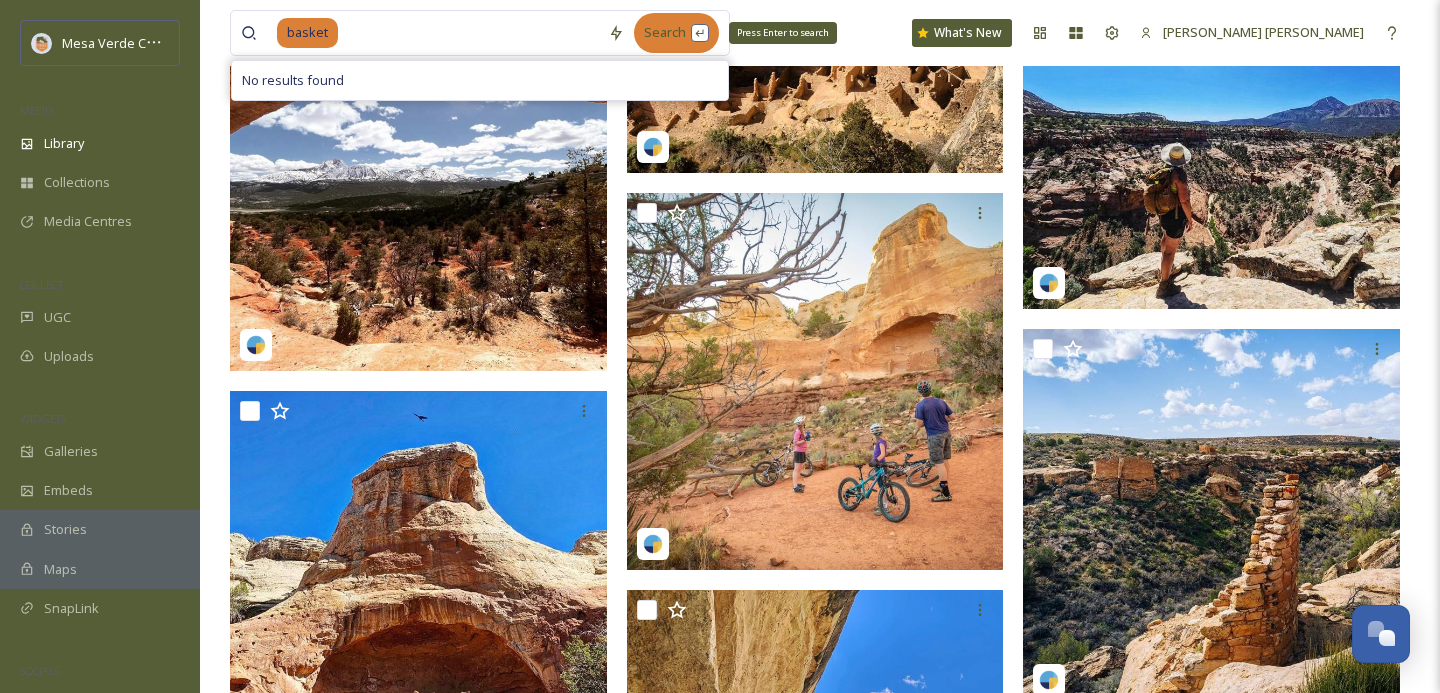 click on "Search Press Enter to search" at bounding box center (676, 32) 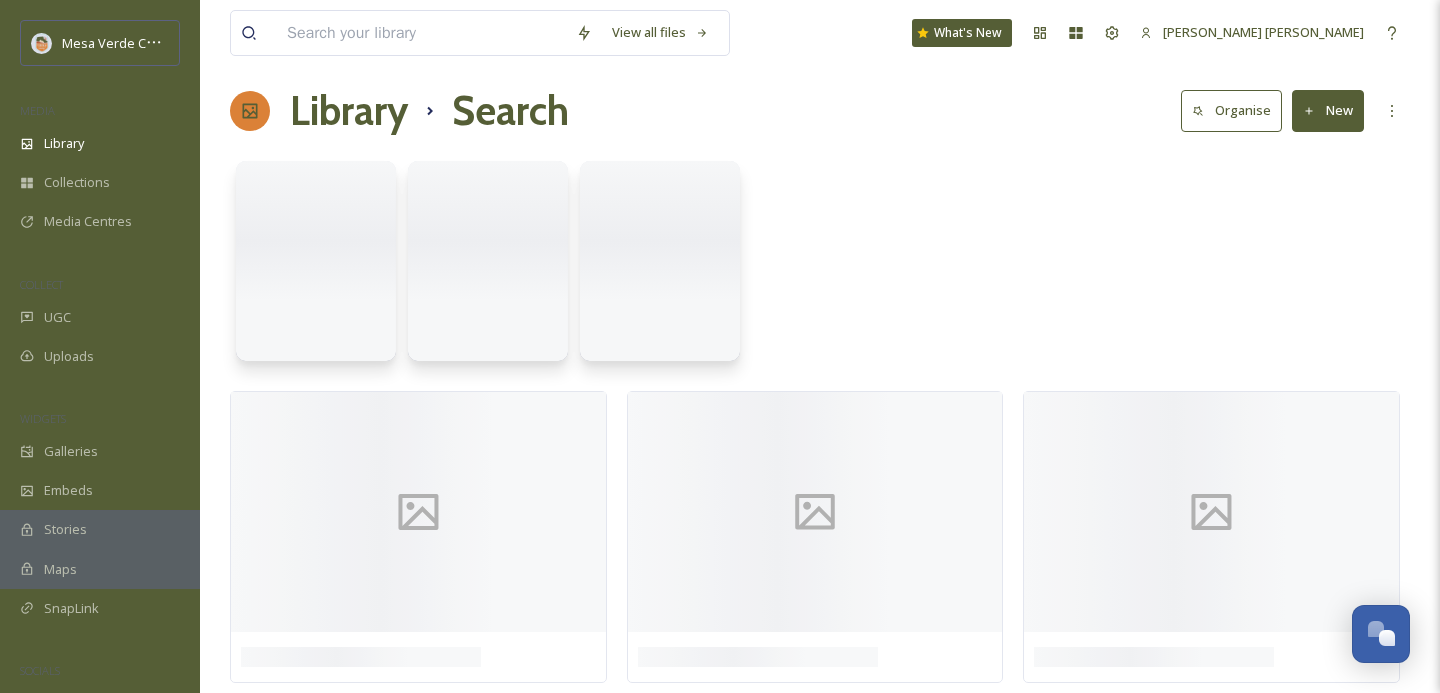 scroll, scrollTop: 0, scrollLeft: 0, axis: both 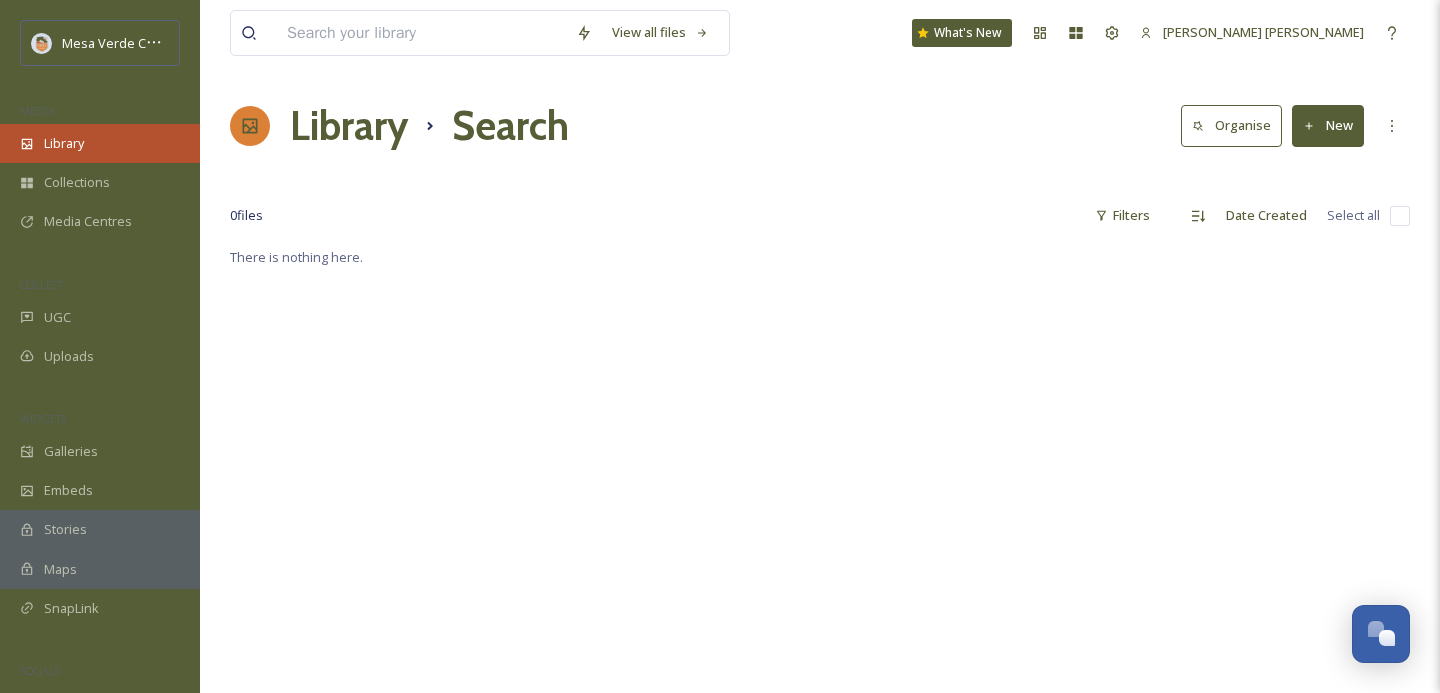 click on "Library" at bounding box center [100, 143] 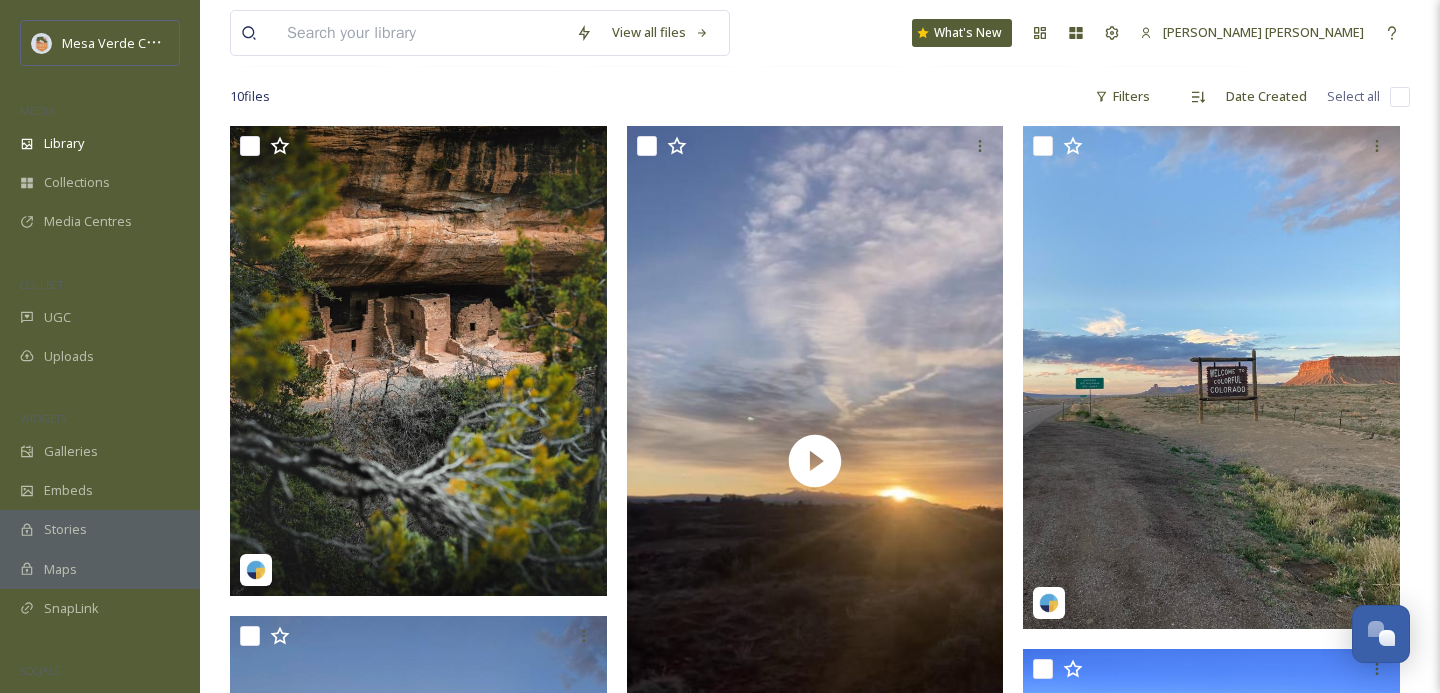 scroll, scrollTop: 233, scrollLeft: 0, axis: vertical 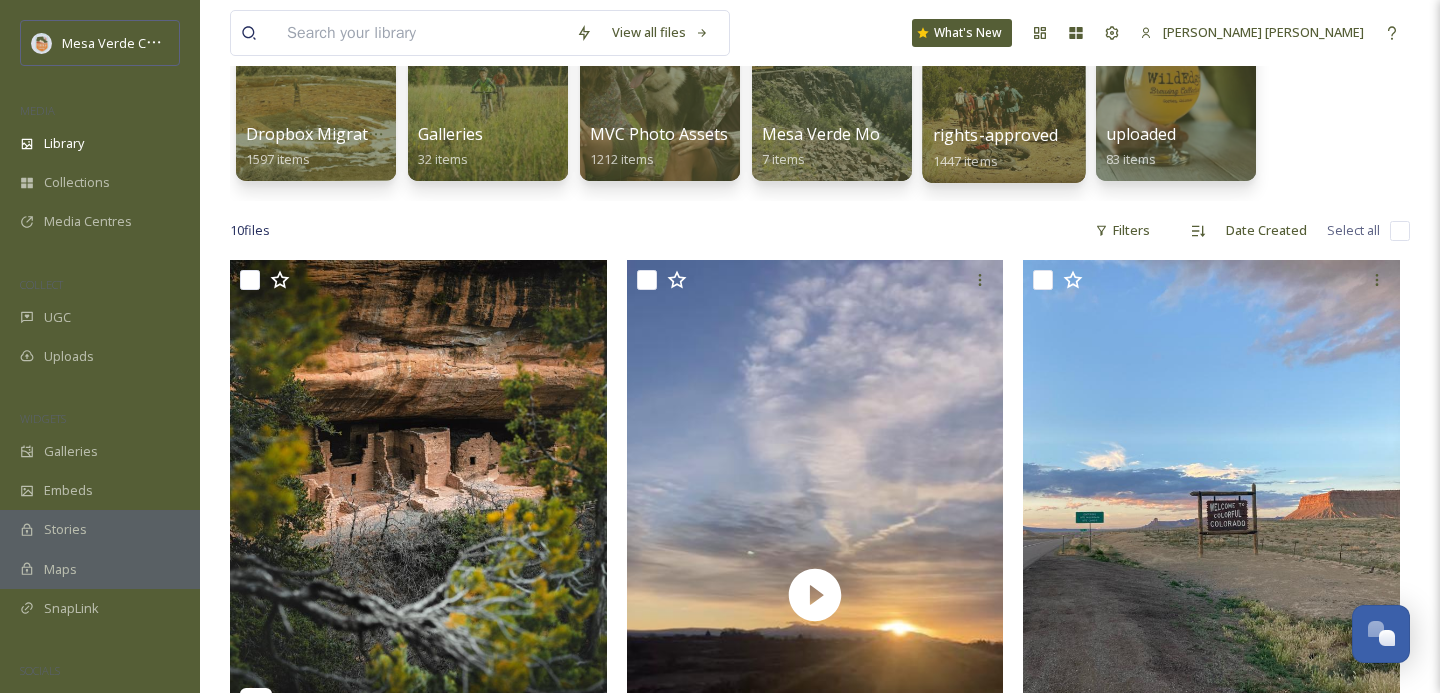 click on "1447   items" at bounding box center [965, 160] 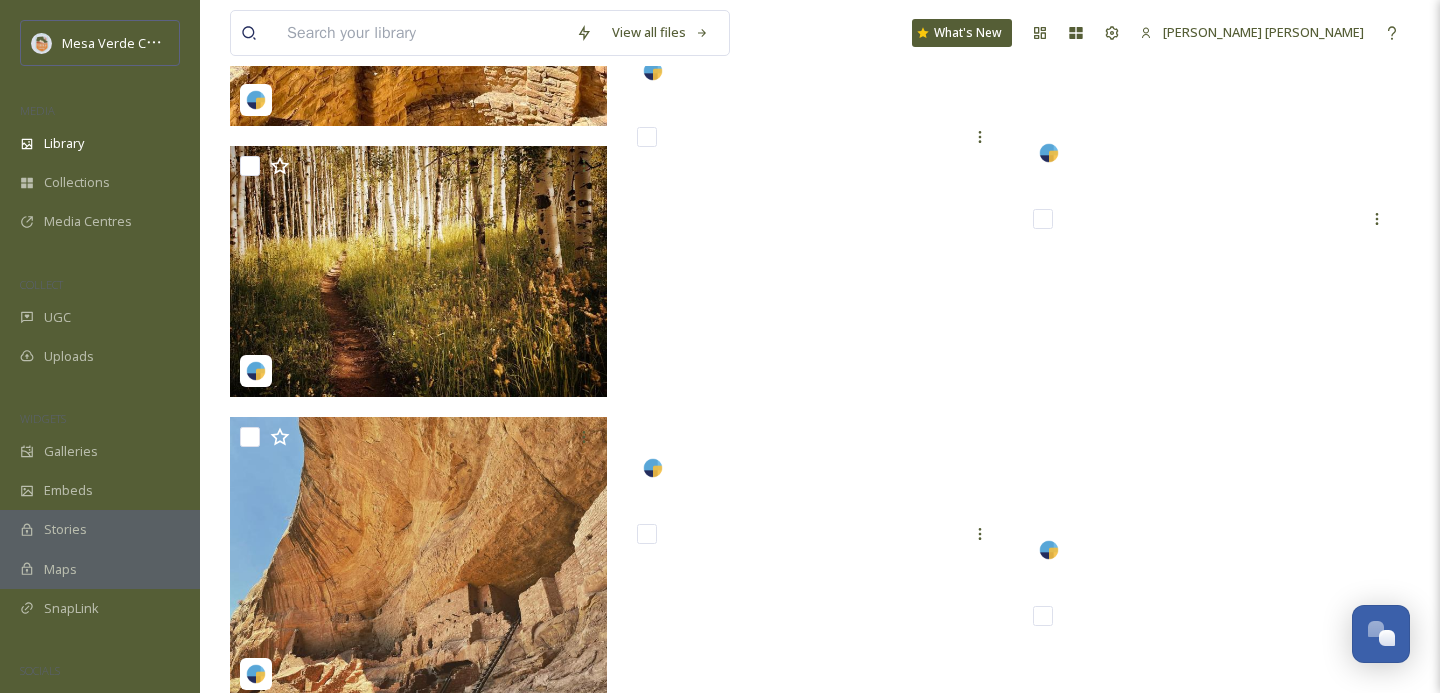 scroll, scrollTop: 80712, scrollLeft: 0, axis: vertical 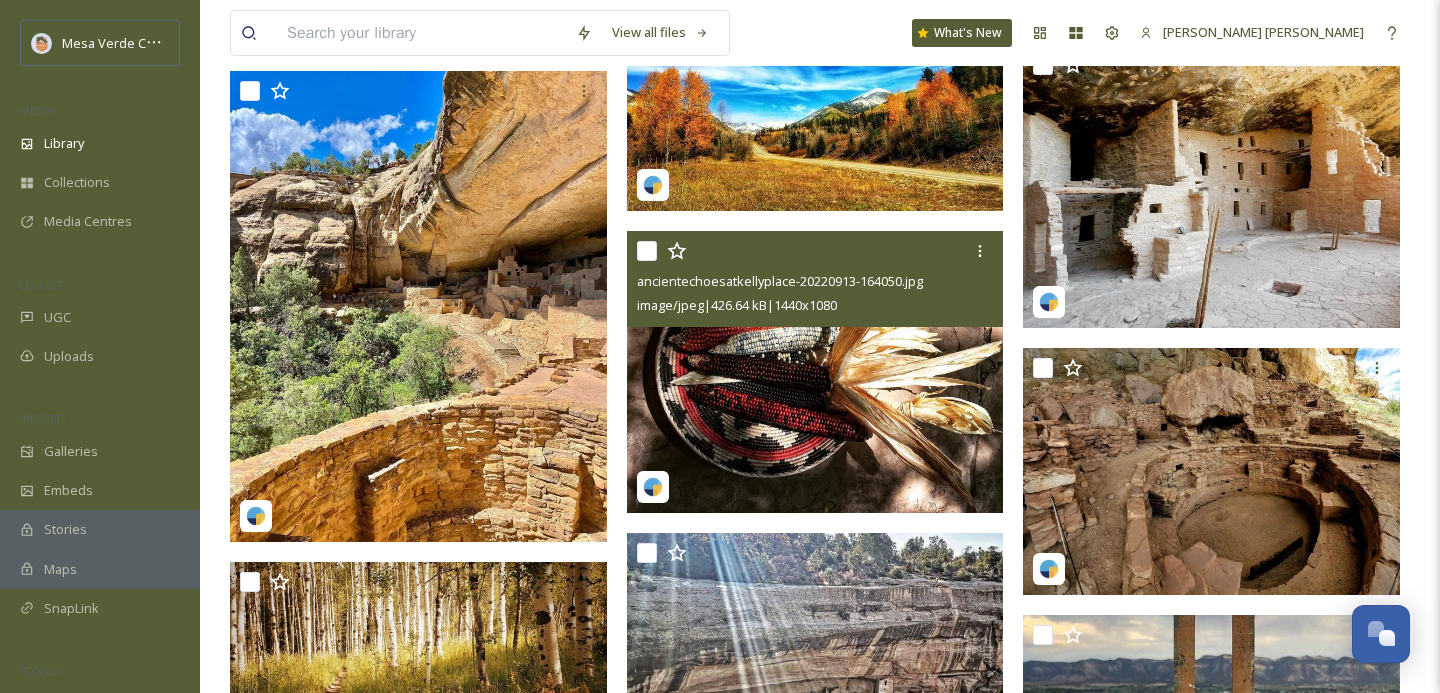 click at bounding box center [647, 251] 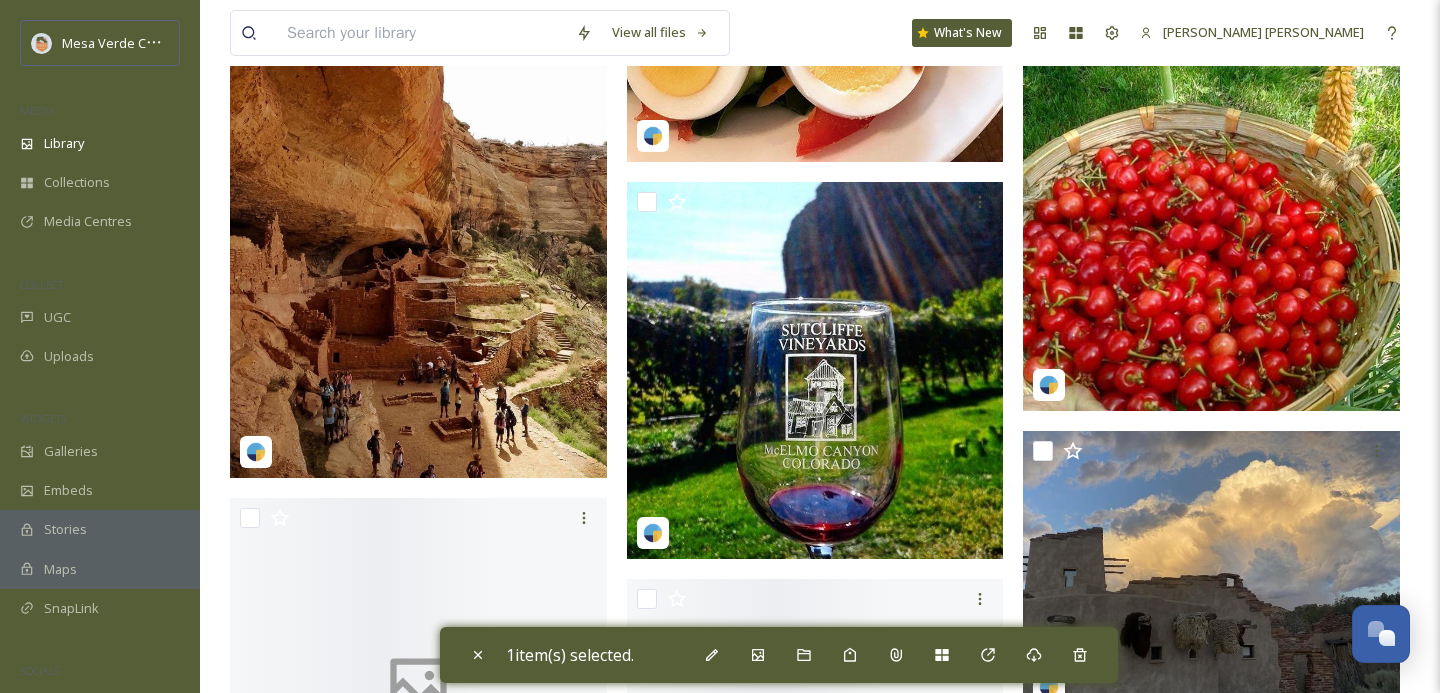 scroll, scrollTop: 92606, scrollLeft: 0, axis: vertical 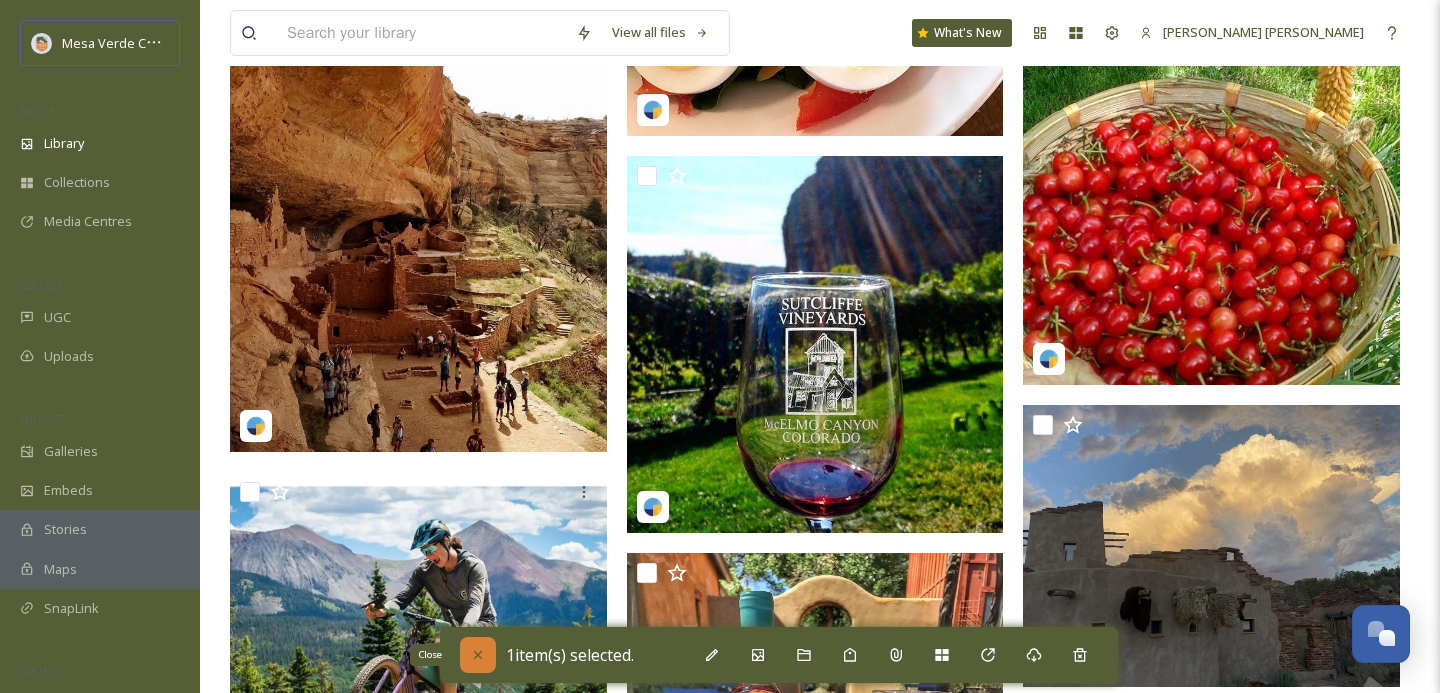 click on "Close" at bounding box center (478, 655) 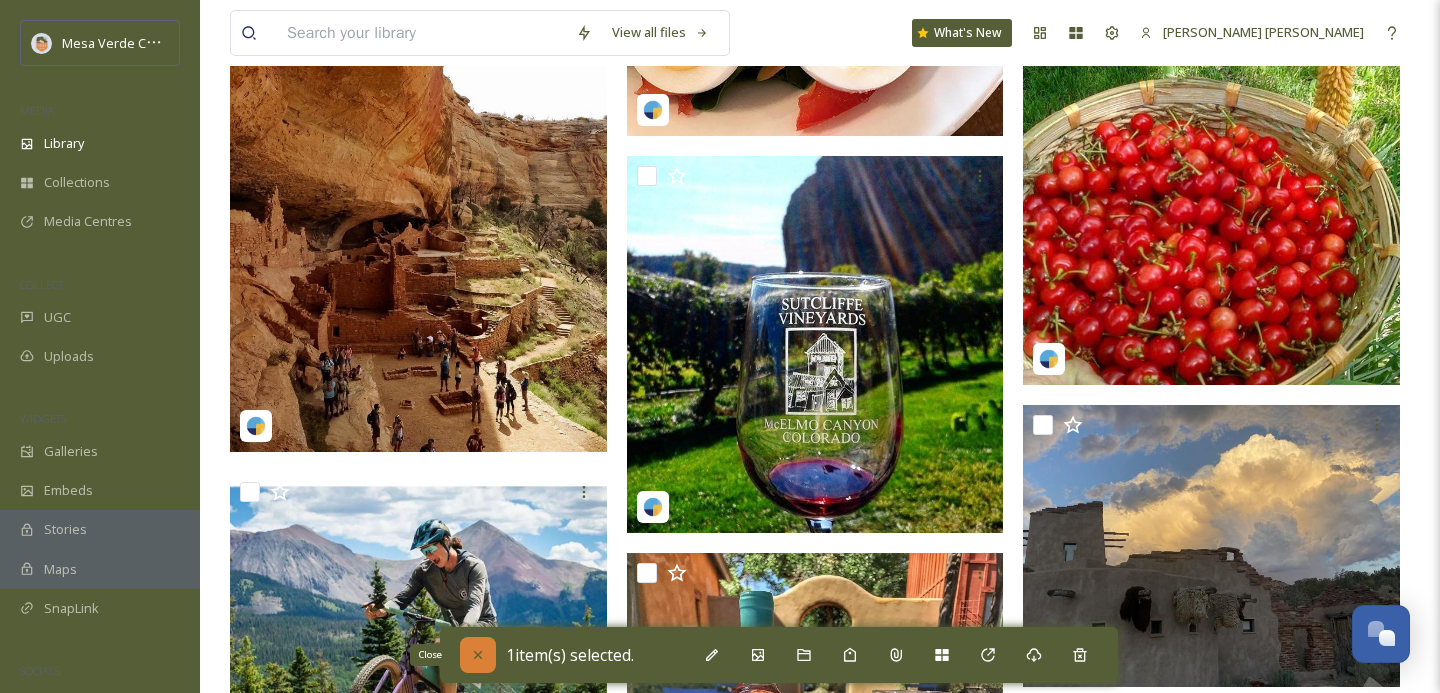 checkbox on "false" 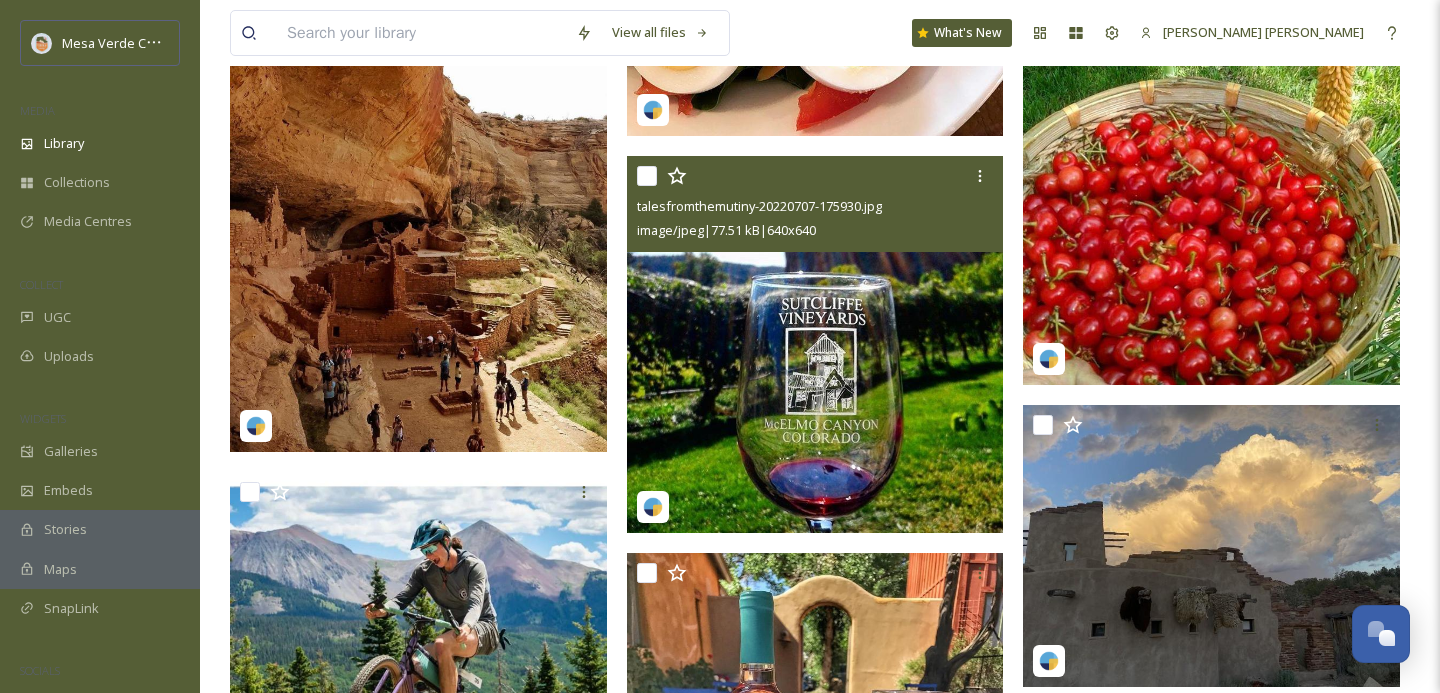 click at bounding box center [647, 176] 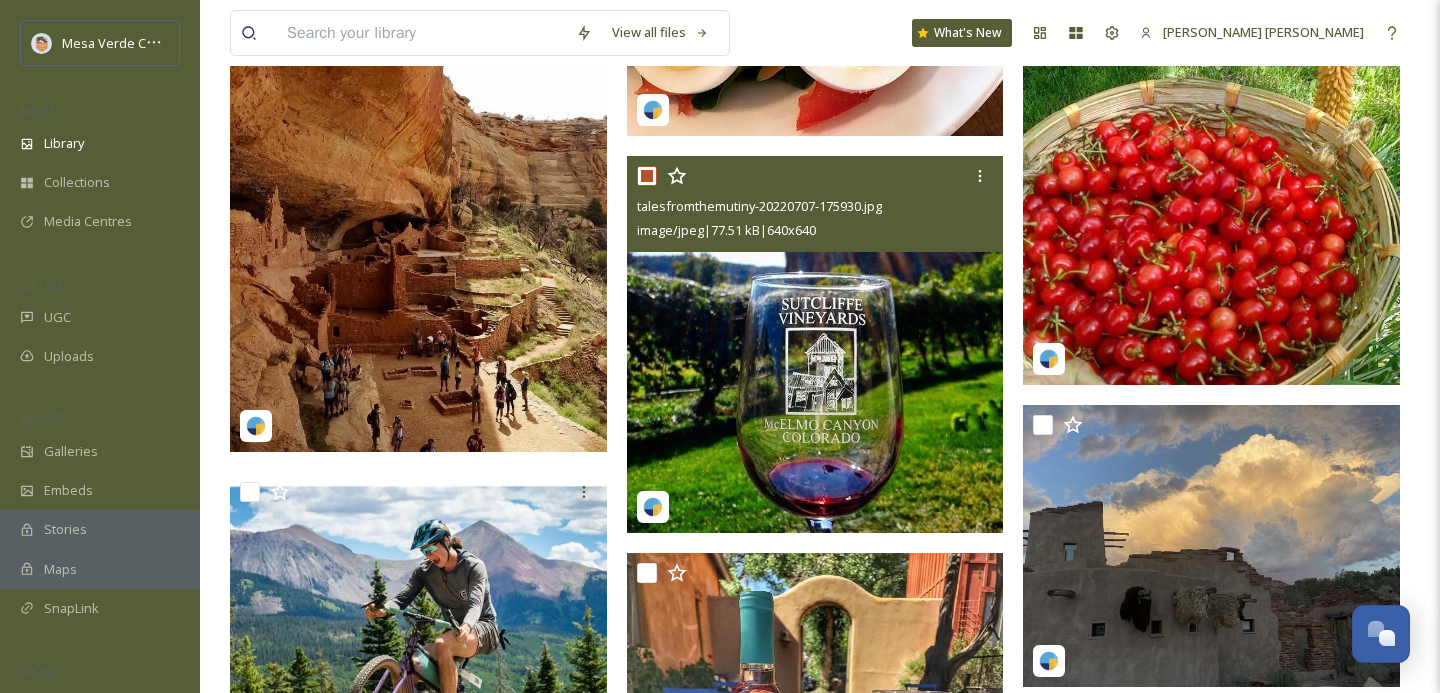 checkbox on "true" 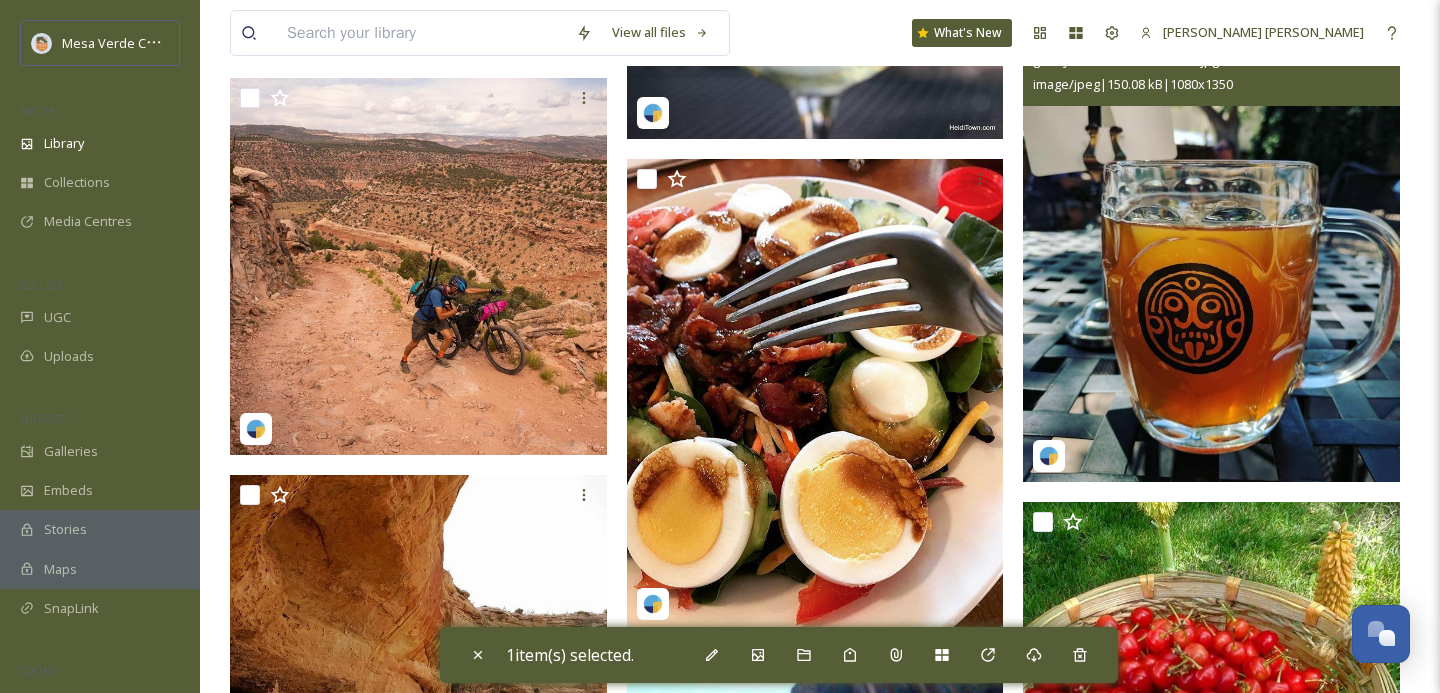 scroll, scrollTop: 91984, scrollLeft: 0, axis: vertical 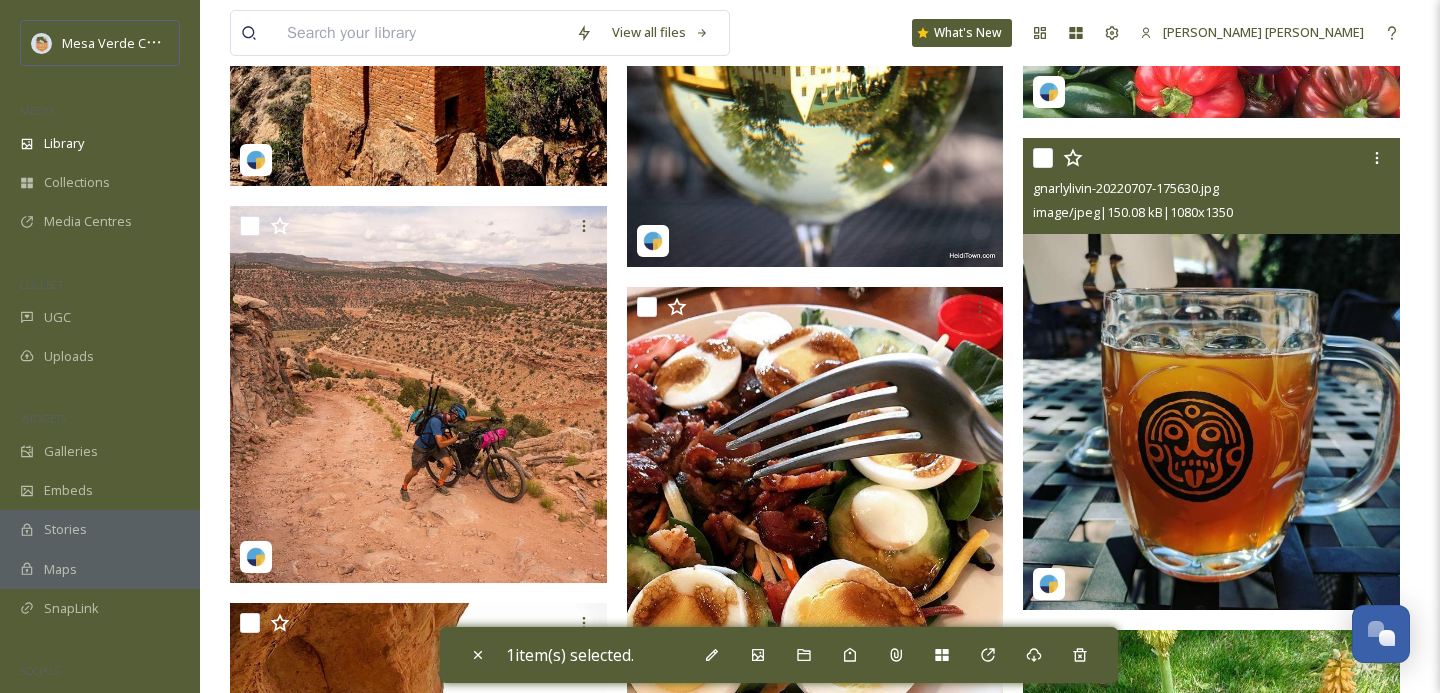 click at bounding box center [1043, 158] 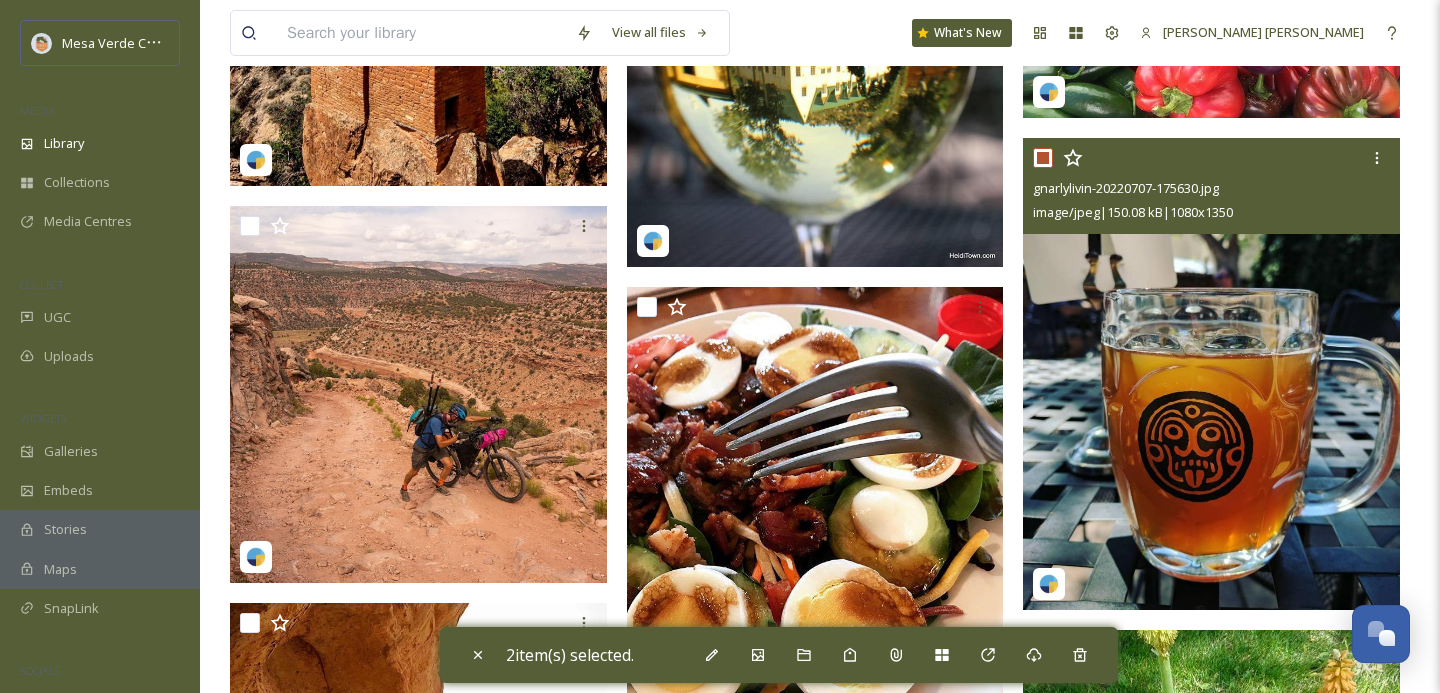 click at bounding box center [1043, 158] 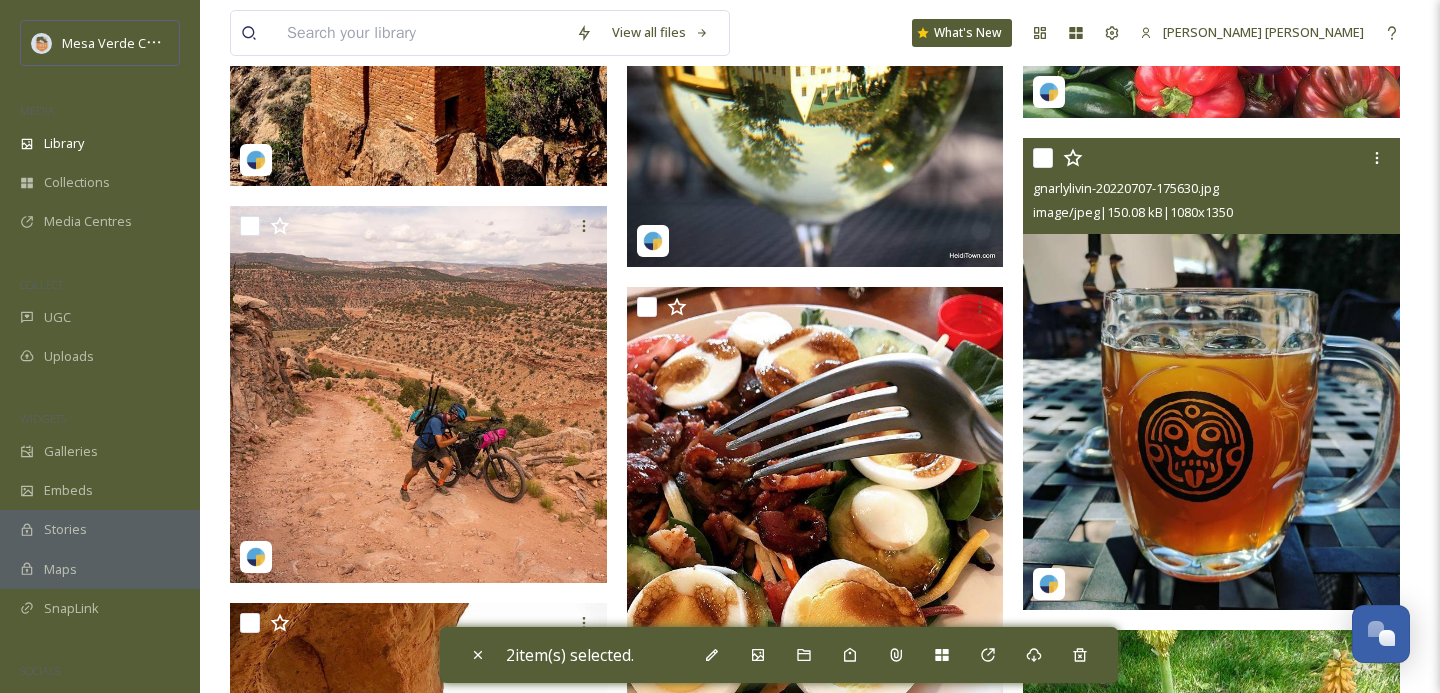 checkbox on "false" 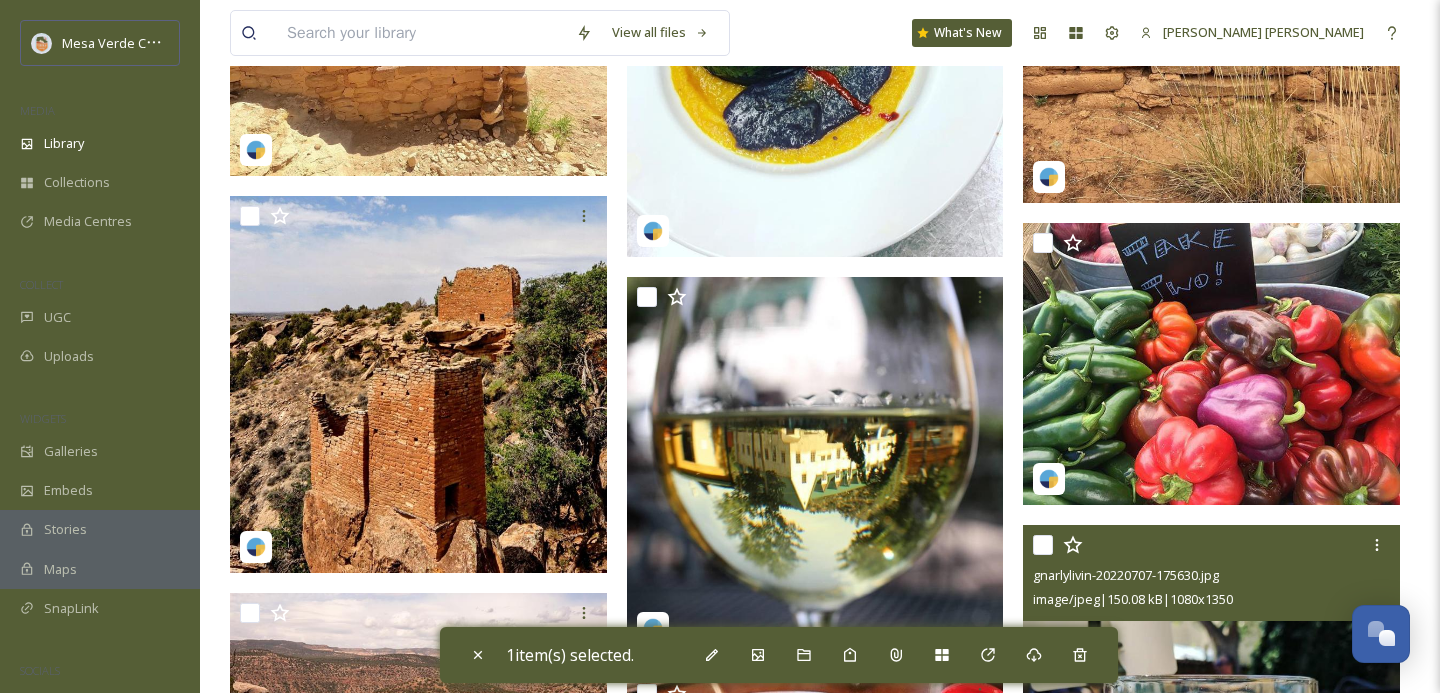 scroll, scrollTop: 91589, scrollLeft: 0, axis: vertical 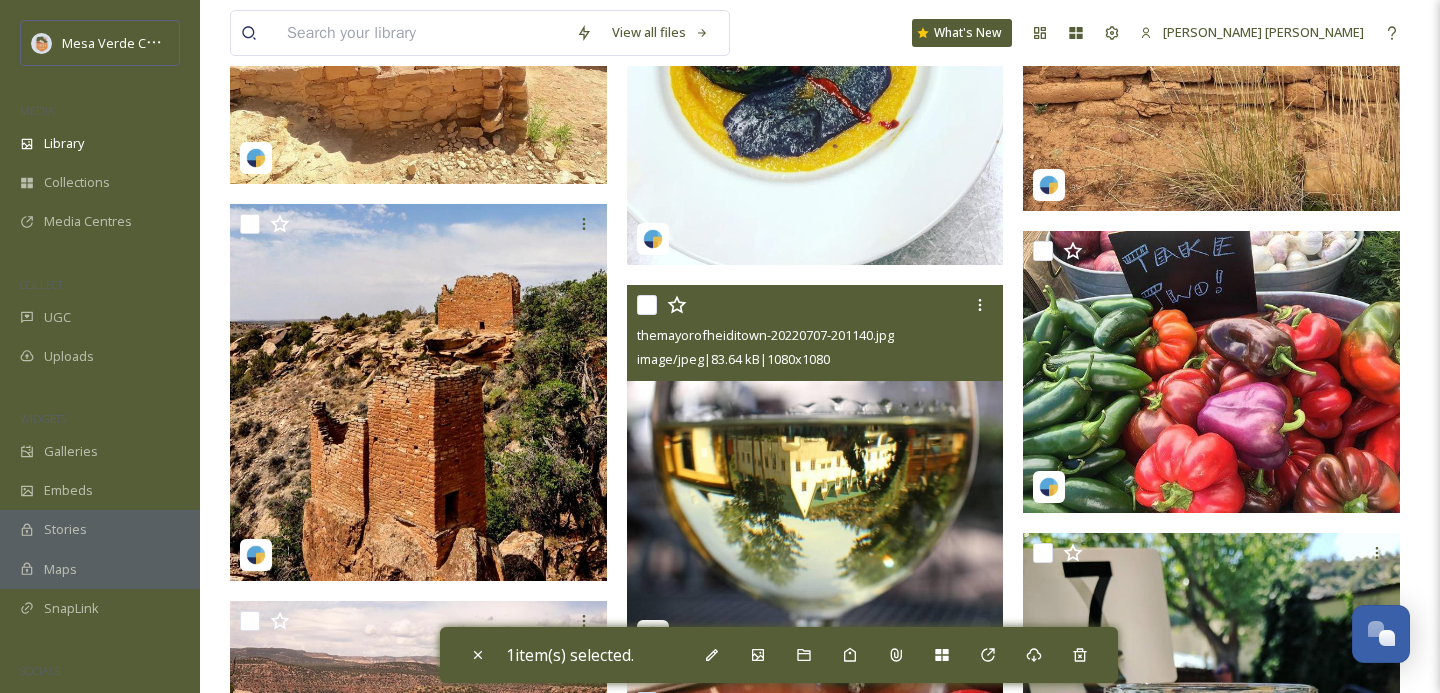 click at bounding box center [647, 305] 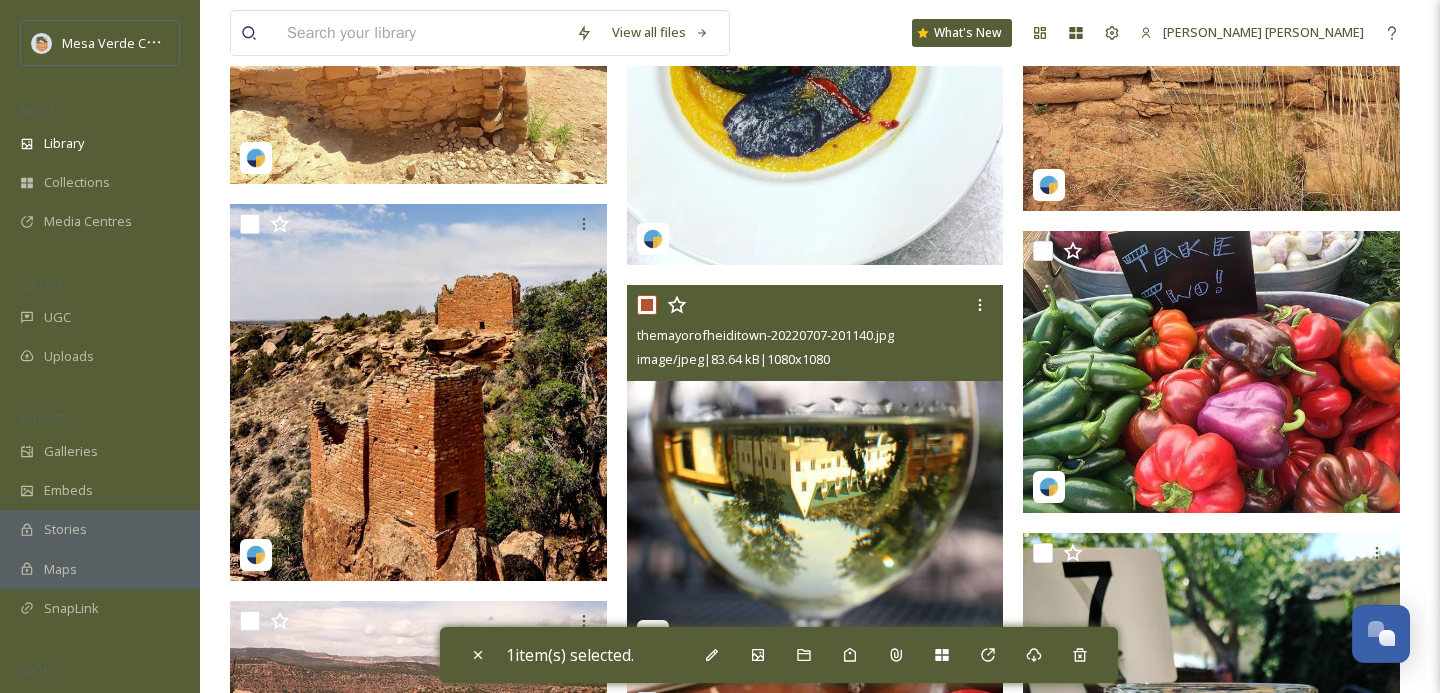 checkbox on "true" 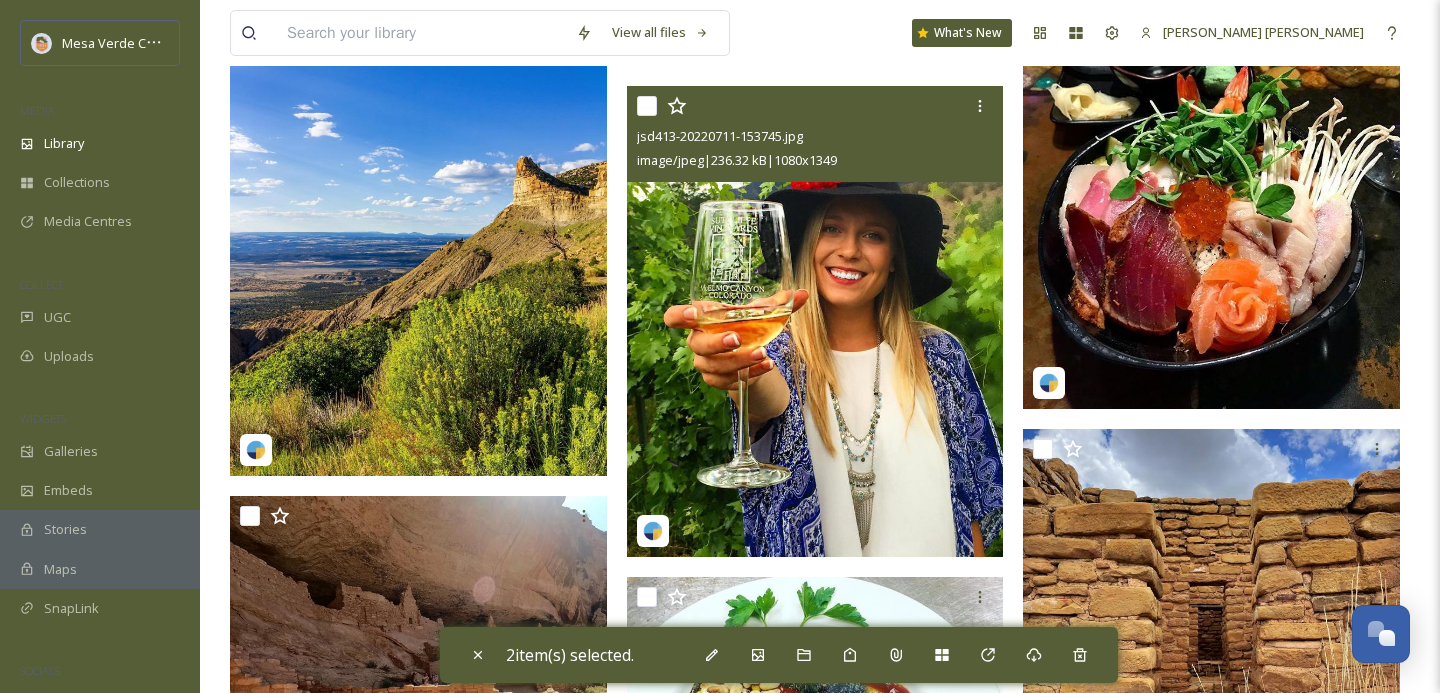 scroll, scrollTop: 90867, scrollLeft: 0, axis: vertical 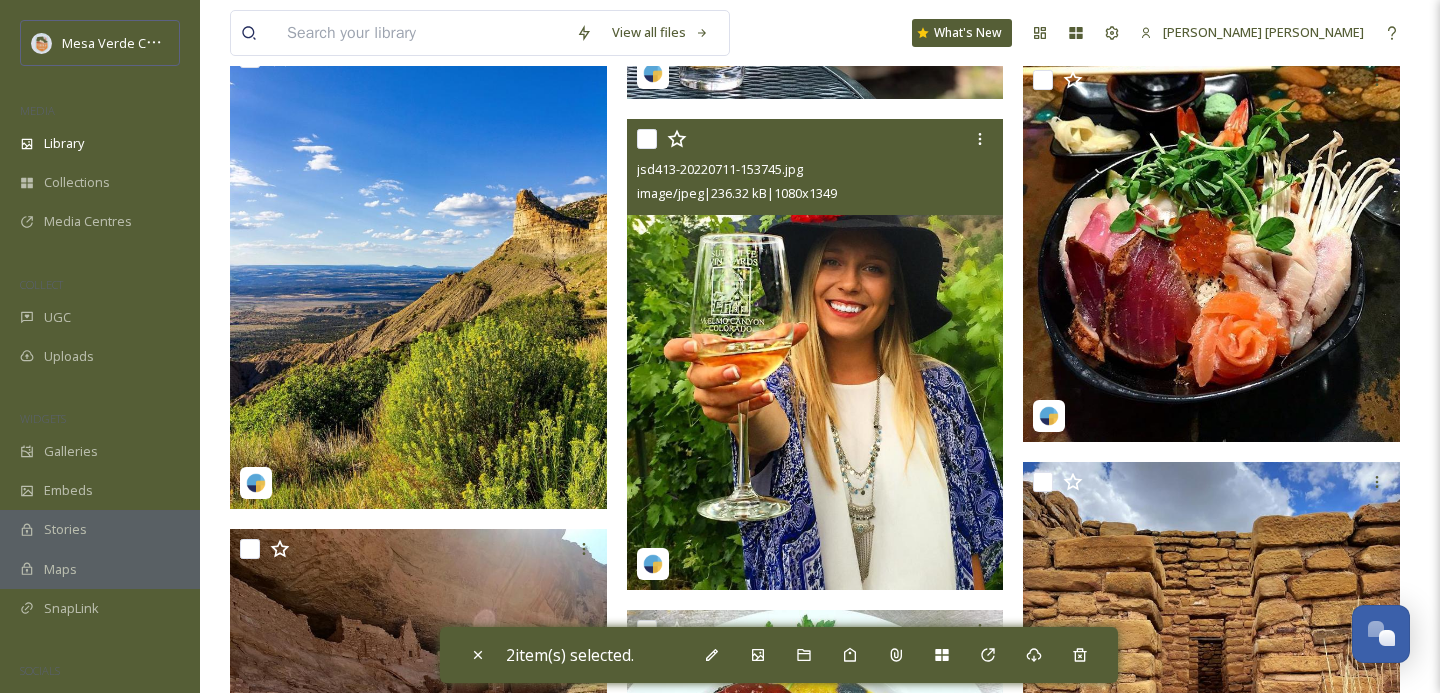 click at bounding box center [647, 139] 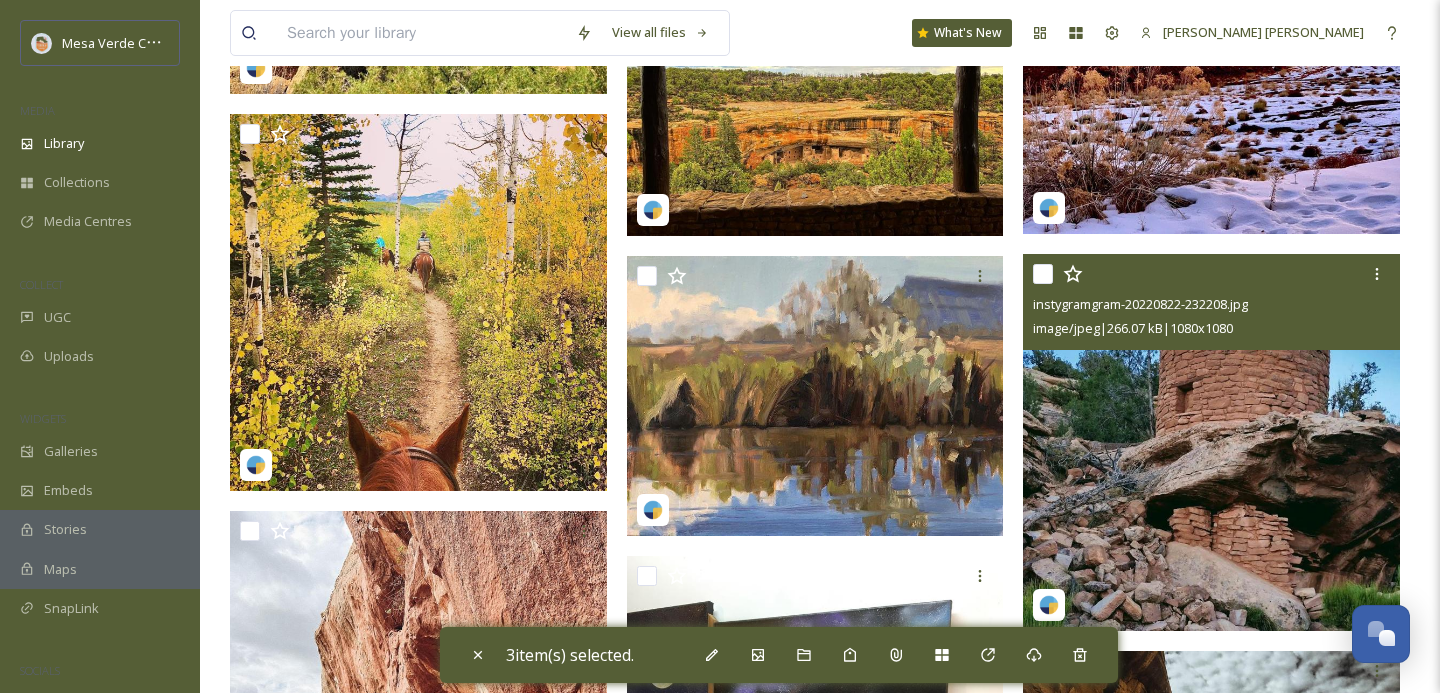 scroll, scrollTop: 82339, scrollLeft: 0, axis: vertical 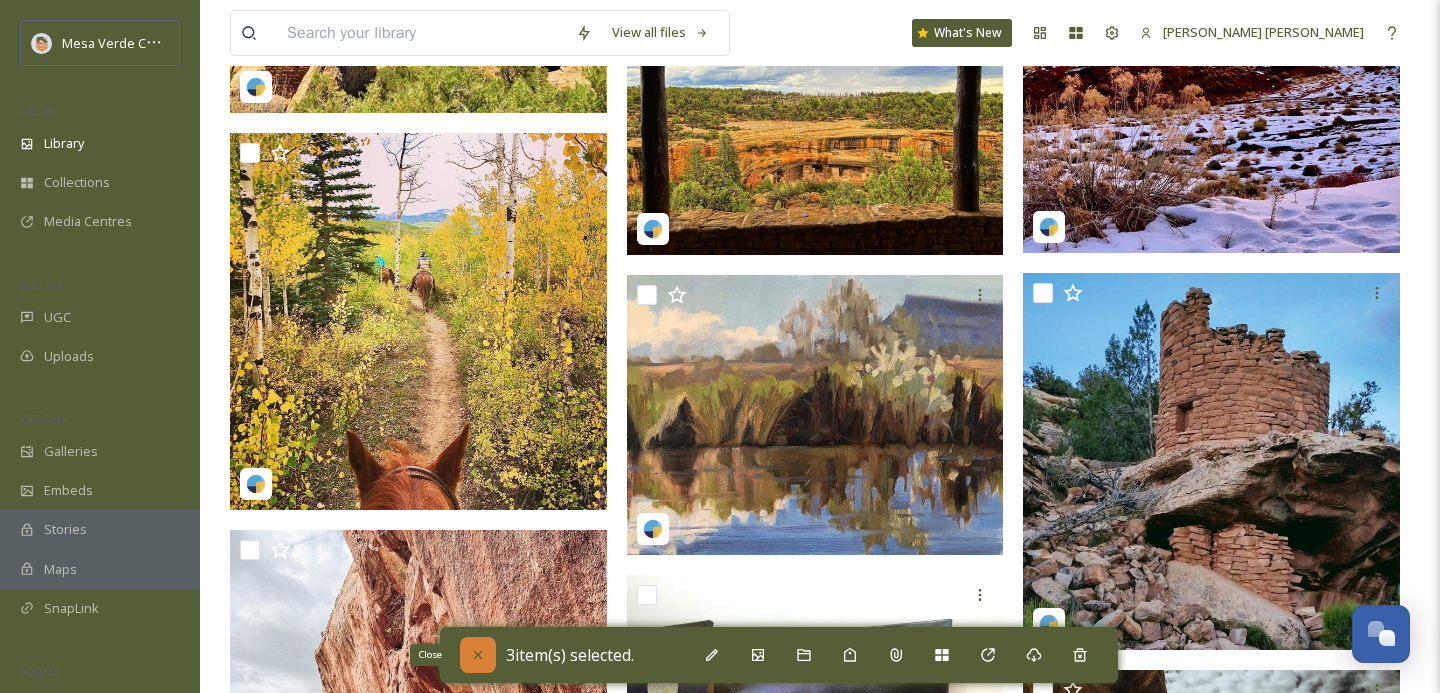 click 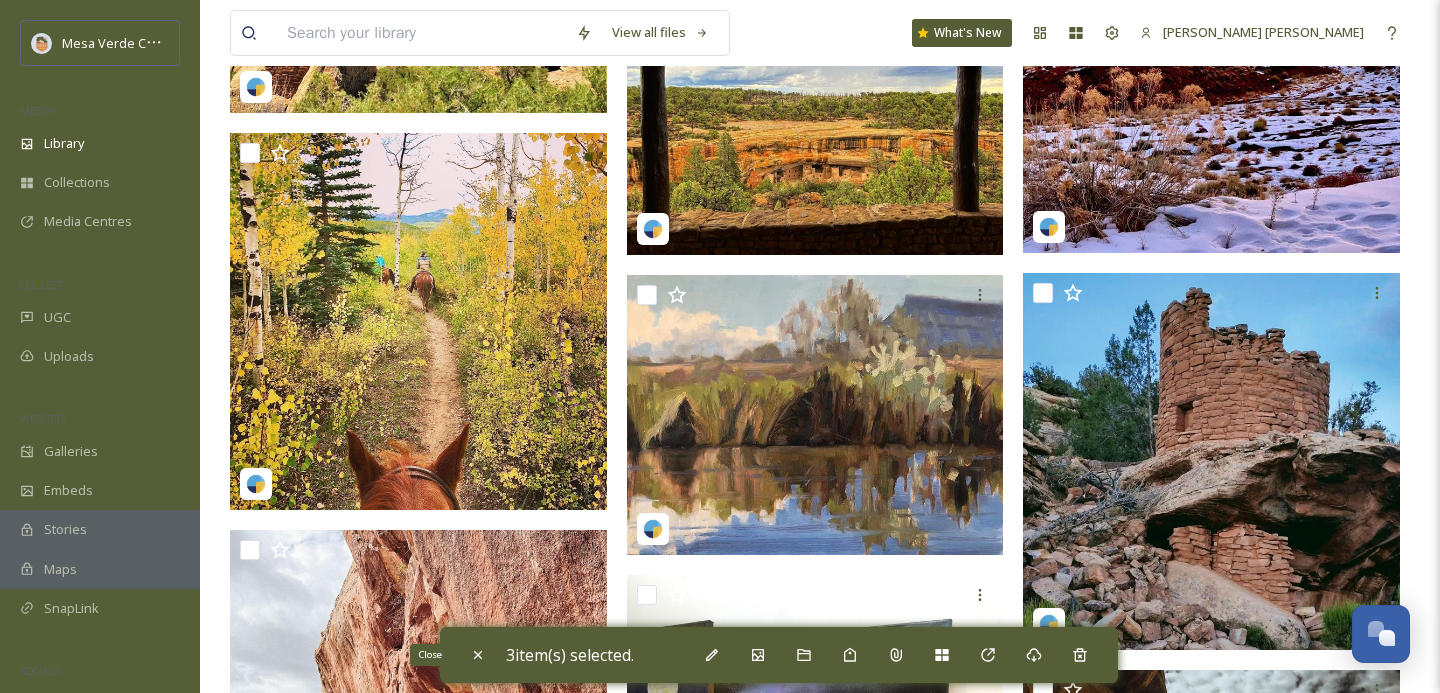 checkbox on "false" 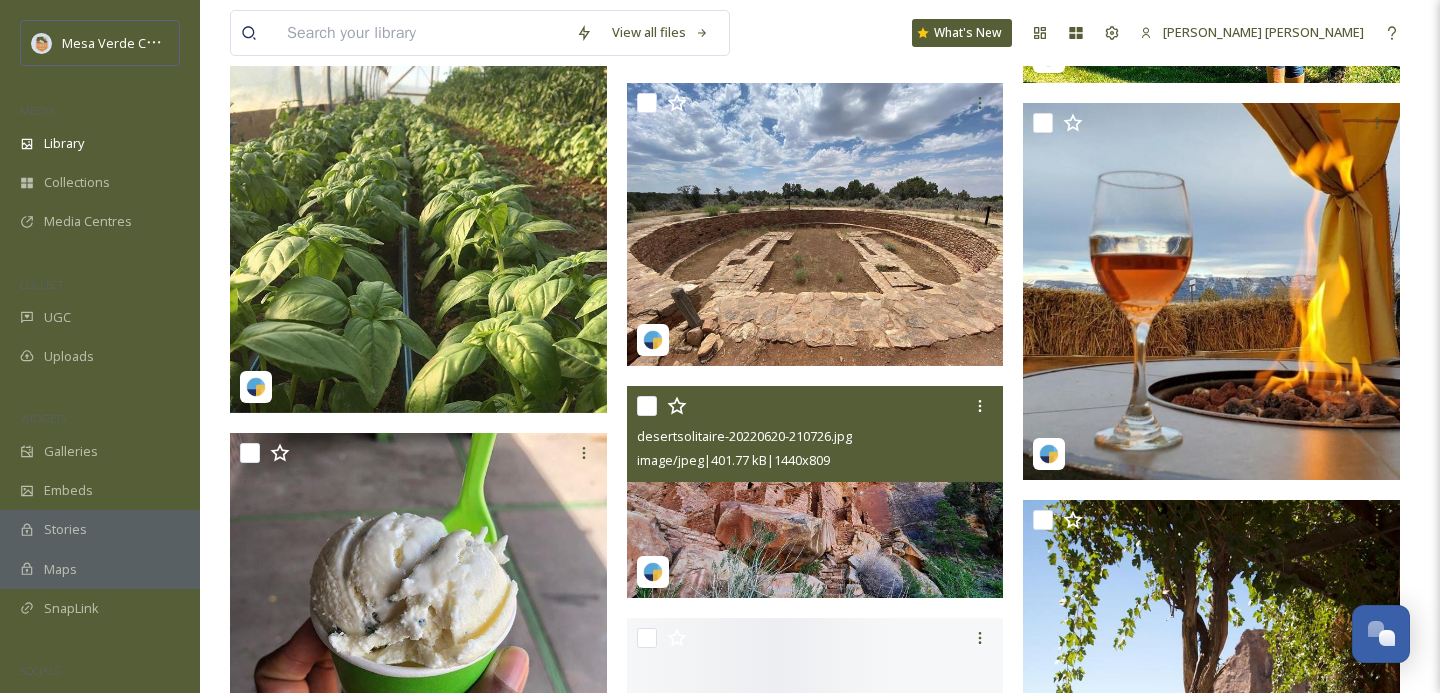 scroll, scrollTop: 96131, scrollLeft: 0, axis: vertical 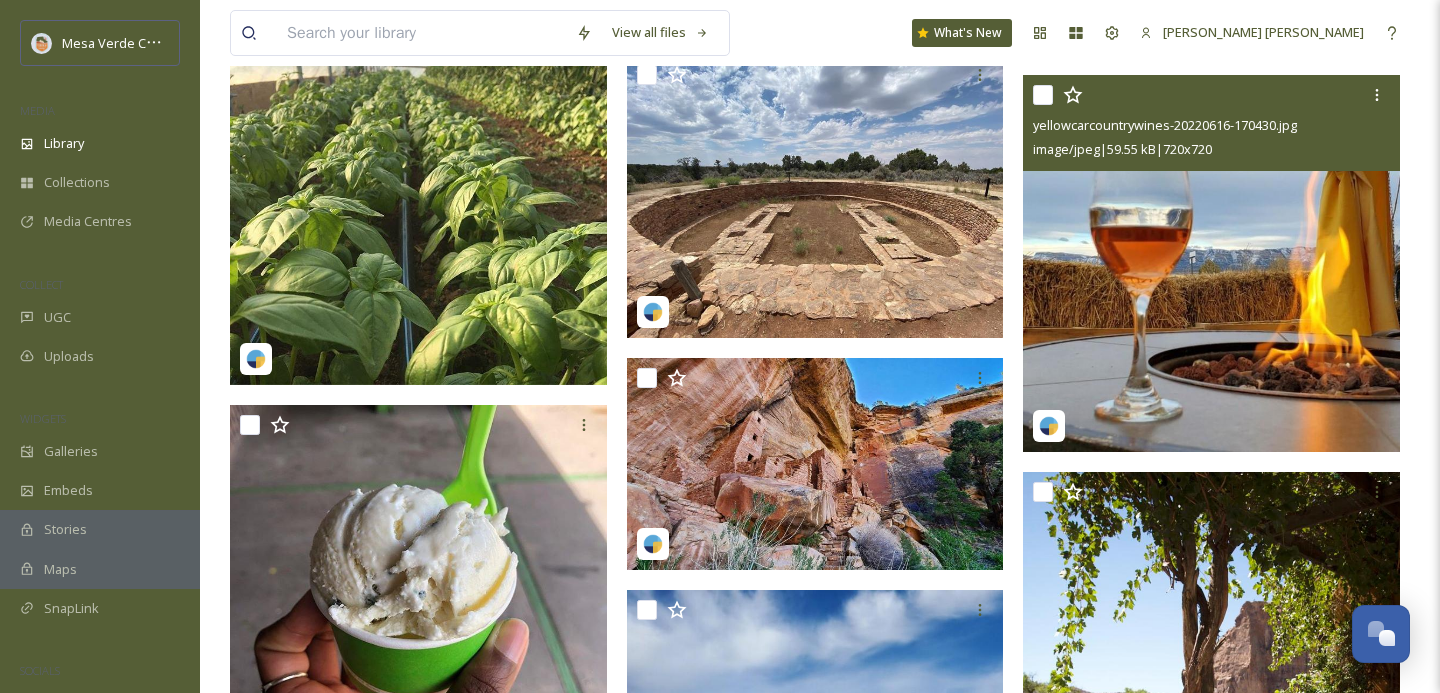 click at bounding box center [1043, 95] 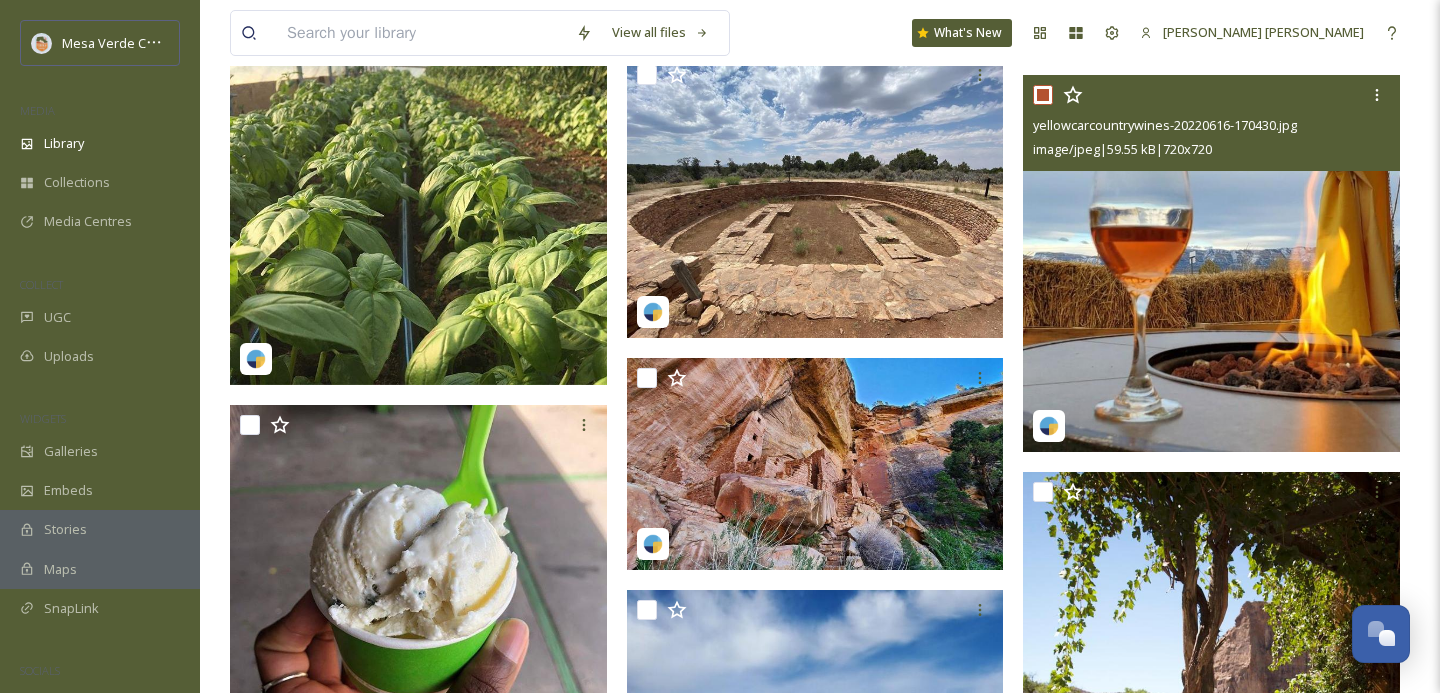 checkbox on "true" 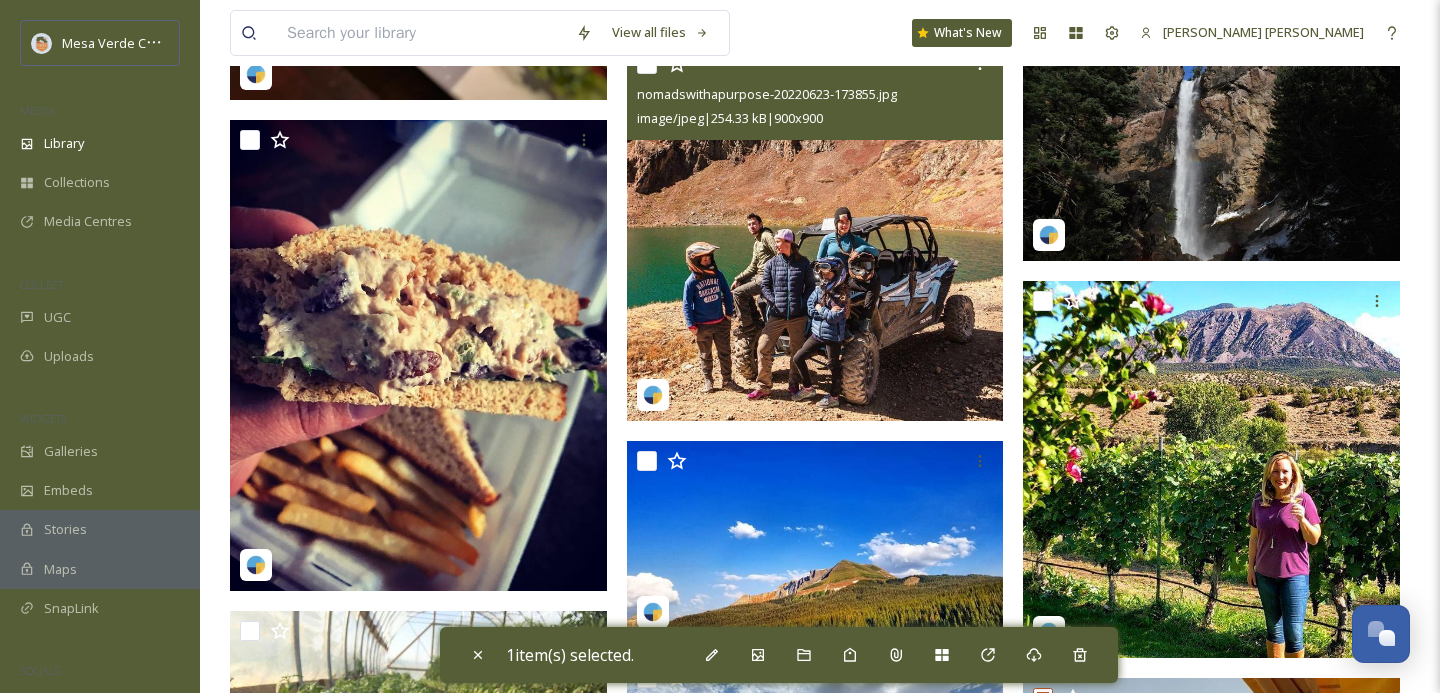 scroll, scrollTop: 95442, scrollLeft: 0, axis: vertical 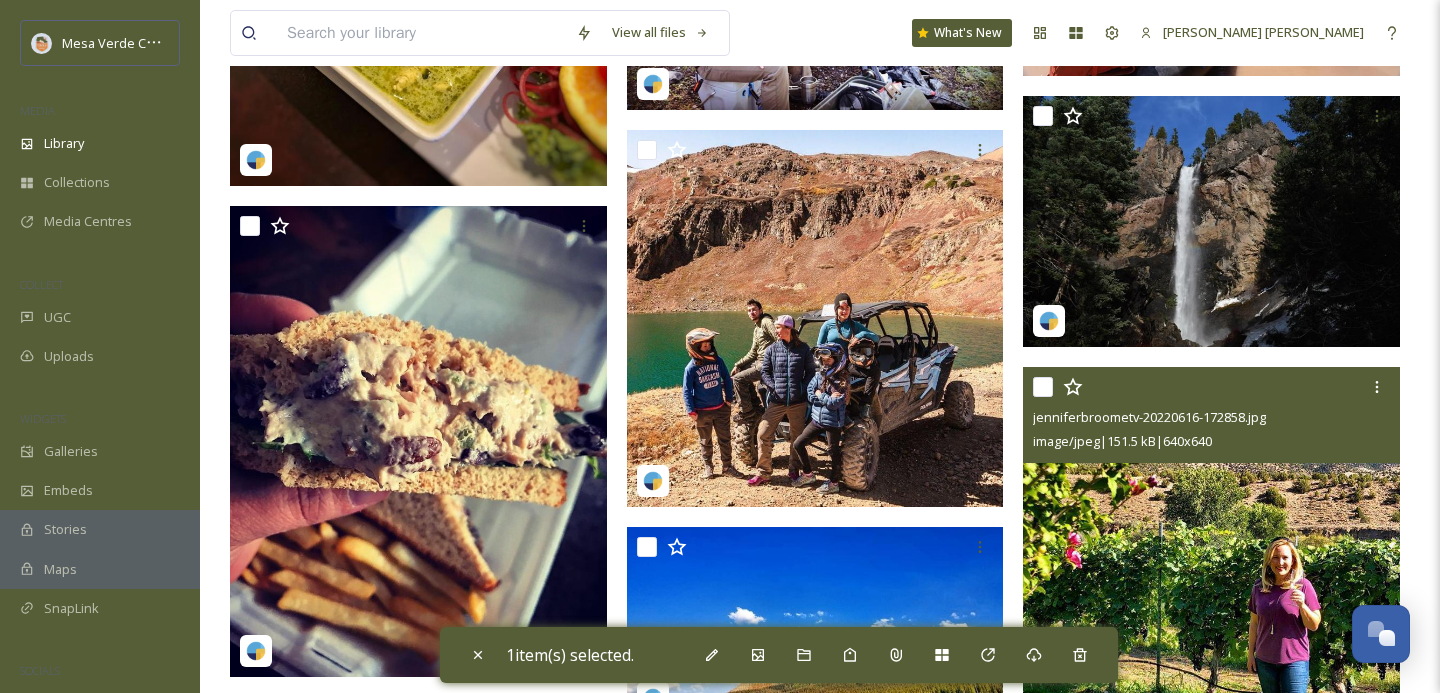 click at bounding box center [1043, 387] 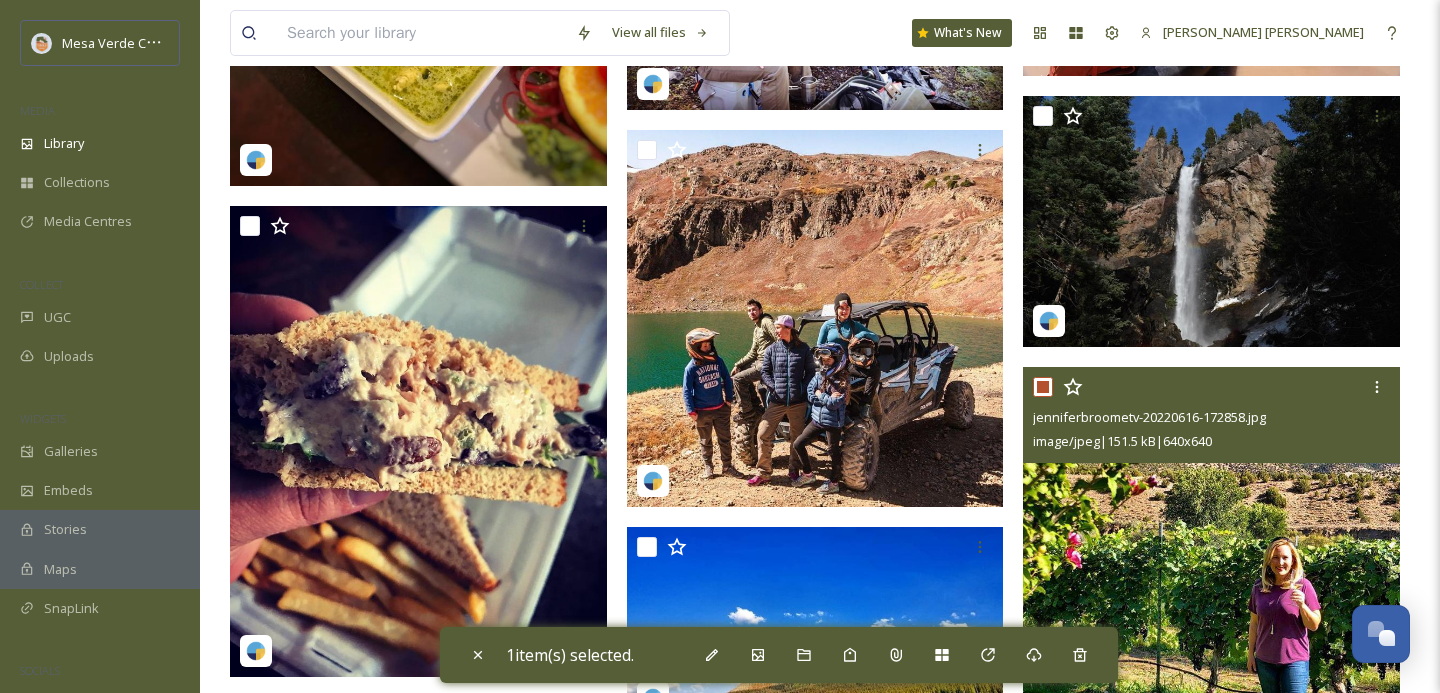 checkbox on "true" 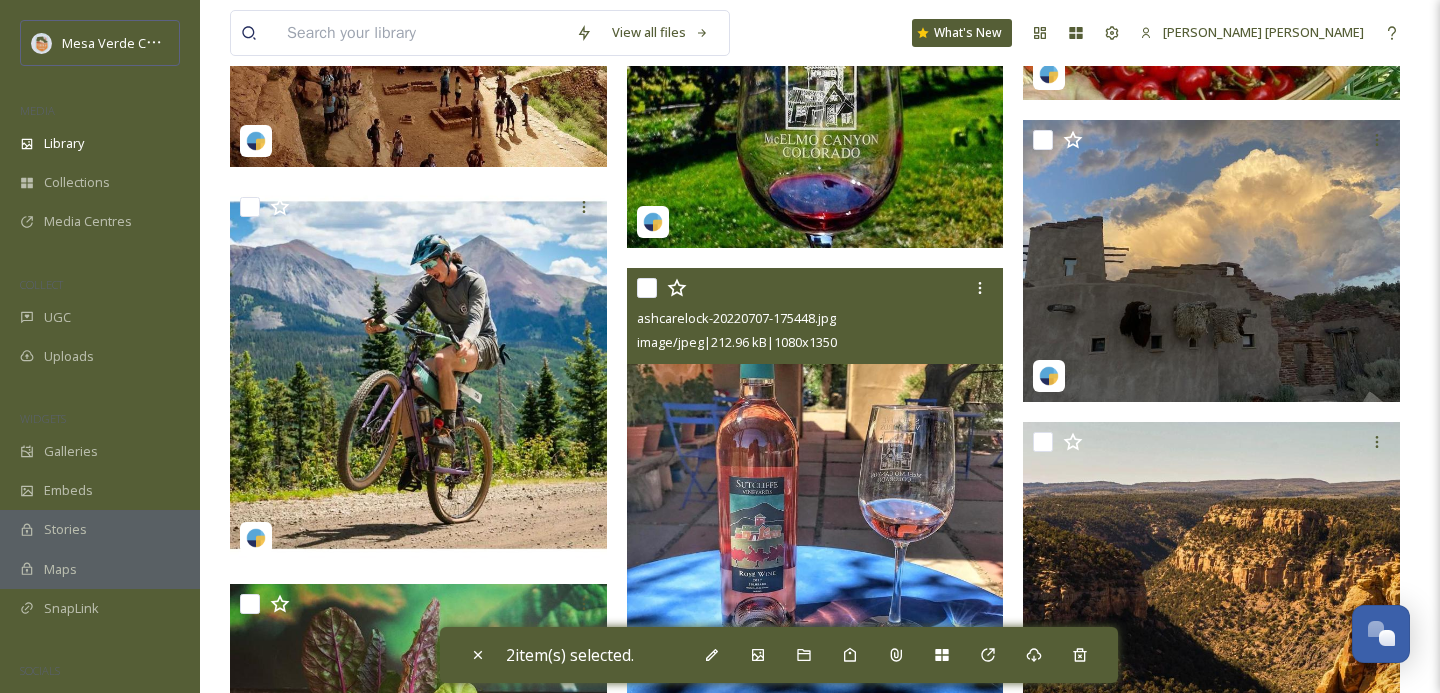 scroll, scrollTop: 92886, scrollLeft: 0, axis: vertical 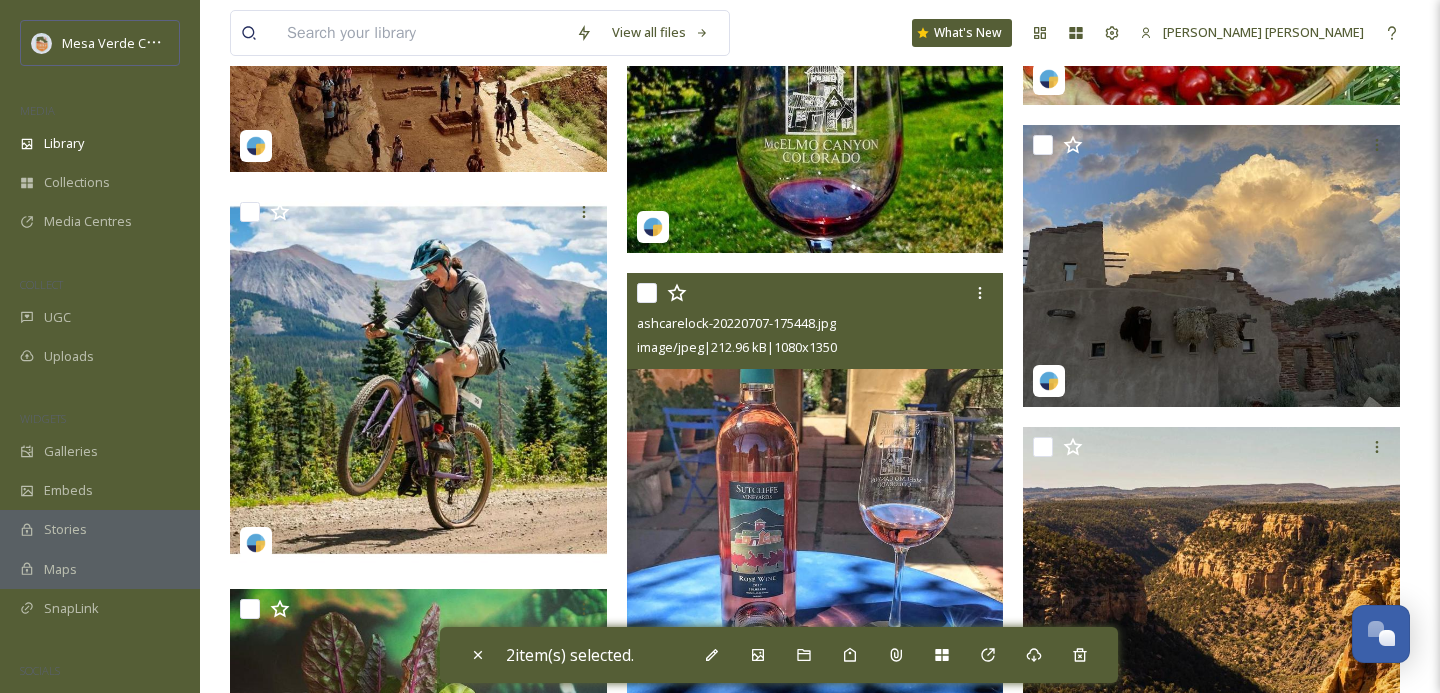 click at bounding box center [647, 293] 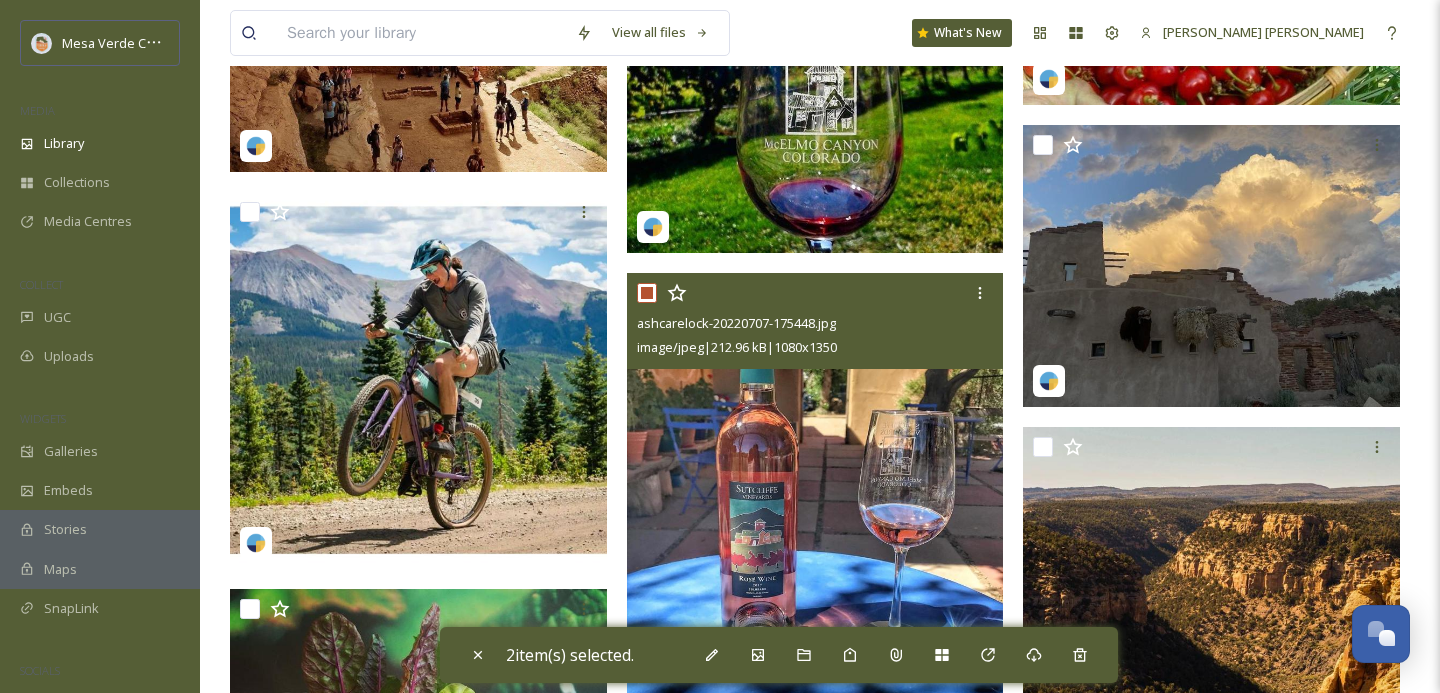 checkbox on "true" 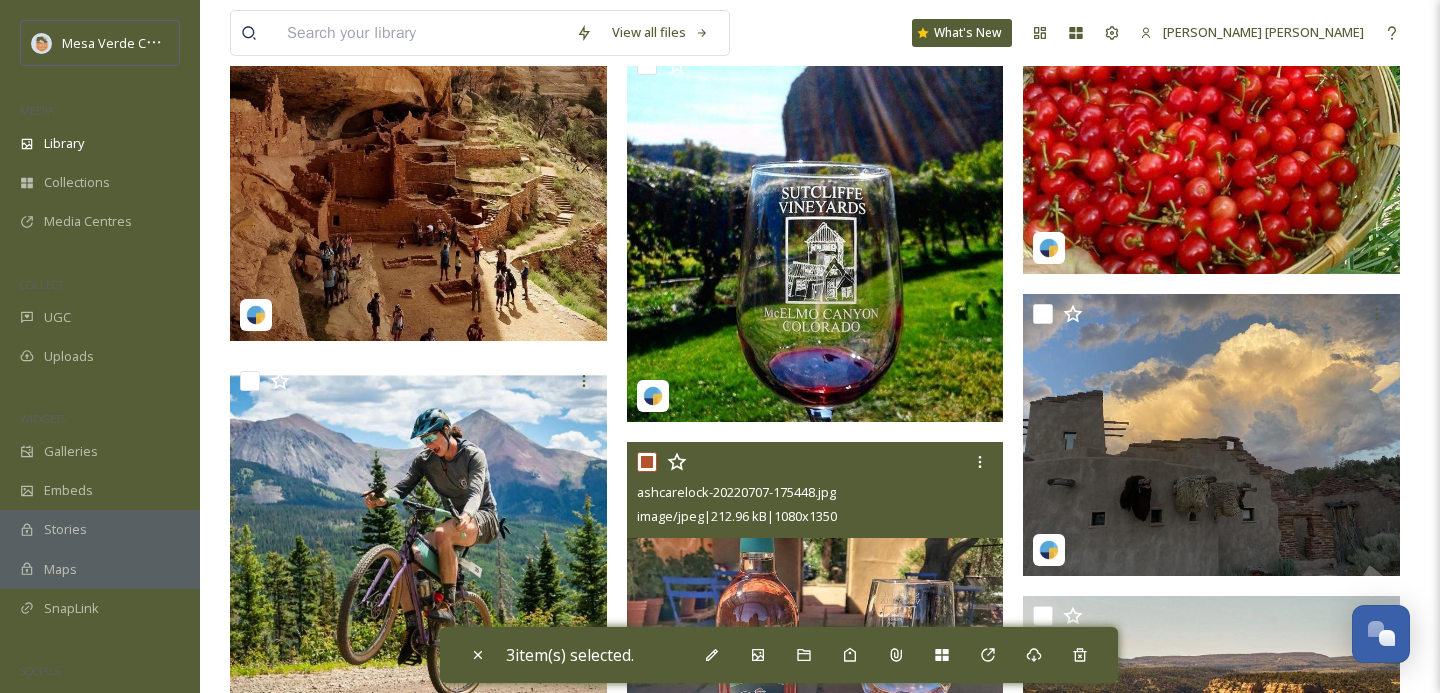 scroll, scrollTop: 92693, scrollLeft: 0, axis: vertical 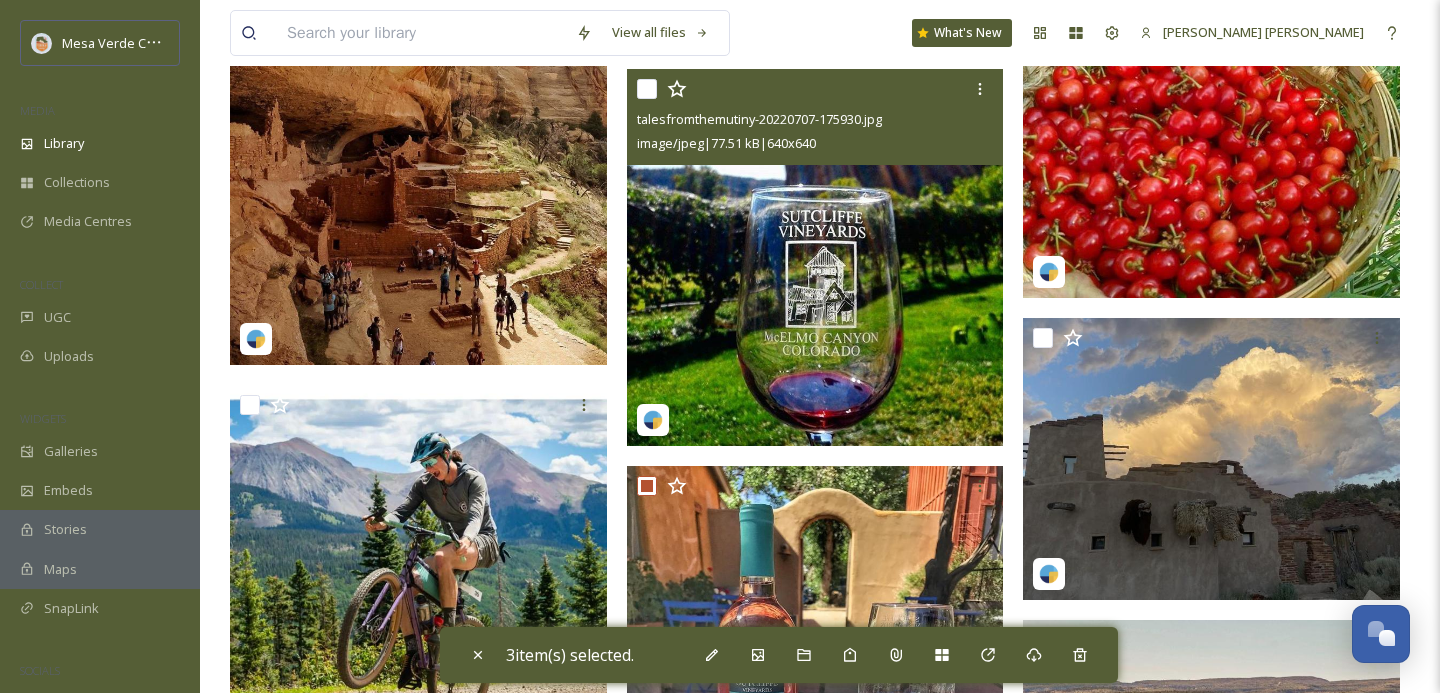 click at bounding box center (647, 89) 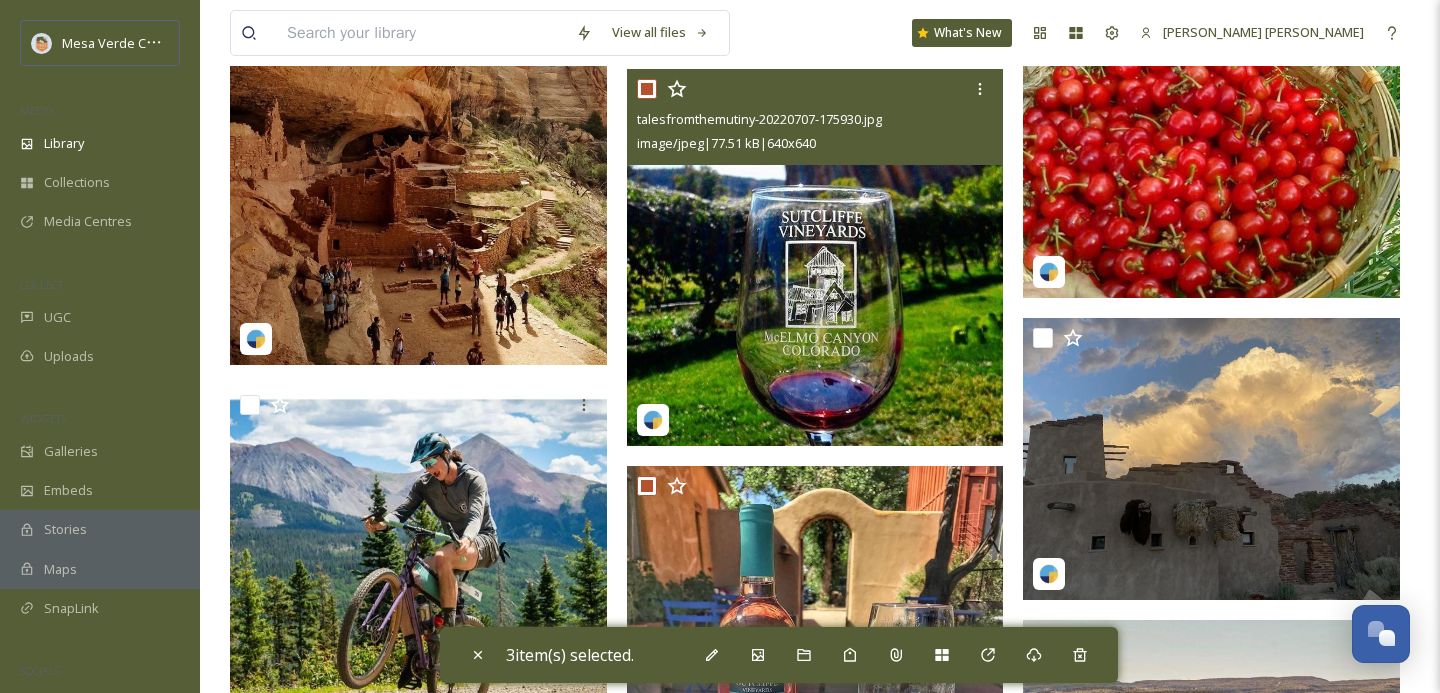 checkbox on "true" 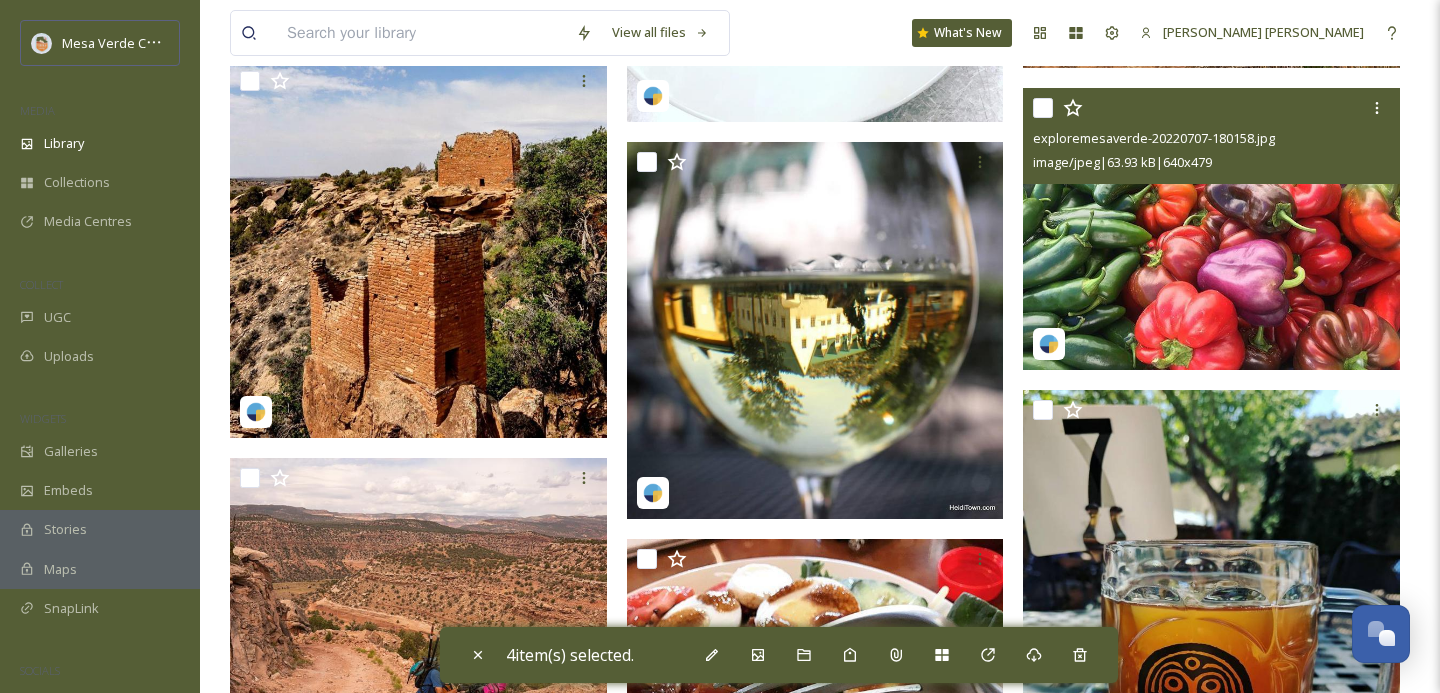 scroll, scrollTop: 91687, scrollLeft: 0, axis: vertical 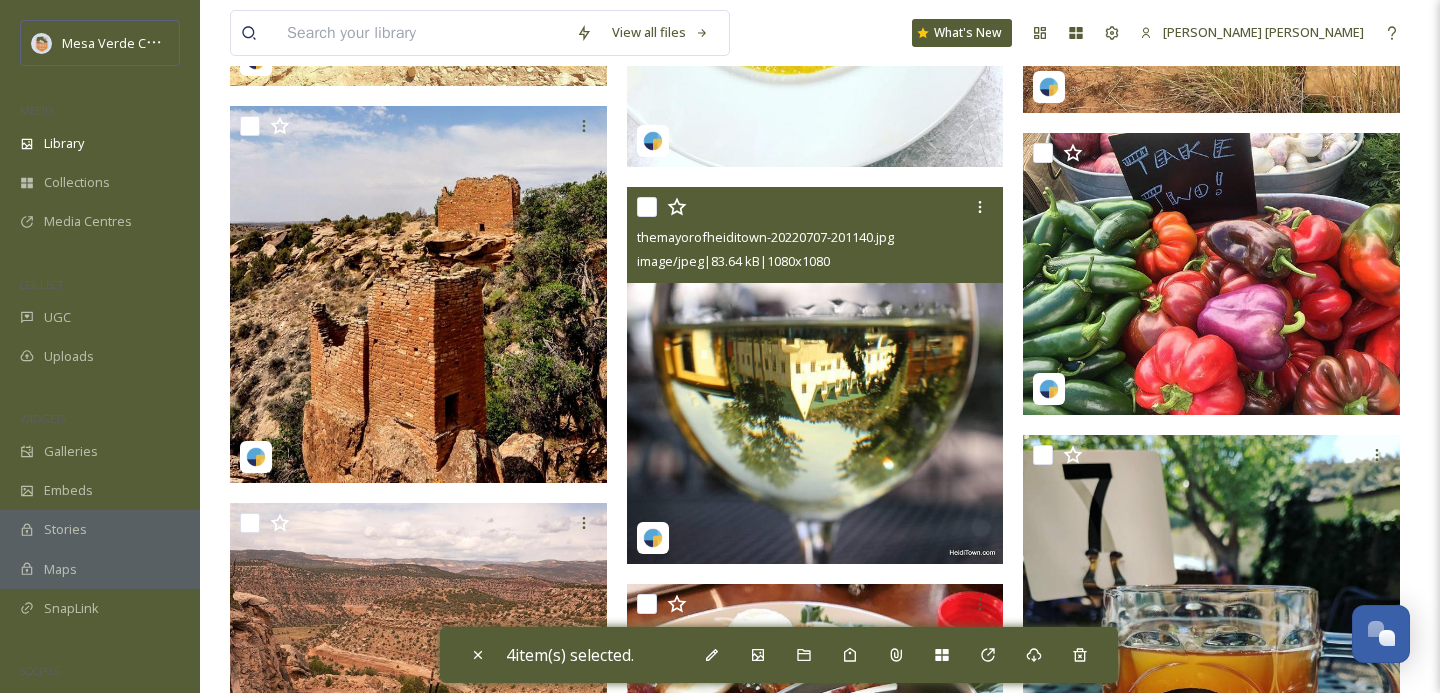 click at bounding box center [647, 207] 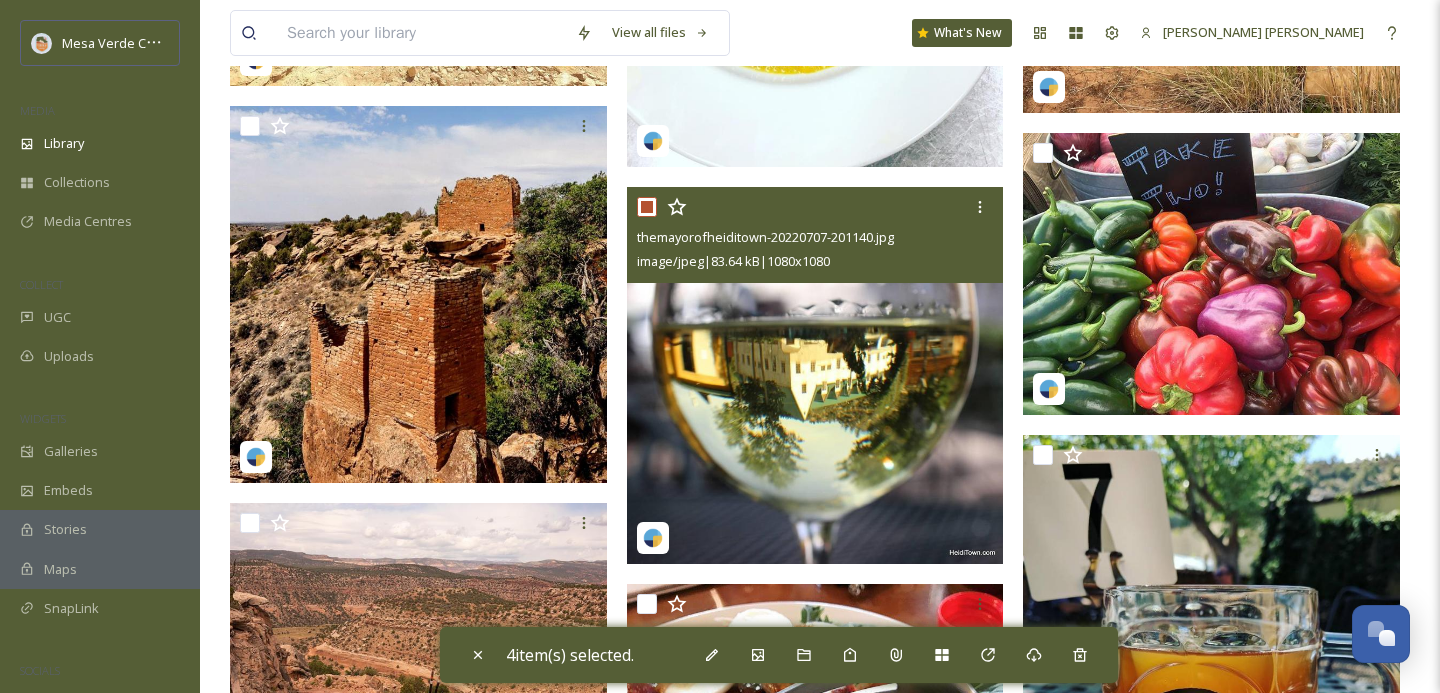 checkbox on "true" 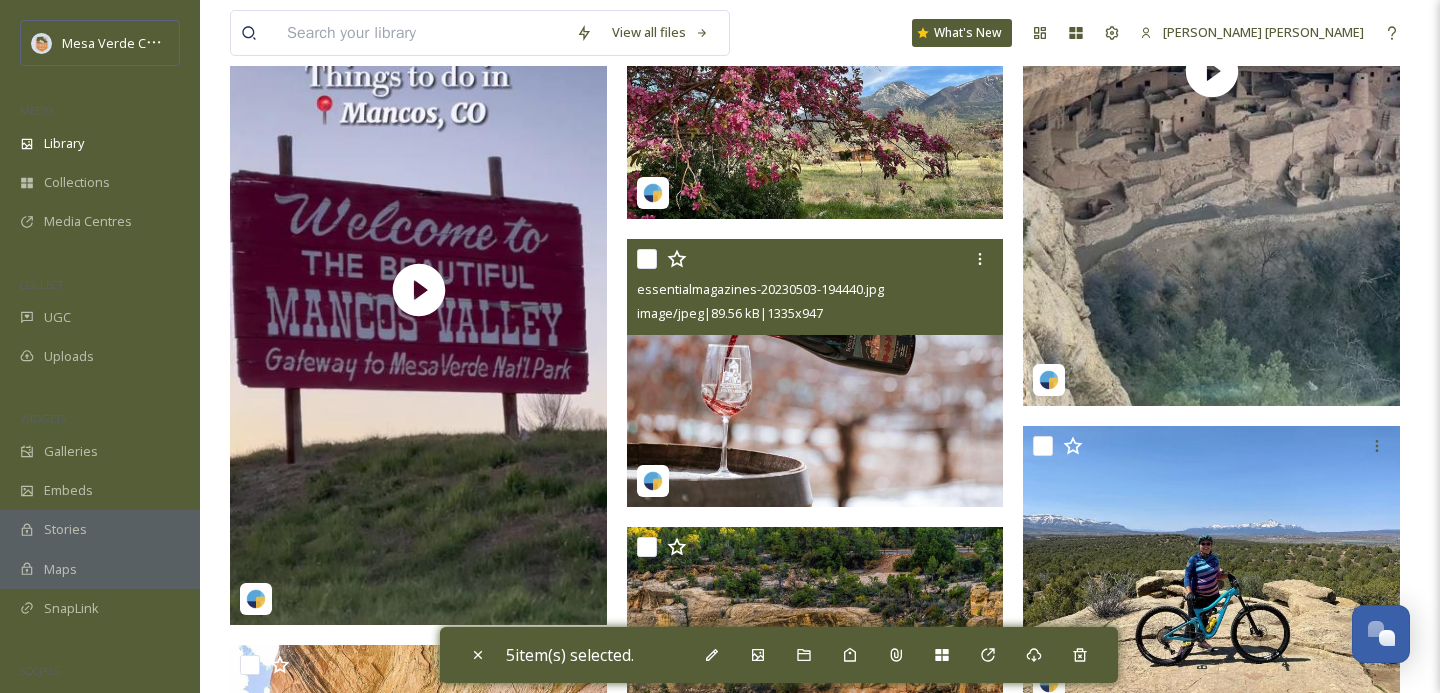 scroll, scrollTop: 57871, scrollLeft: 0, axis: vertical 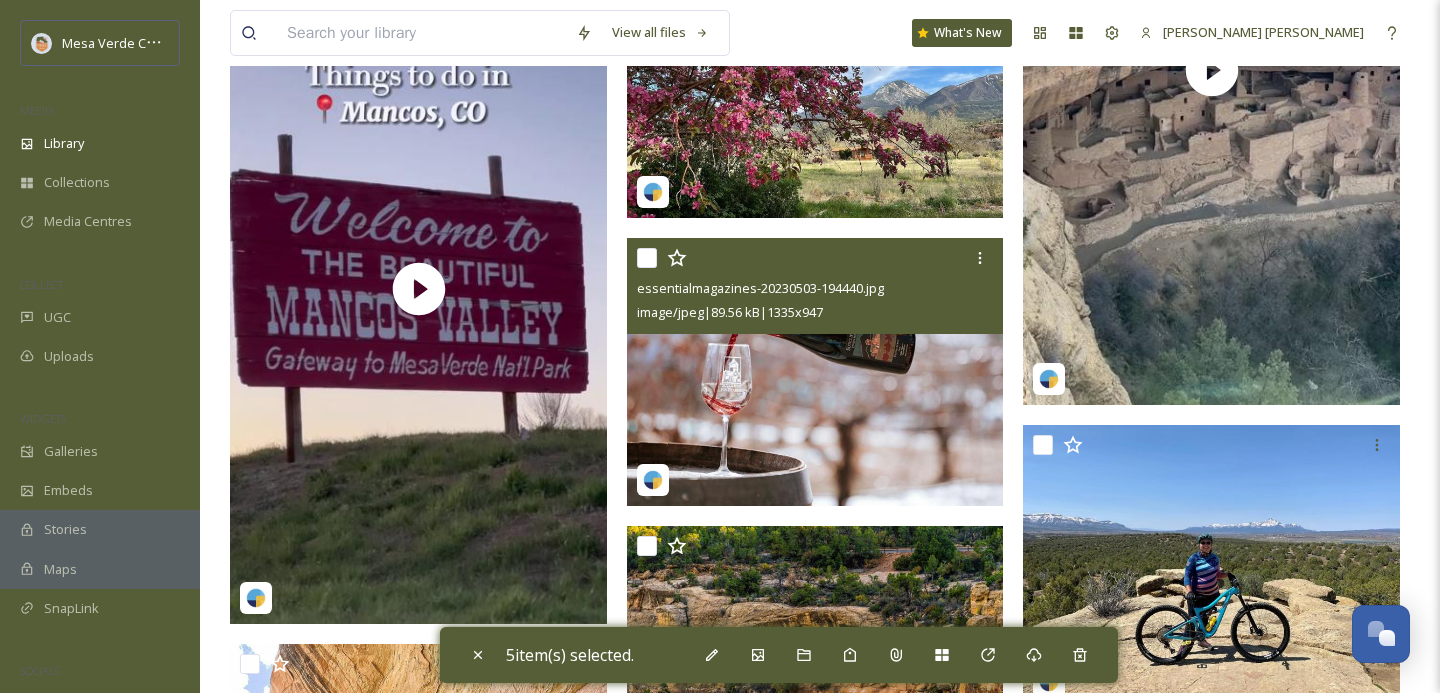 click at bounding box center (647, 258) 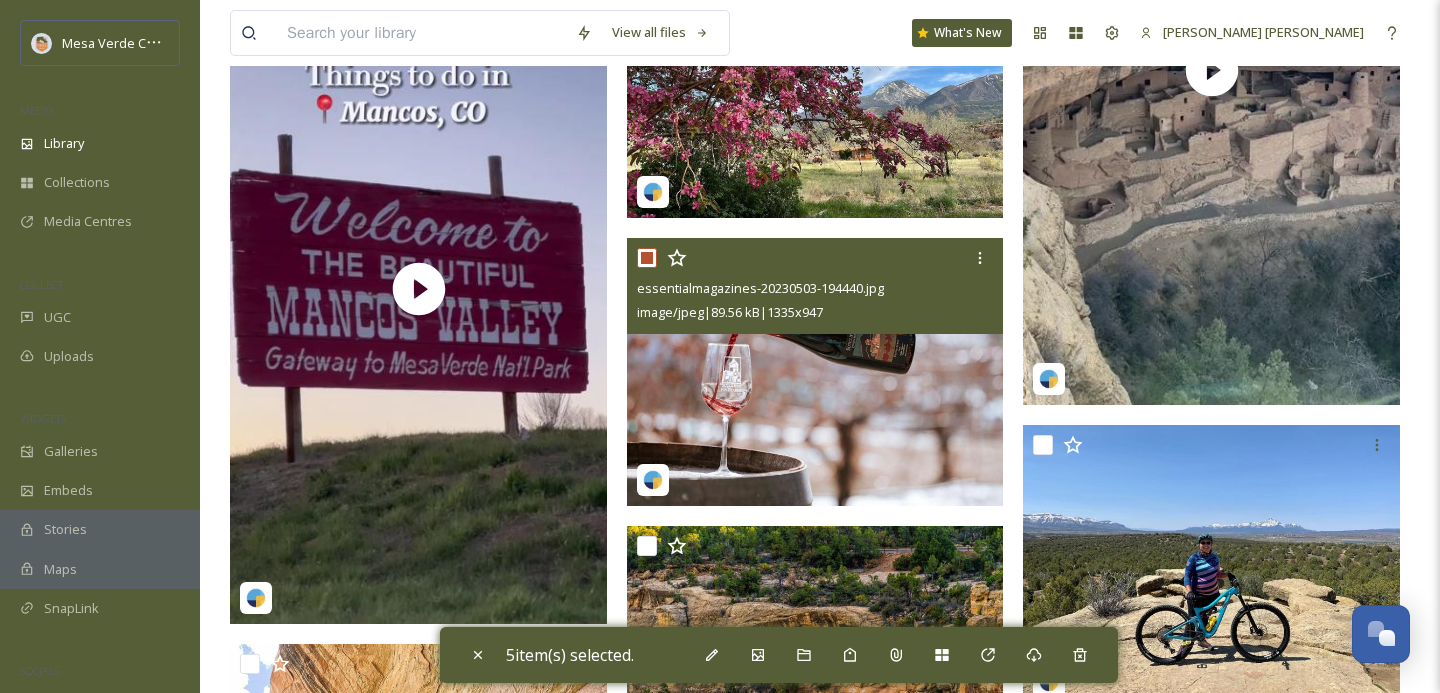 checkbox on "true" 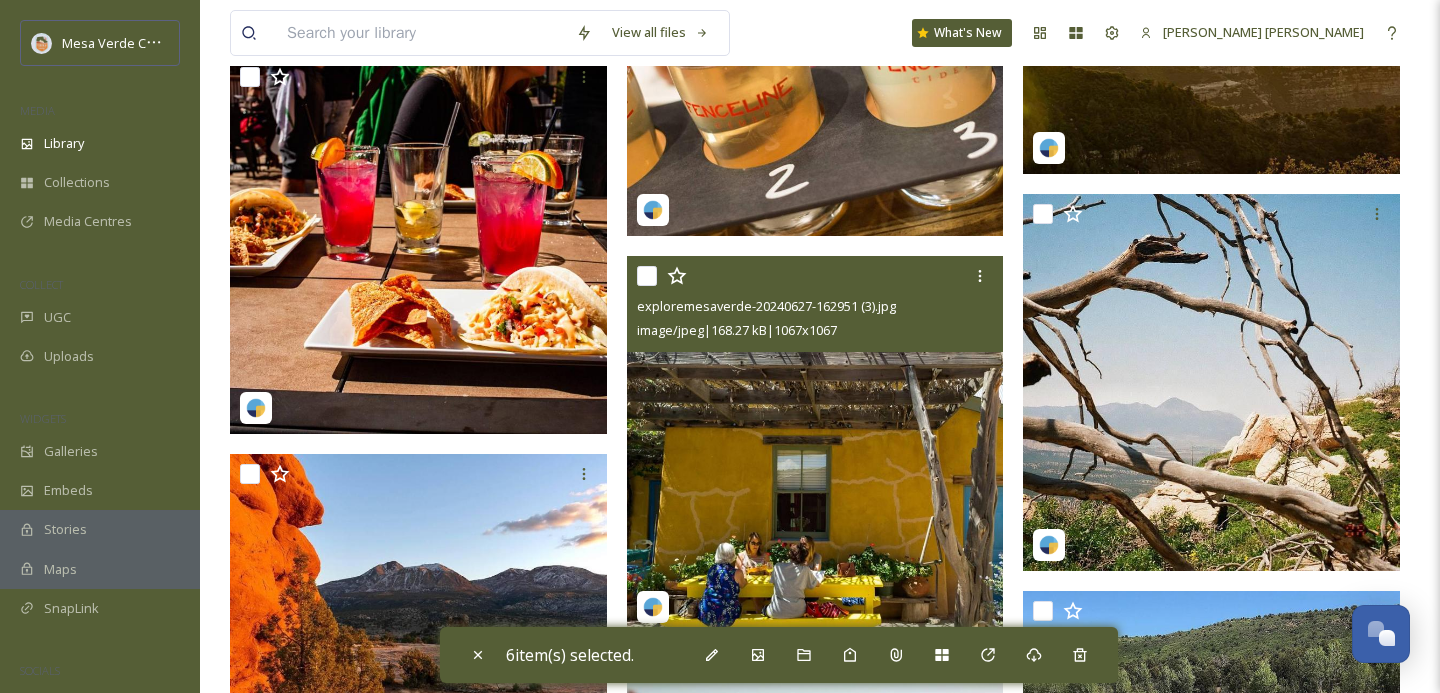 scroll, scrollTop: 8577, scrollLeft: 0, axis: vertical 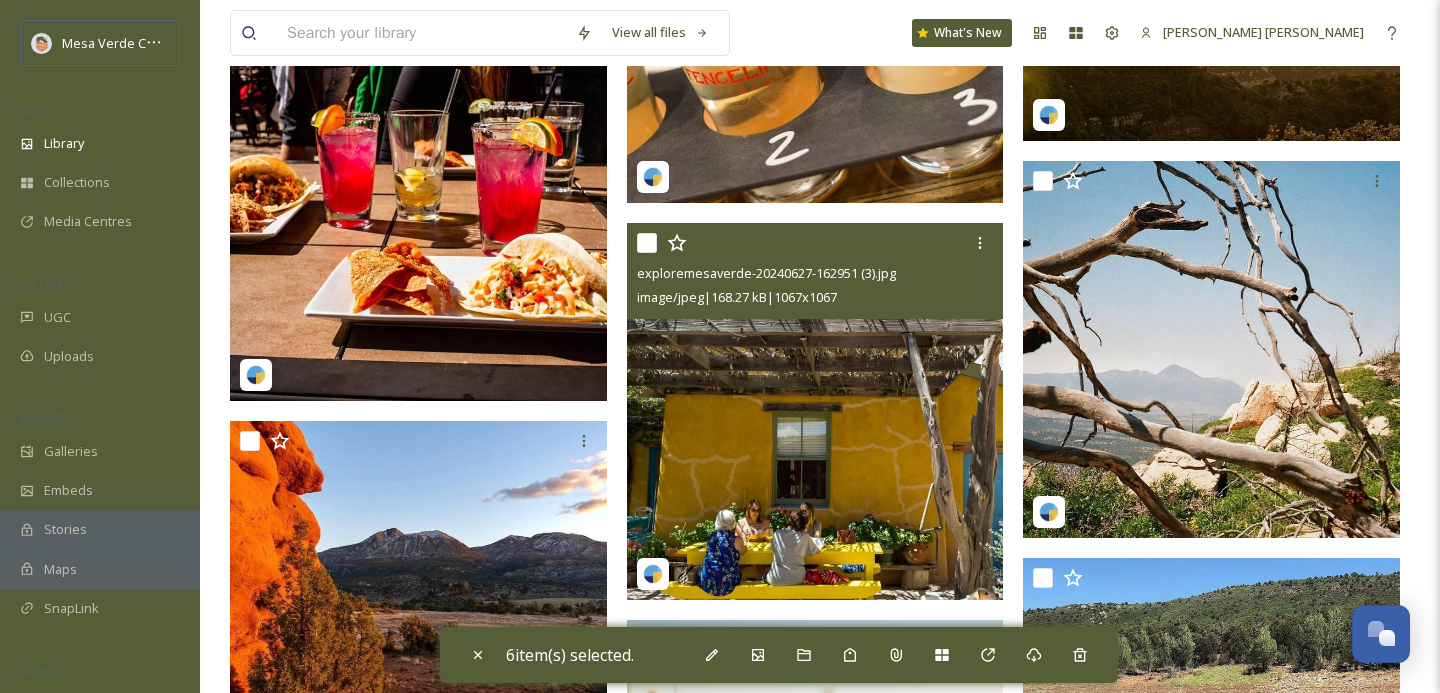 click at bounding box center (647, 243) 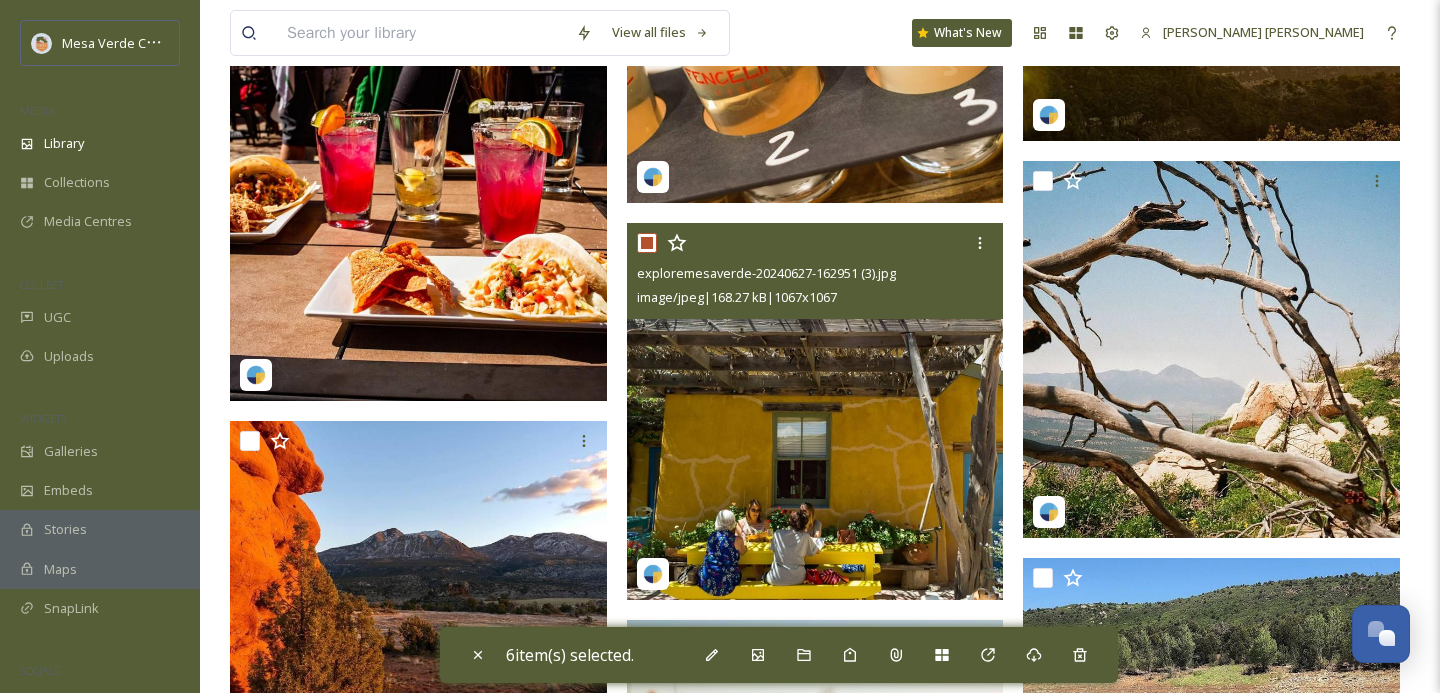 checkbox on "true" 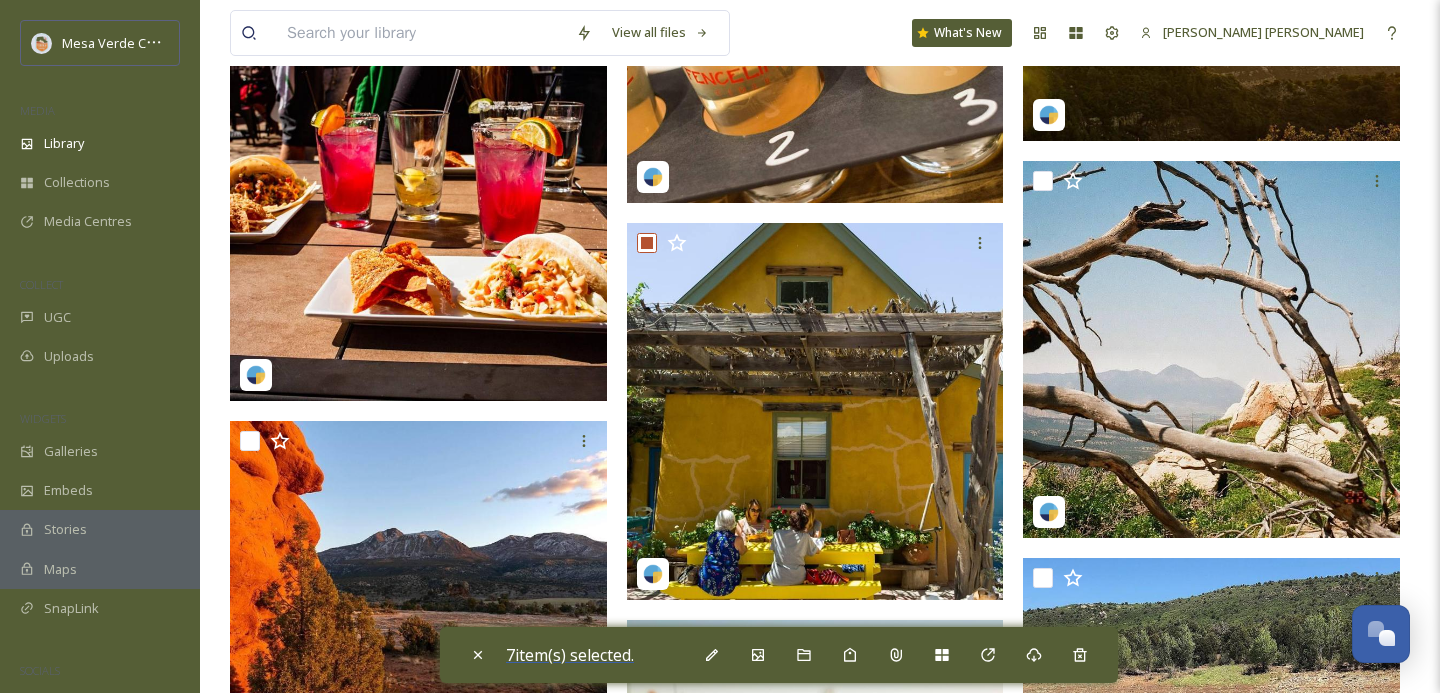 click on "7  item(s) selected." at bounding box center [570, 655] 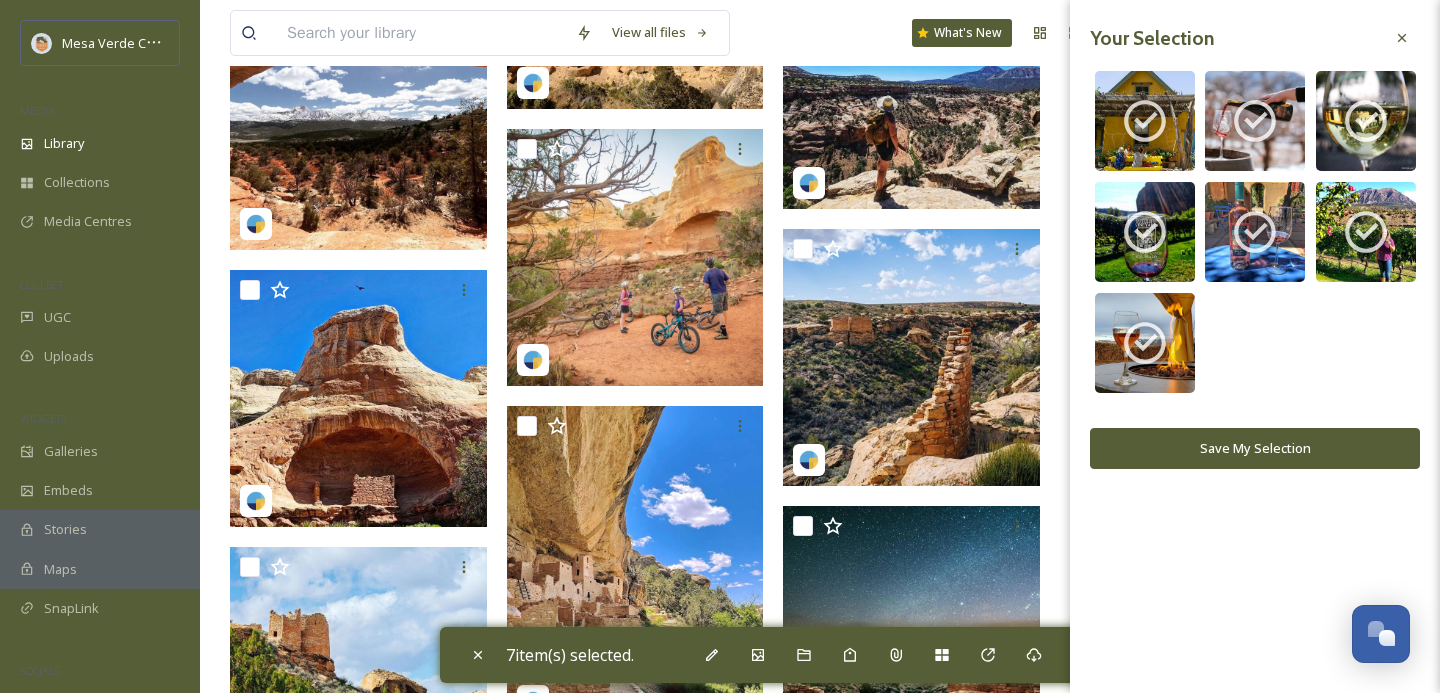 click on "Save My Selection" at bounding box center [1255, 448] 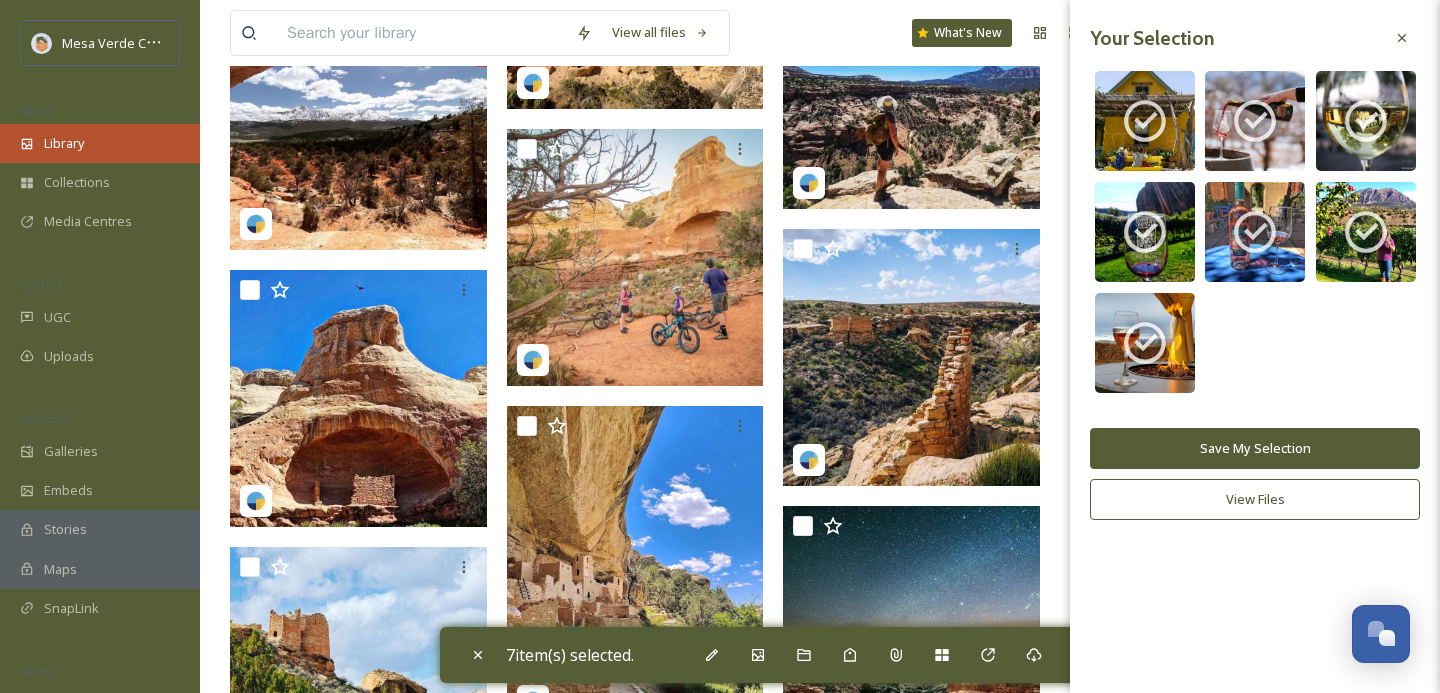 click on "Library" at bounding box center (100, 143) 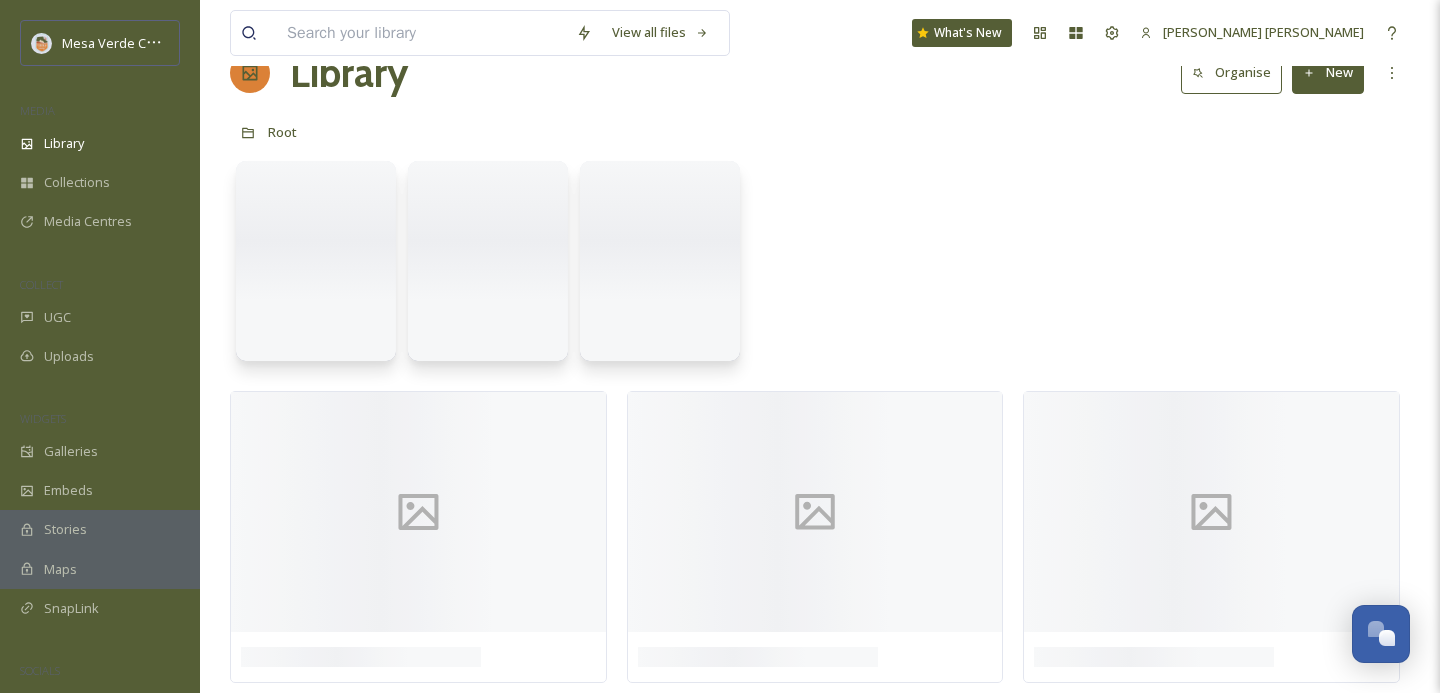 scroll, scrollTop: 0, scrollLeft: 0, axis: both 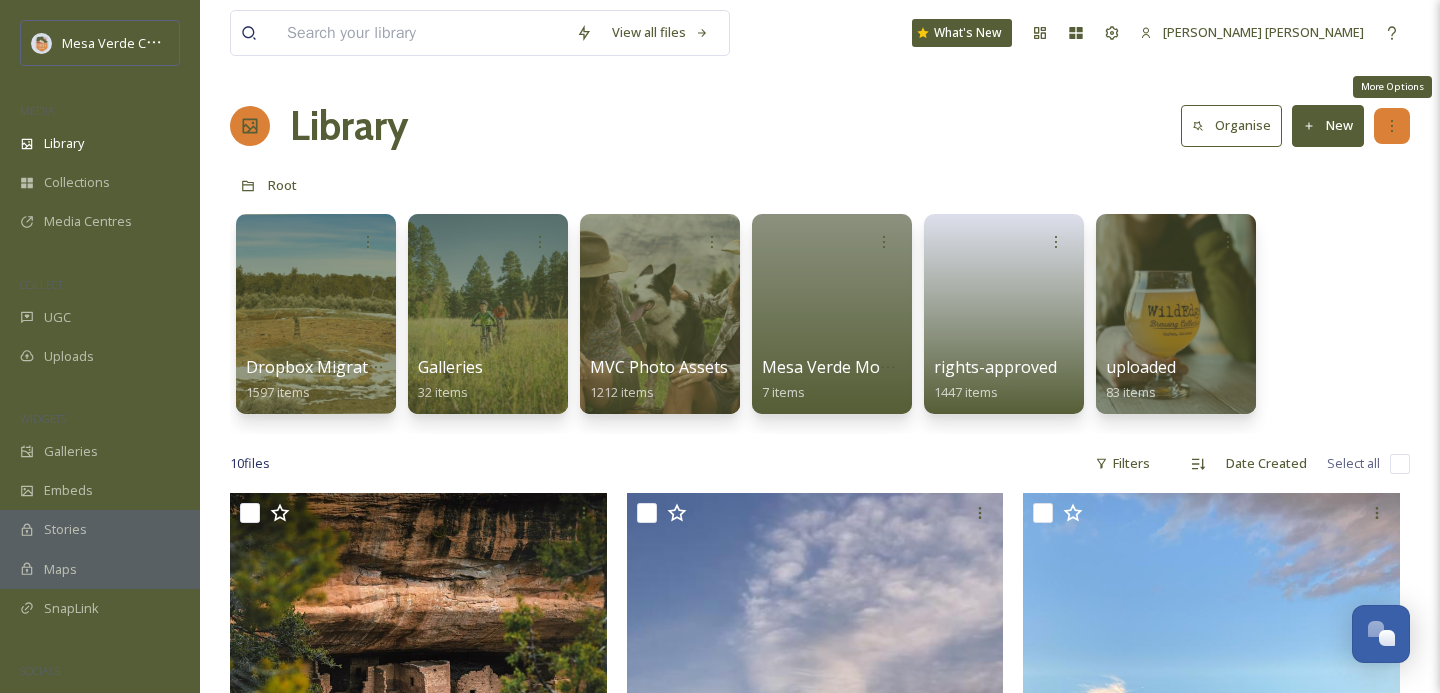 click 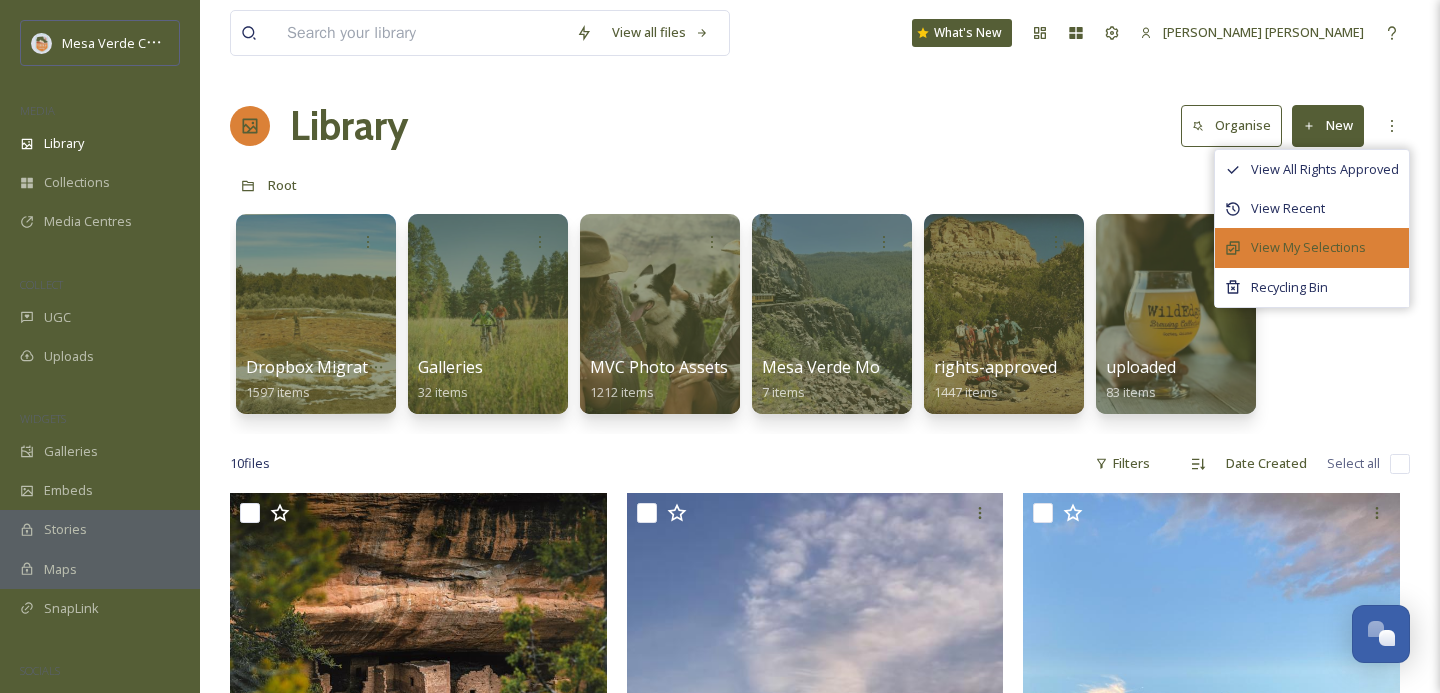click on "View My Selections" at bounding box center (1308, 247) 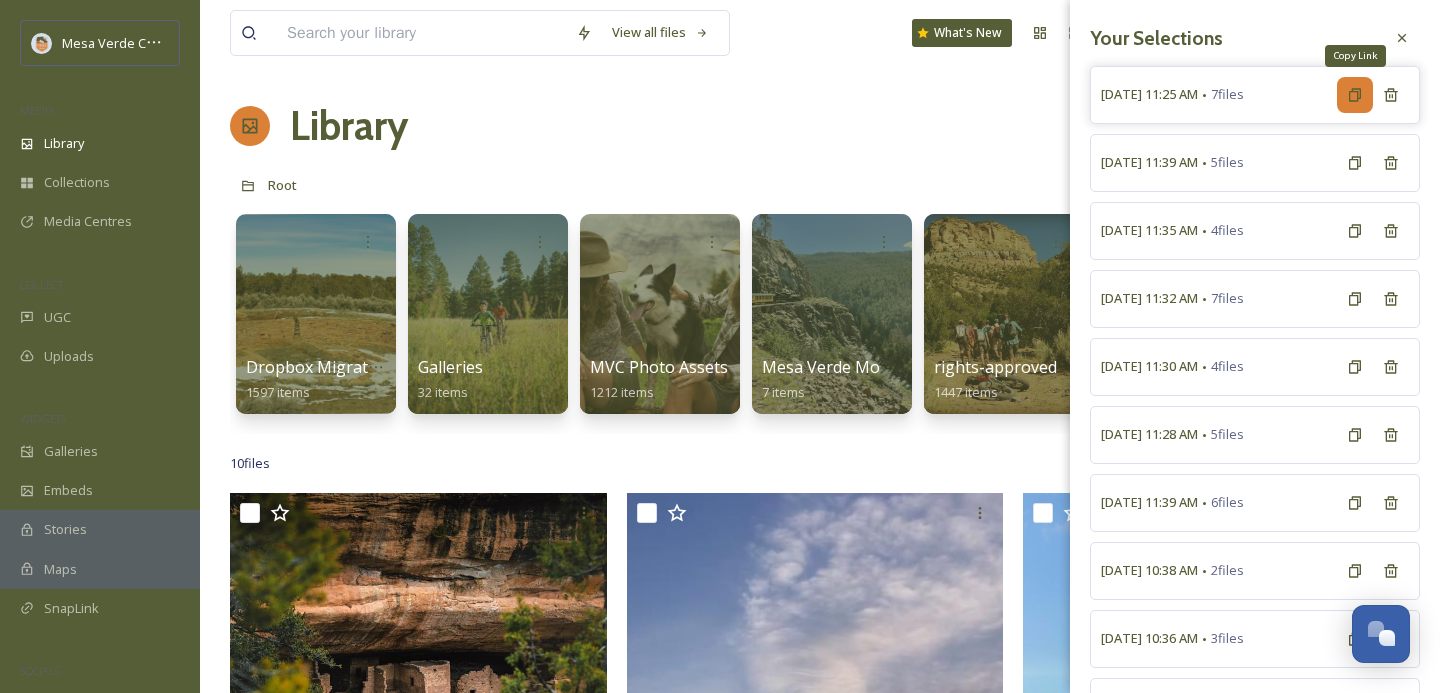 click 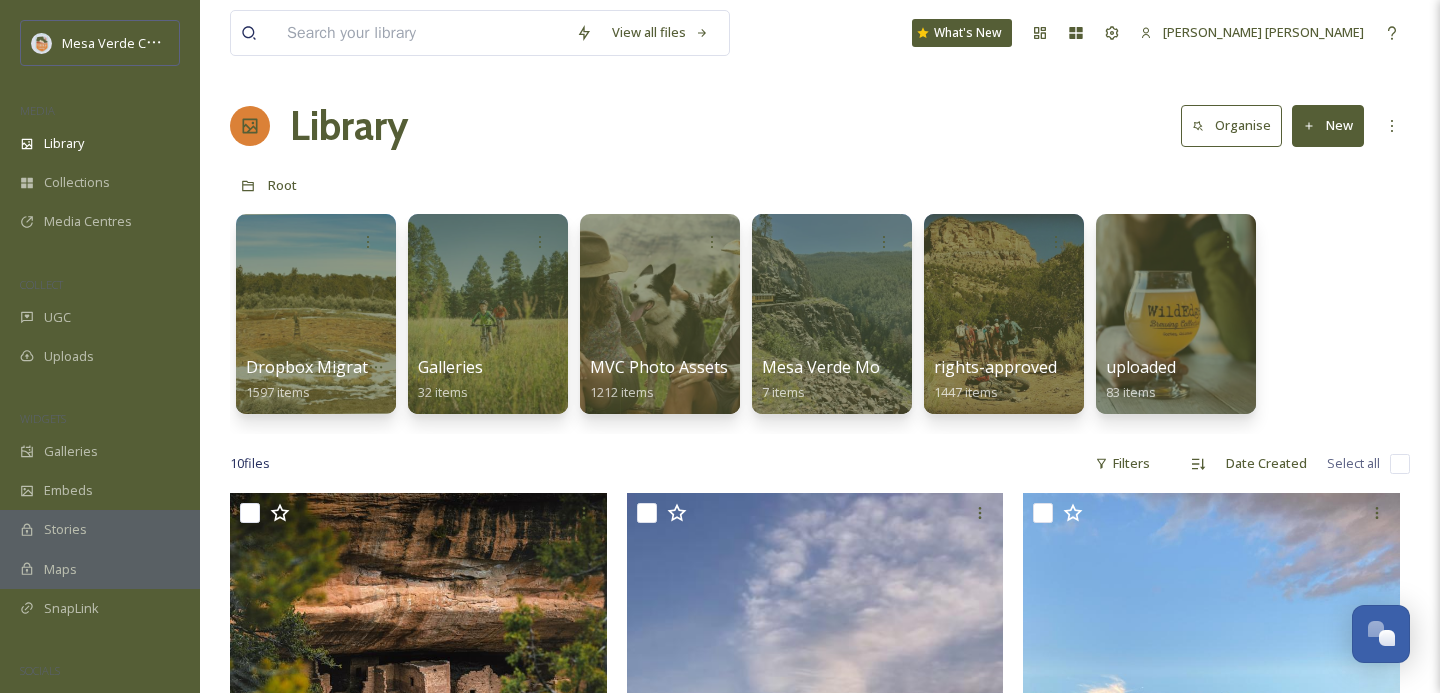 drag, startPoint x: 997, startPoint y: 124, endPoint x: 1254, endPoint y: 48, distance: 268.00186 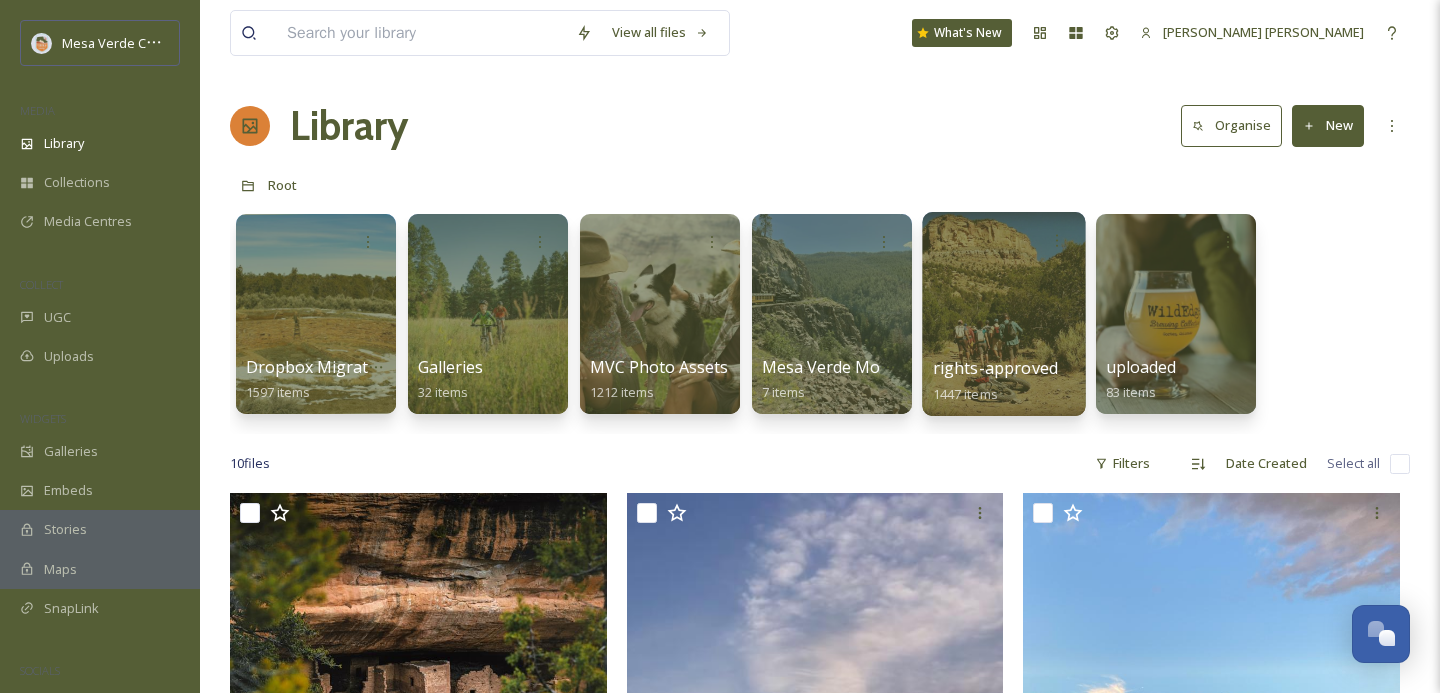 click at bounding box center (1003, 314) 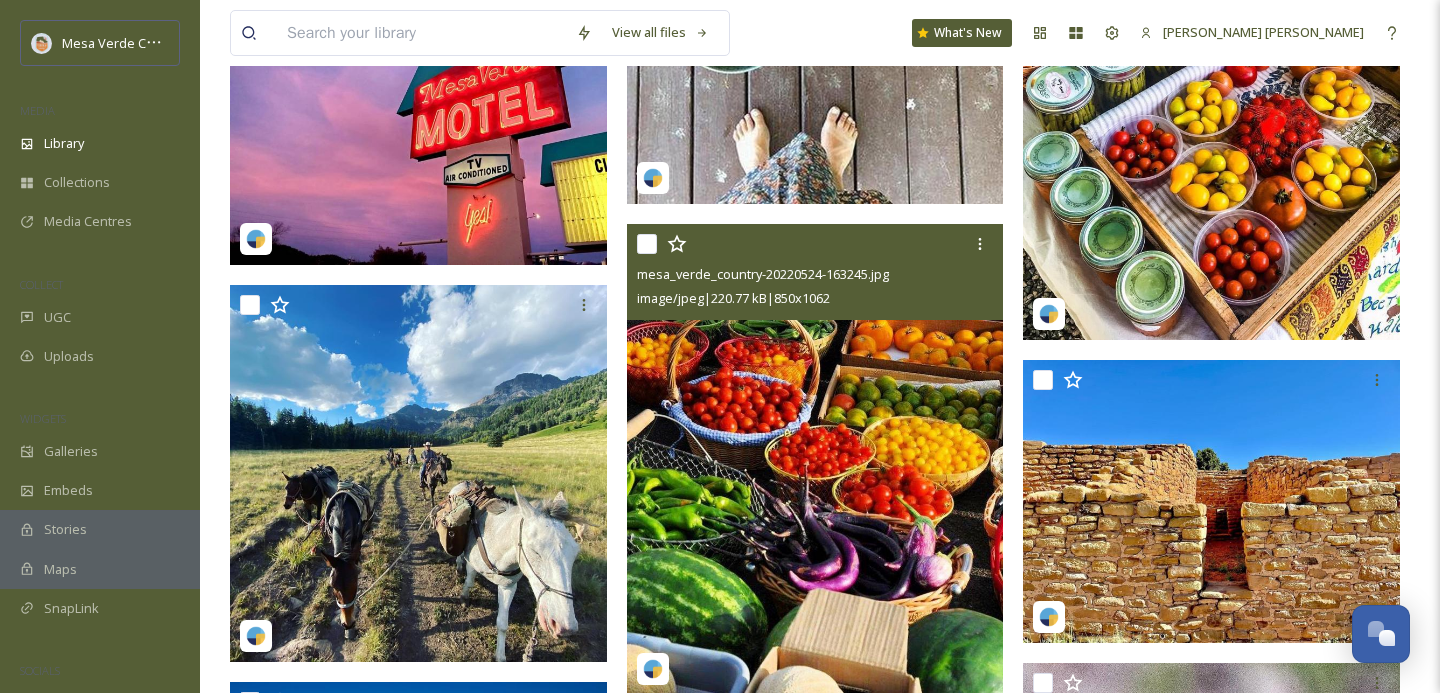 scroll, scrollTop: 101279, scrollLeft: 0, axis: vertical 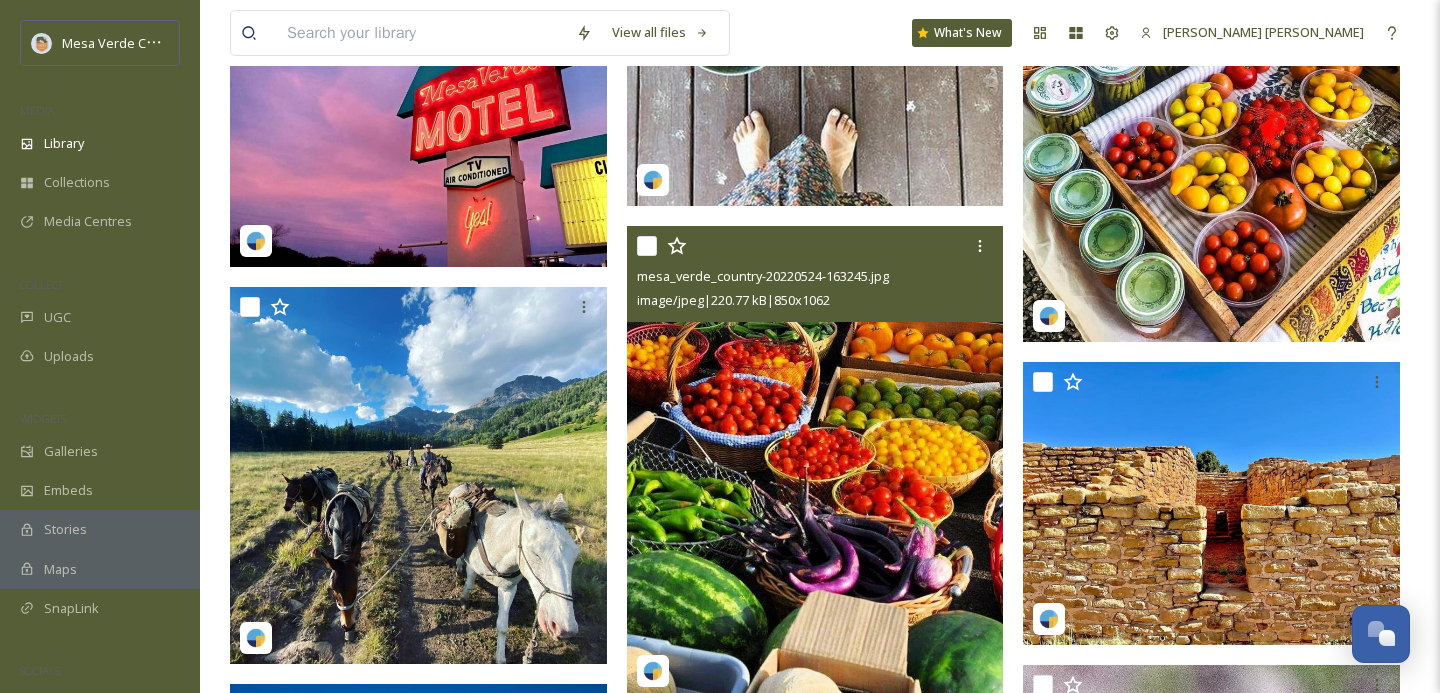 click at bounding box center [647, 246] 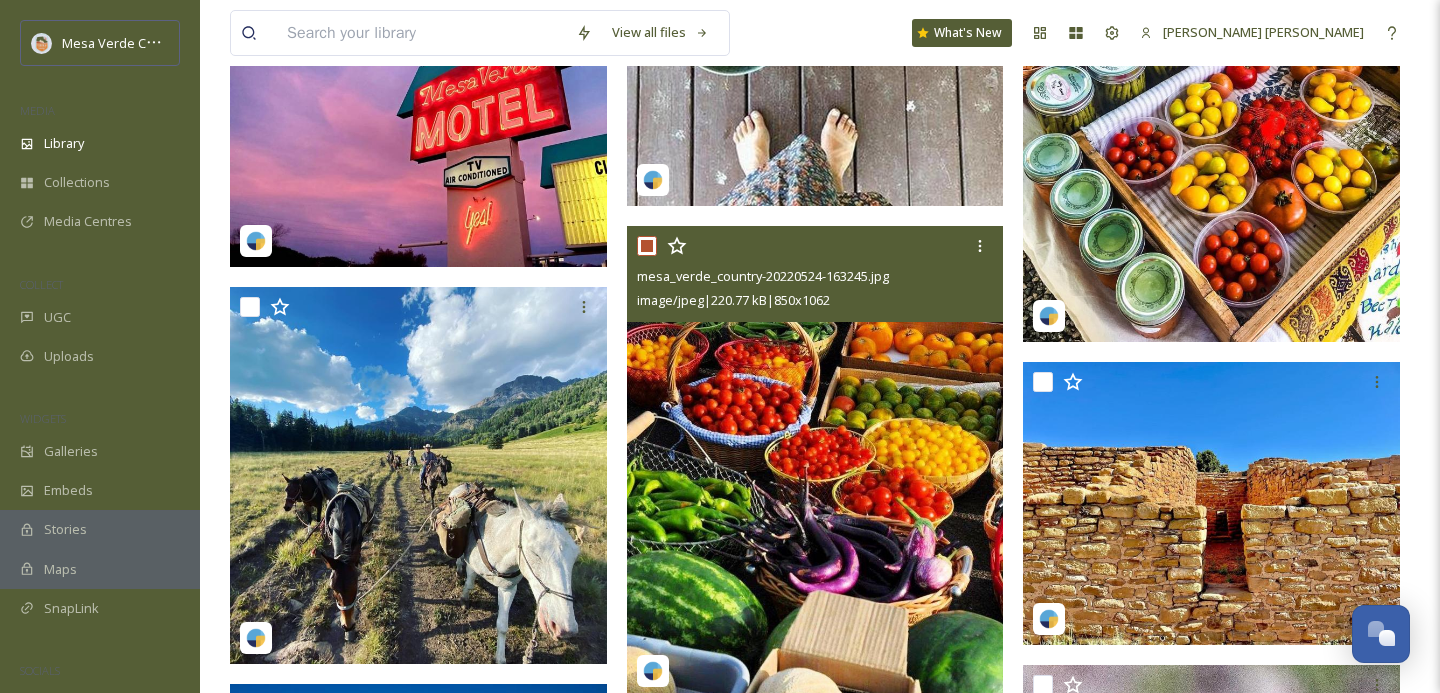 checkbox on "true" 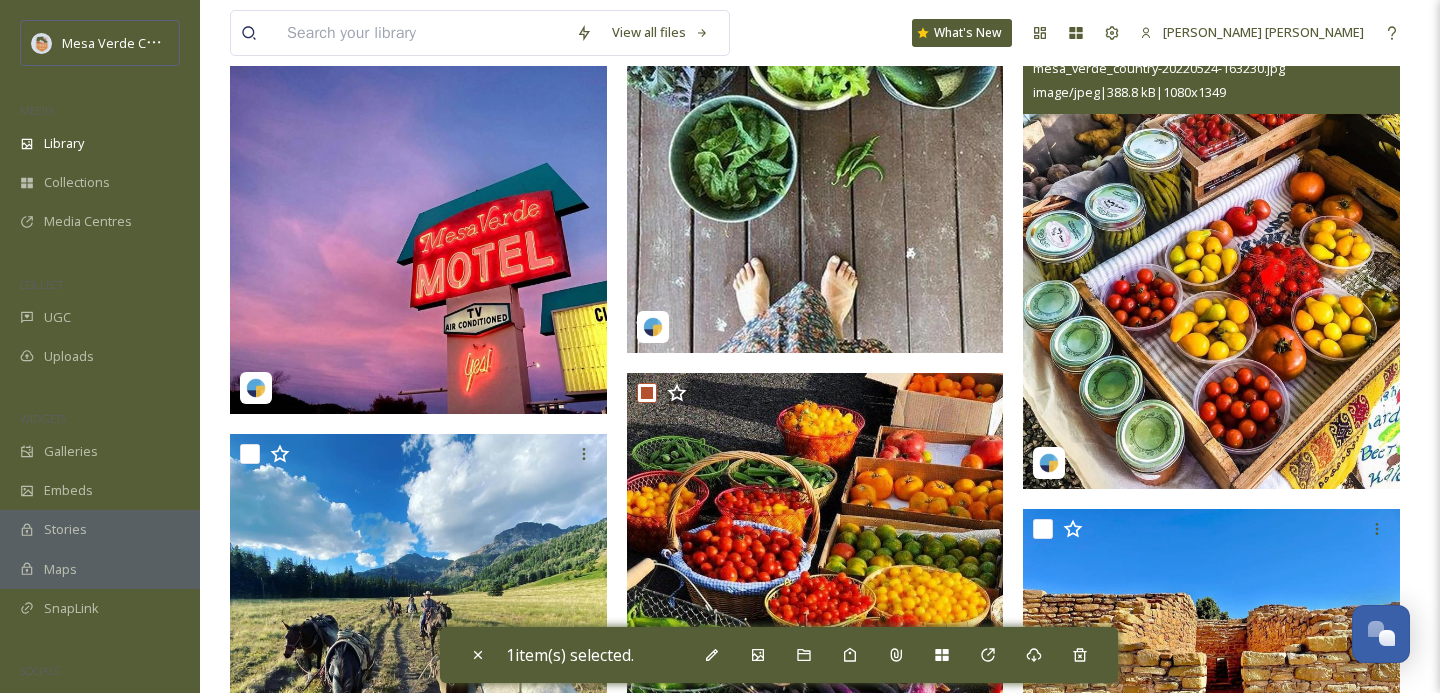 scroll, scrollTop: 101040, scrollLeft: 0, axis: vertical 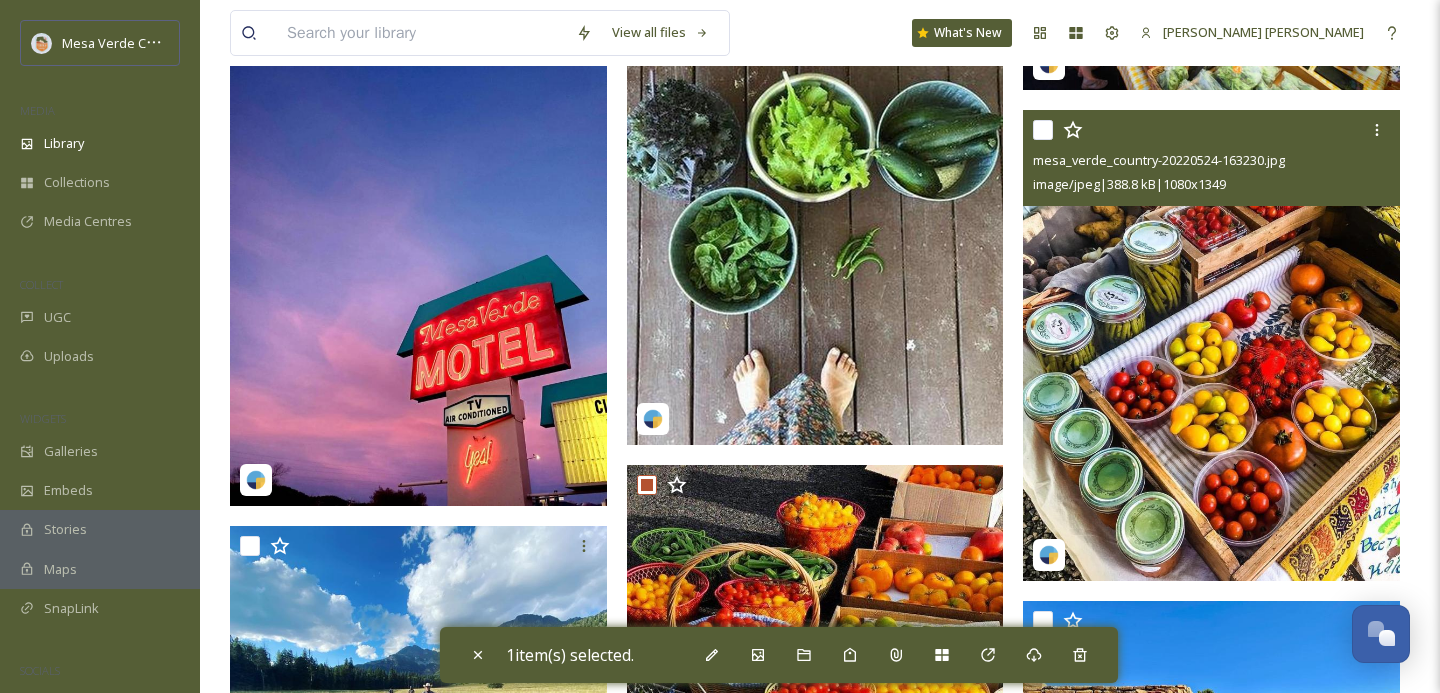 click at bounding box center [1043, 130] 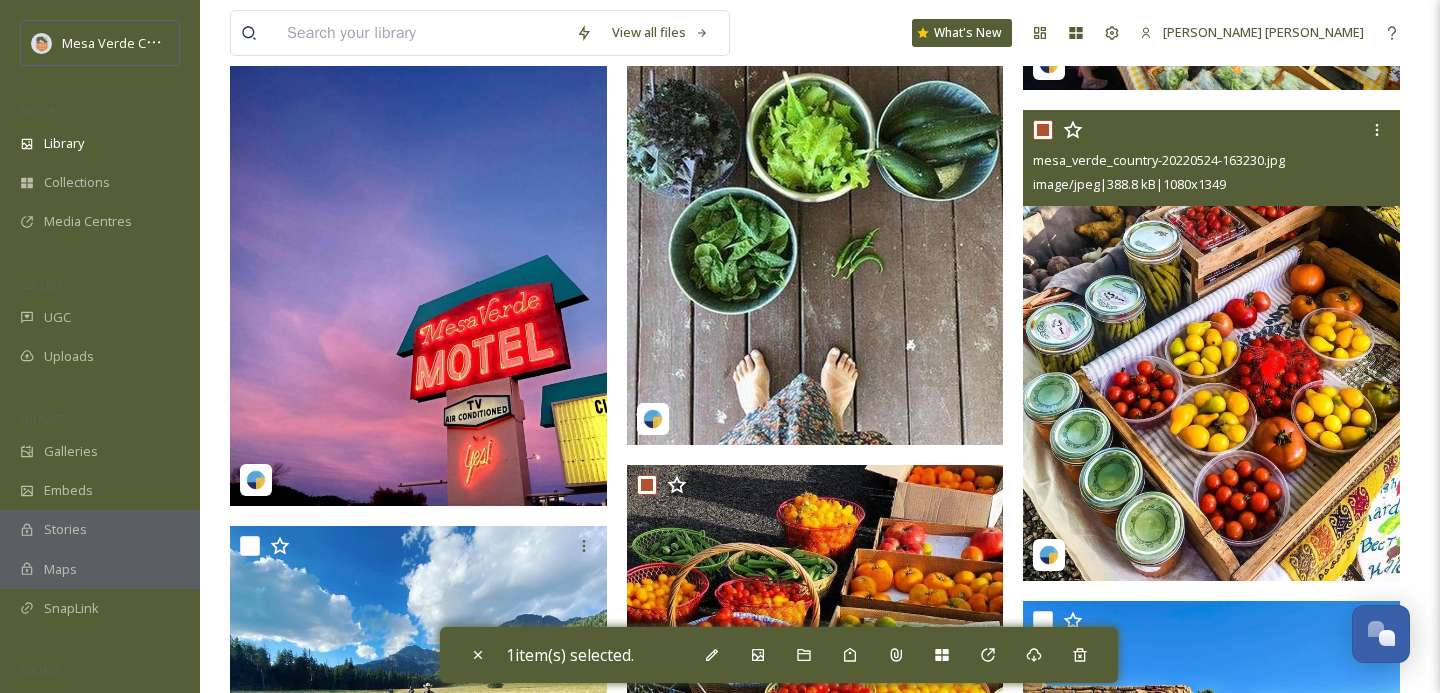checkbox on "true" 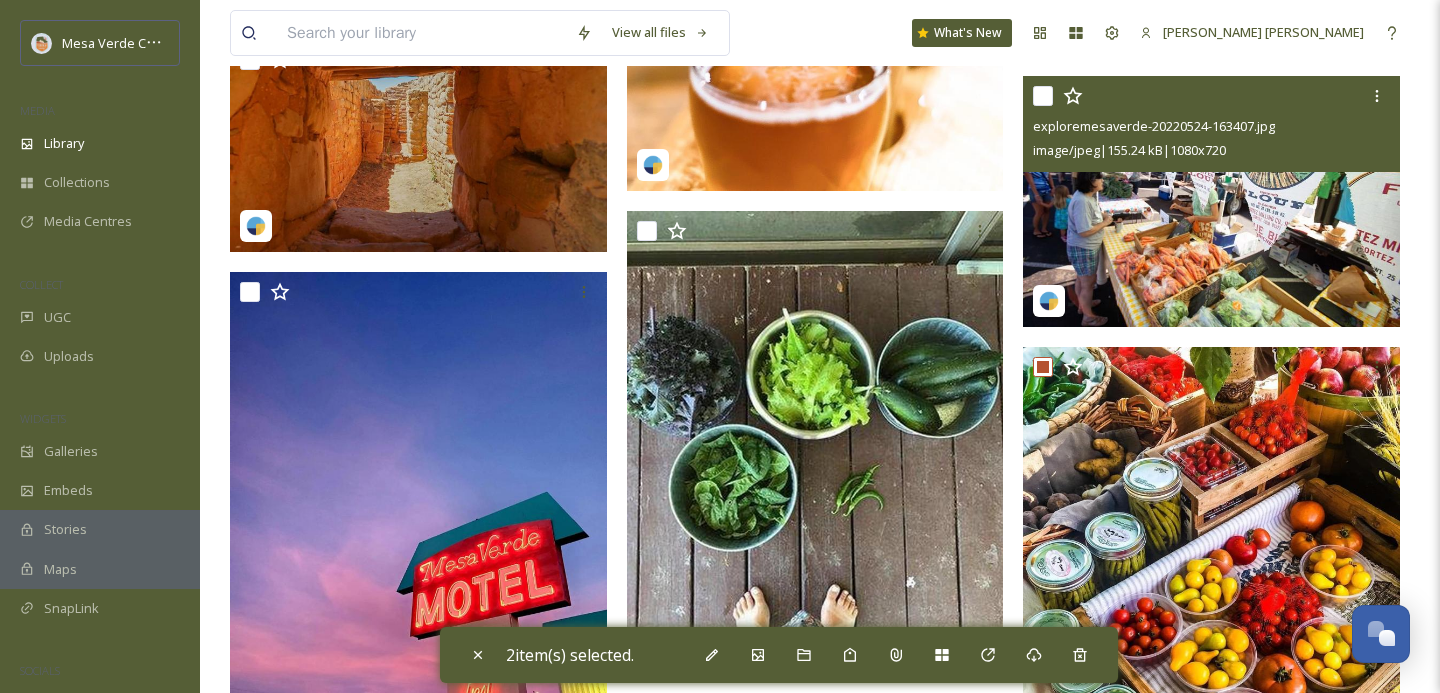 scroll, scrollTop: 100795, scrollLeft: 0, axis: vertical 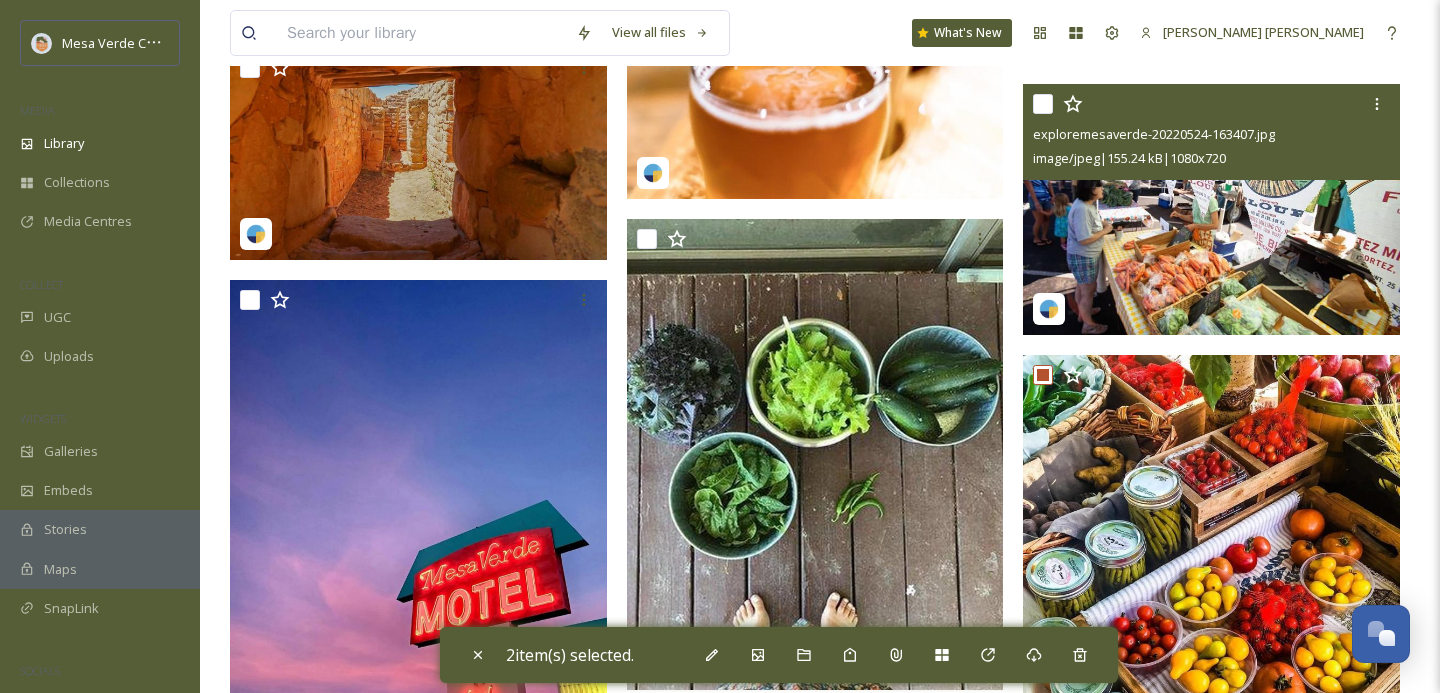 click at bounding box center [1043, 104] 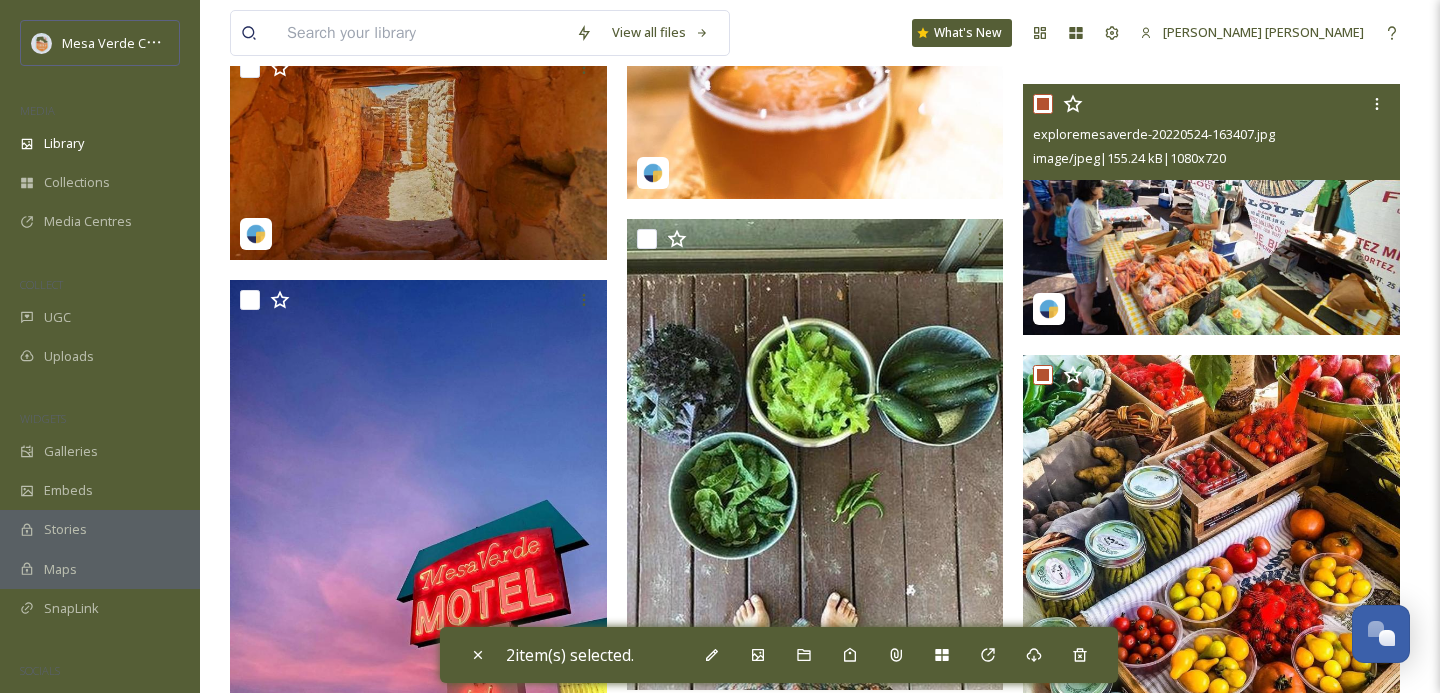 checkbox on "true" 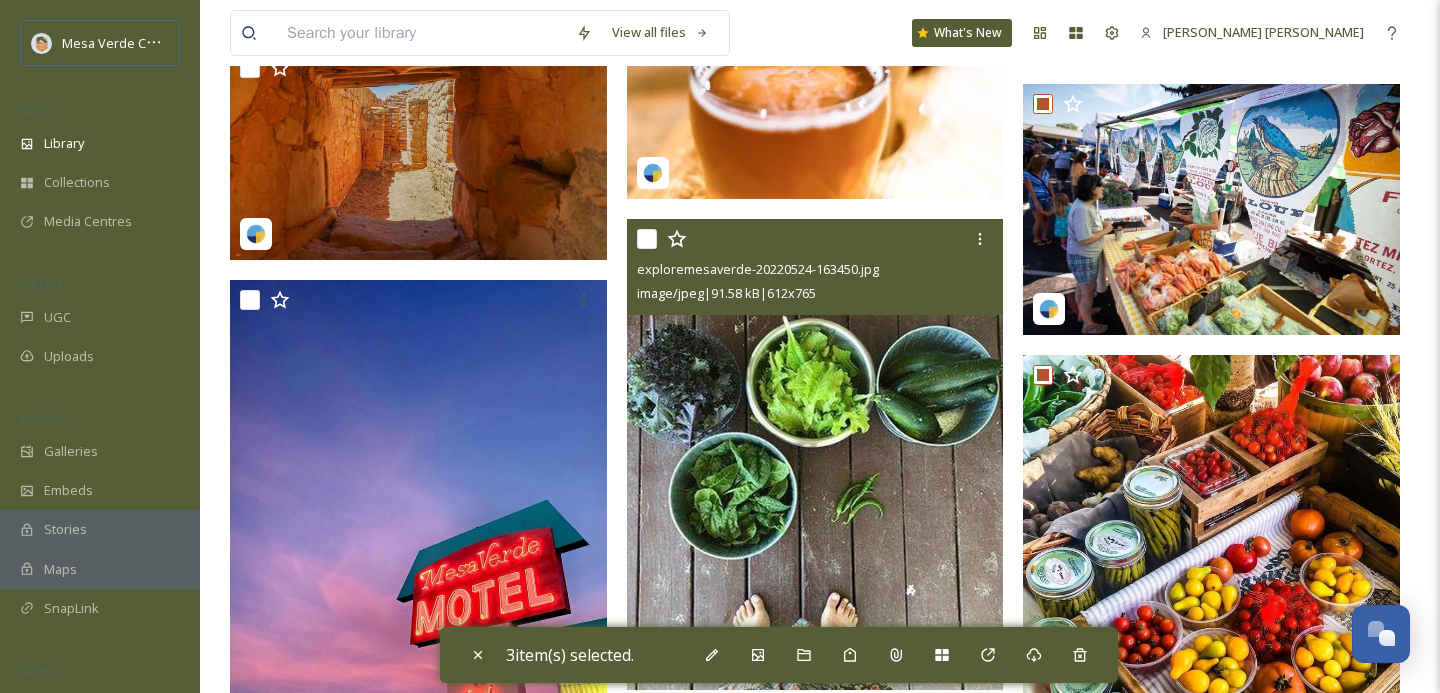 click at bounding box center [647, 239] 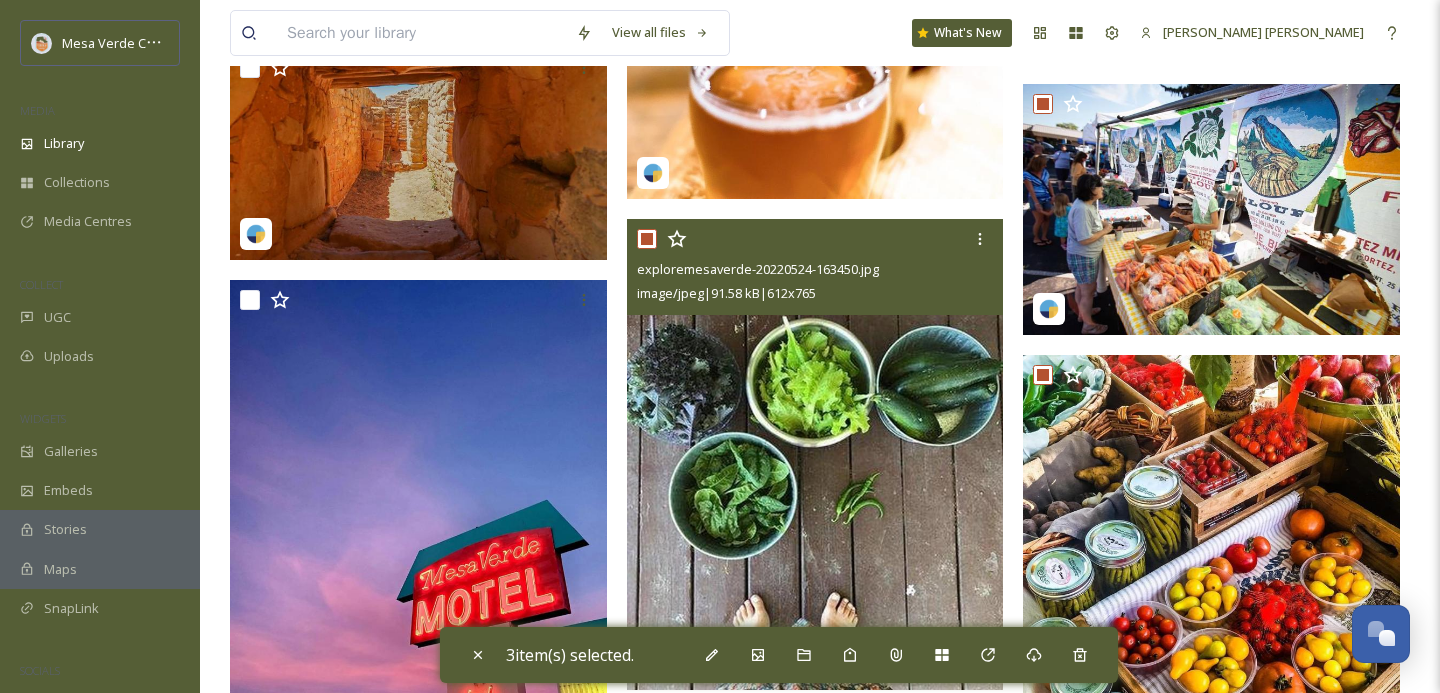 checkbox on "true" 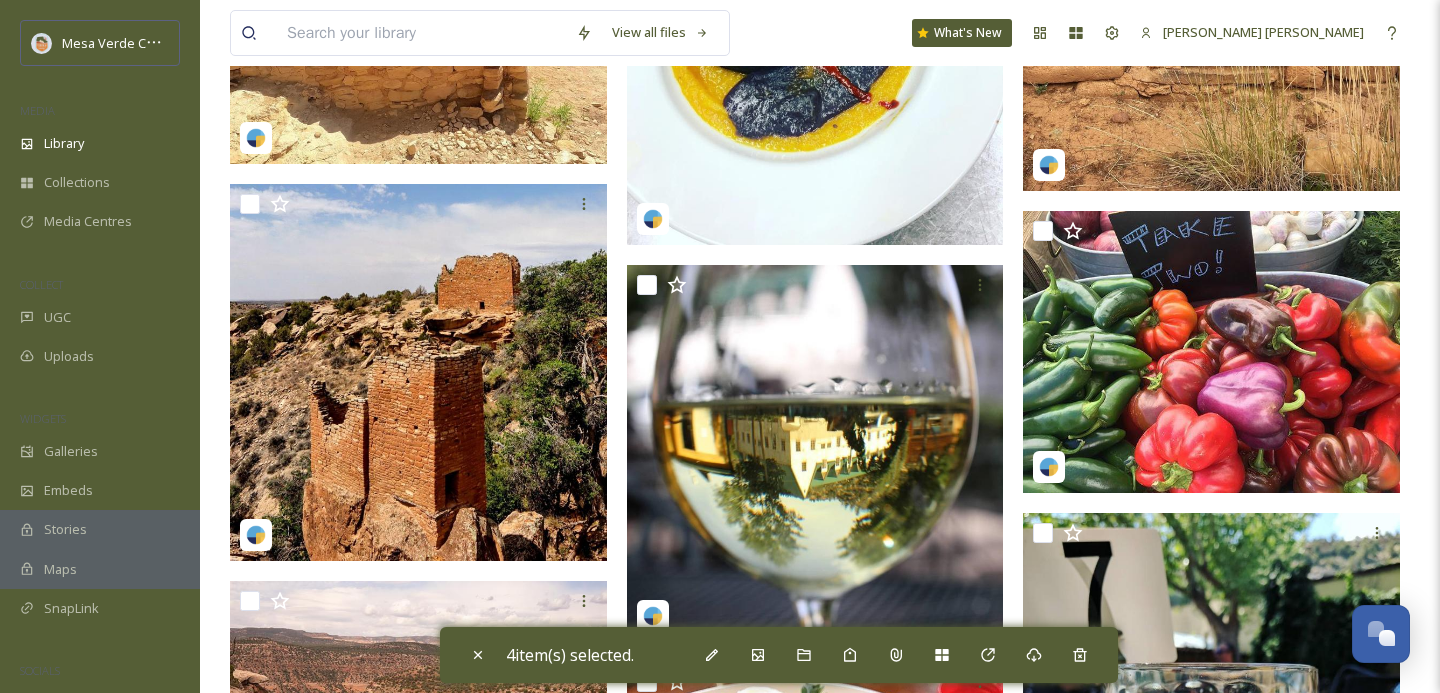 scroll, scrollTop: 91492, scrollLeft: 0, axis: vertical 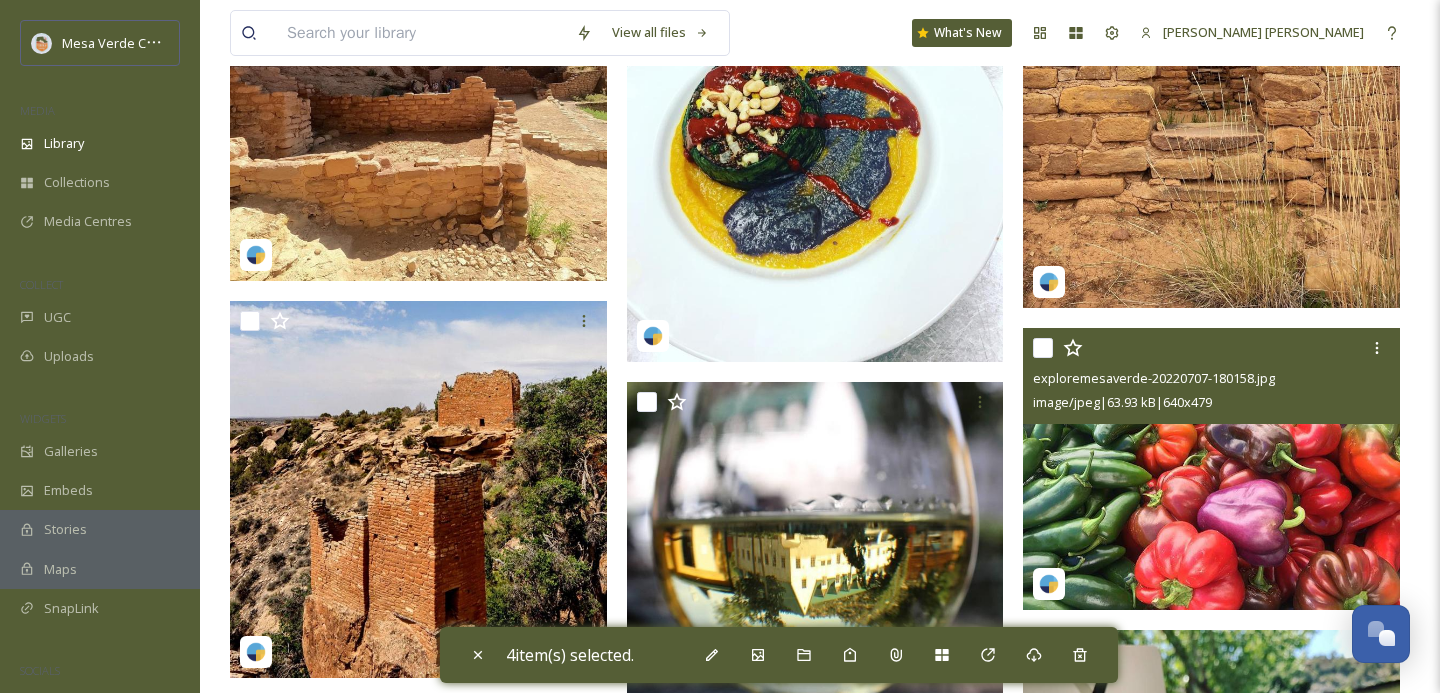 click at bounding box center [1043, 348] 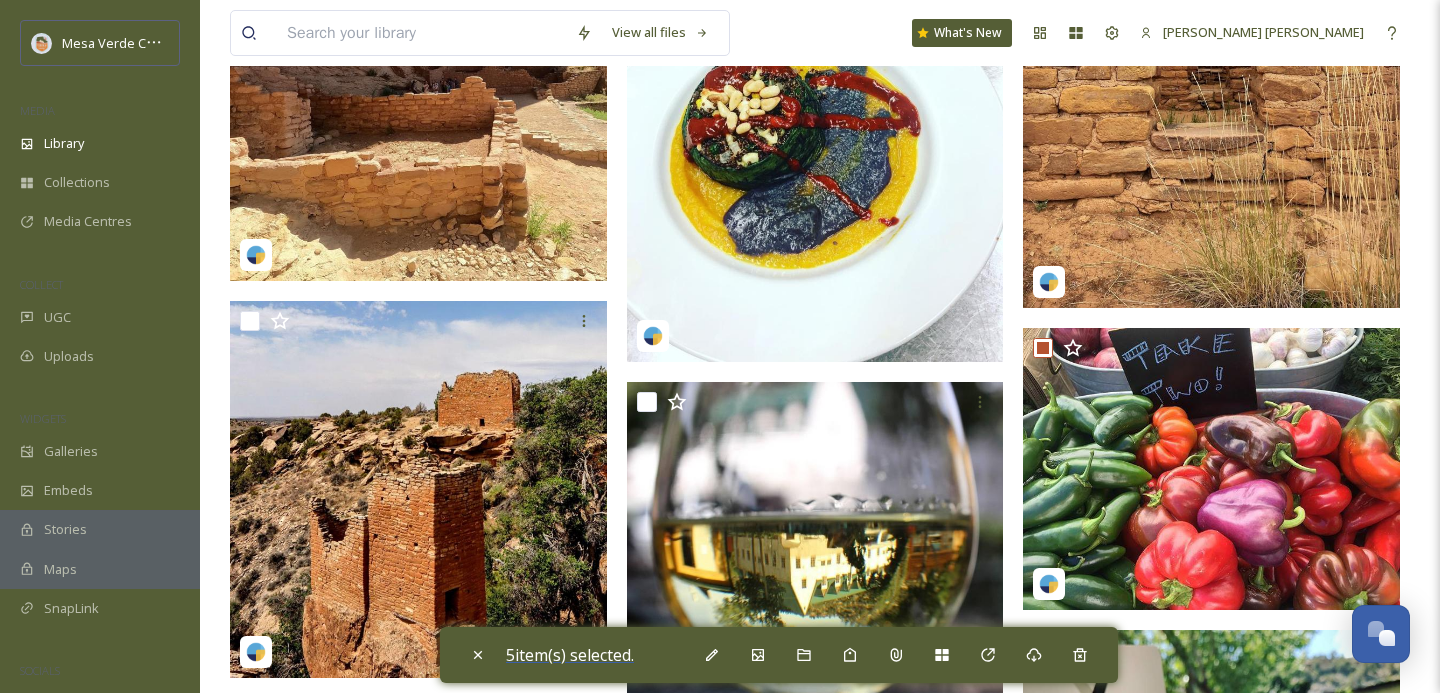 click on "5  item(s) selected." at bounding box center [570, 655] 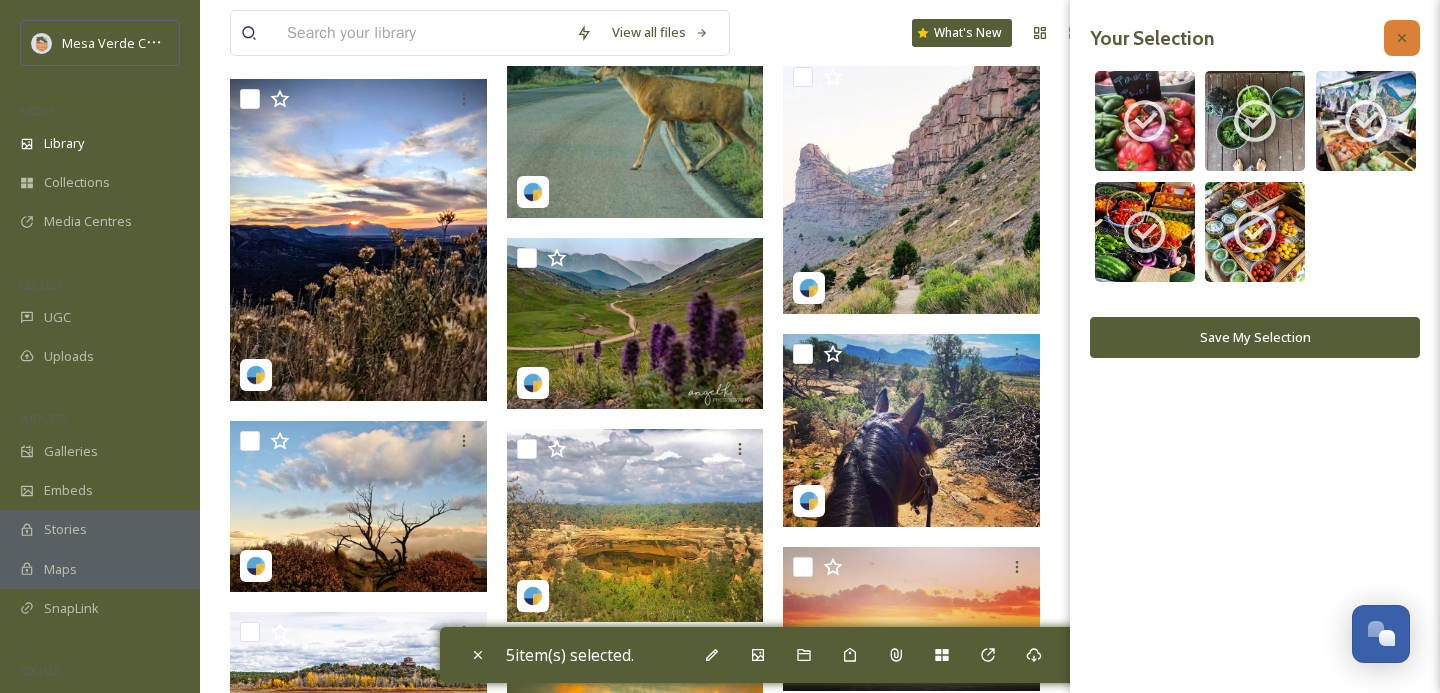 click 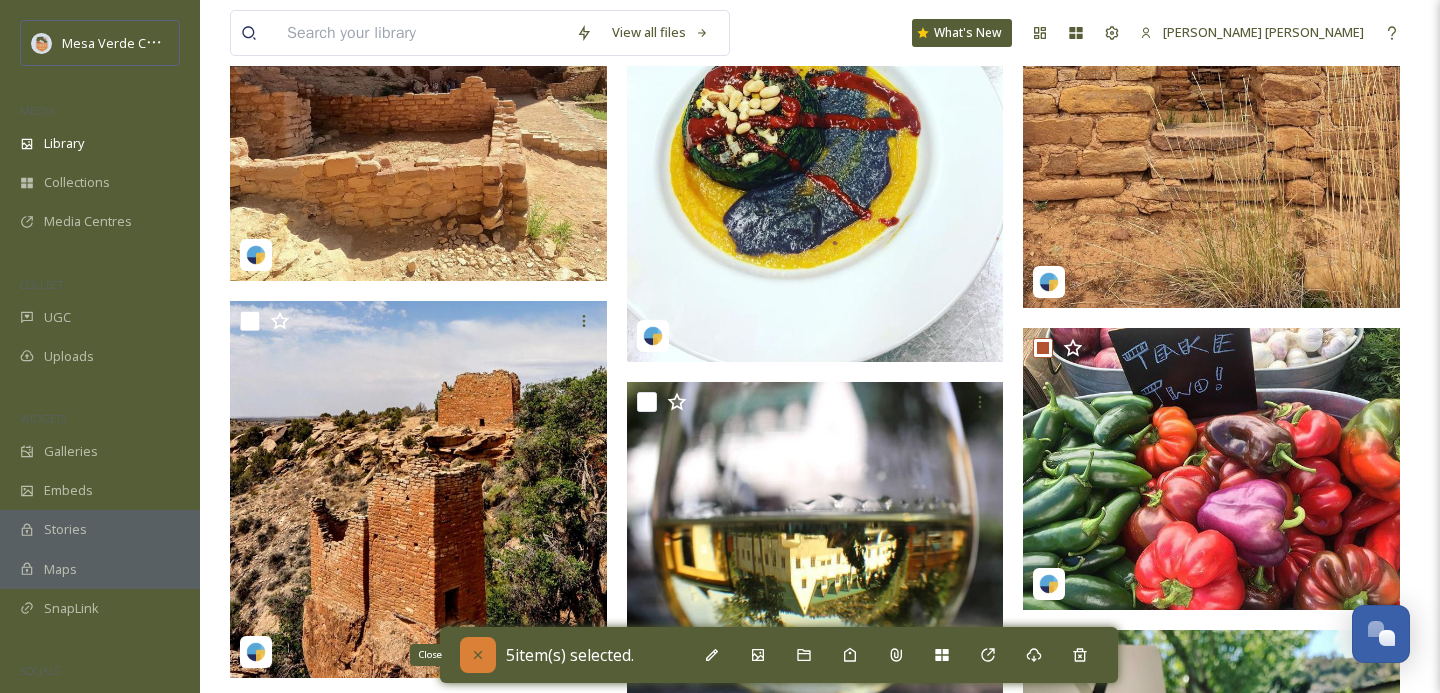 click 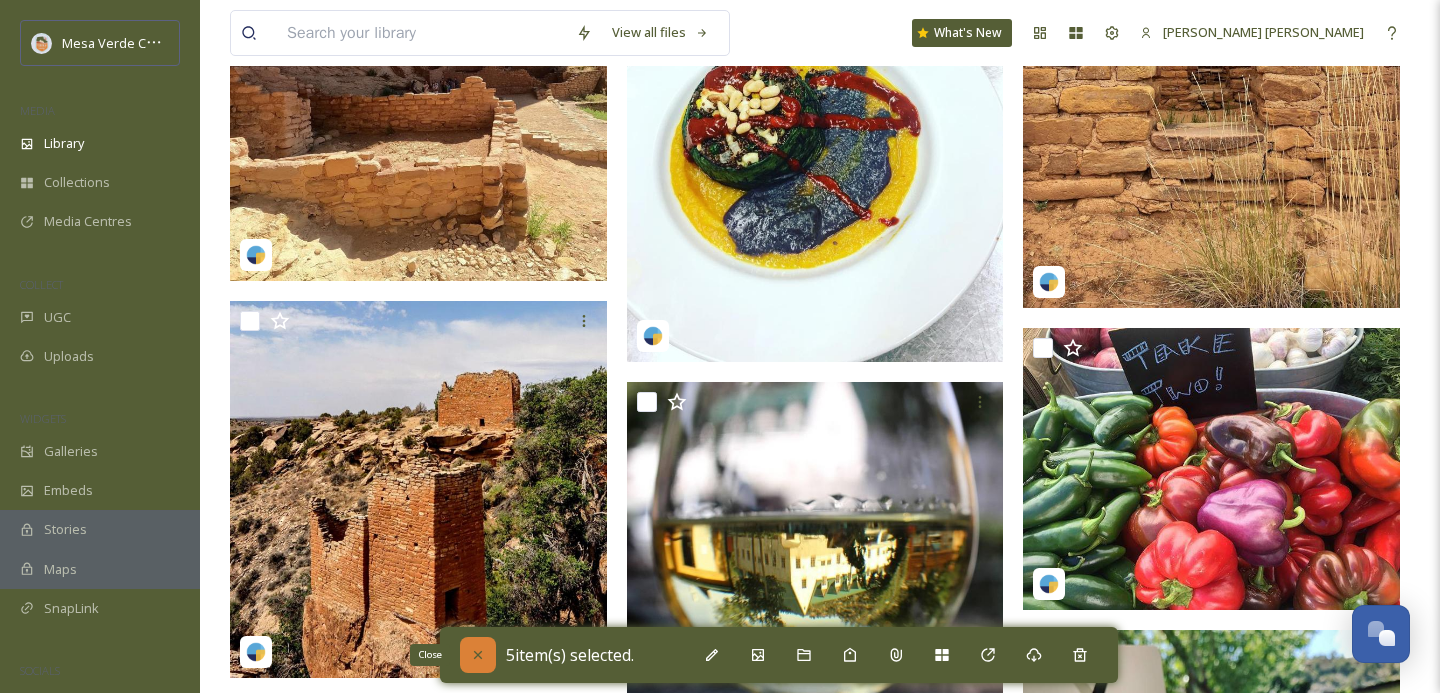 checkbox on "false" 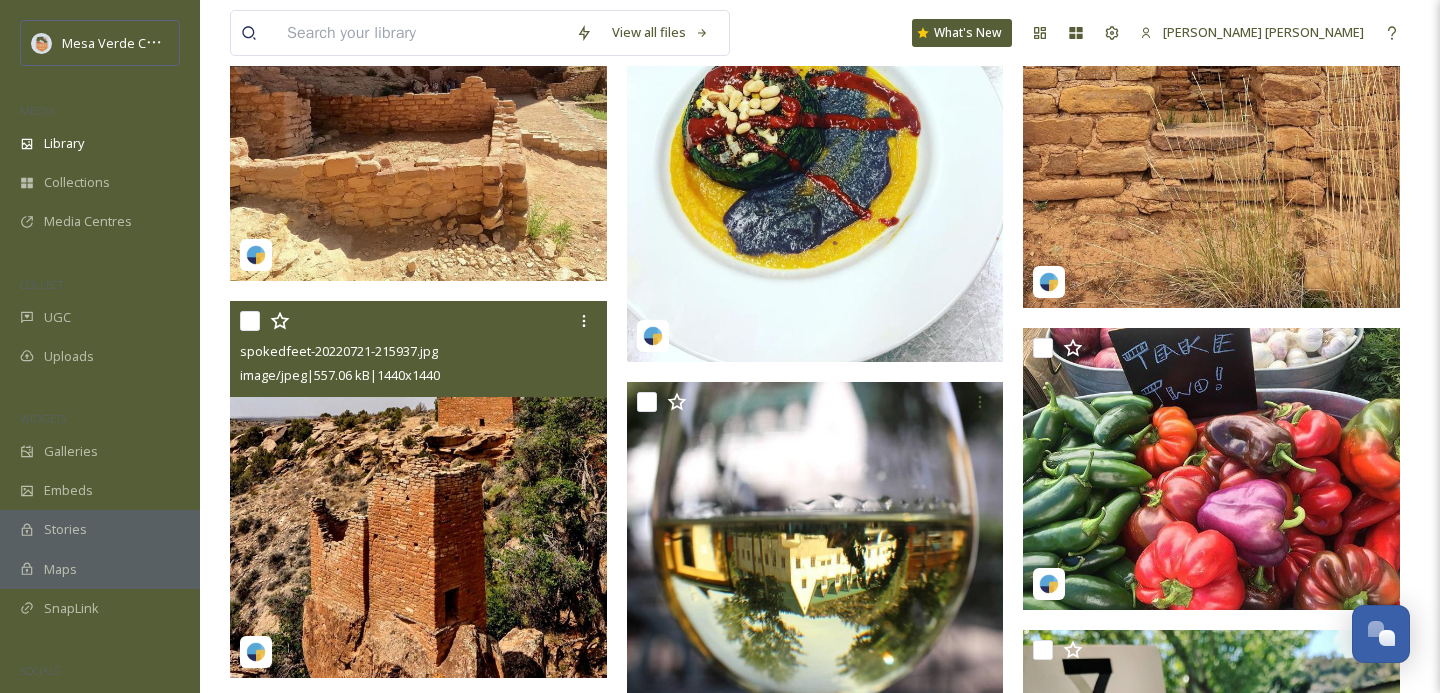 scroll, scrollTop: 91550, scrollLeft: 0, axis: vertical 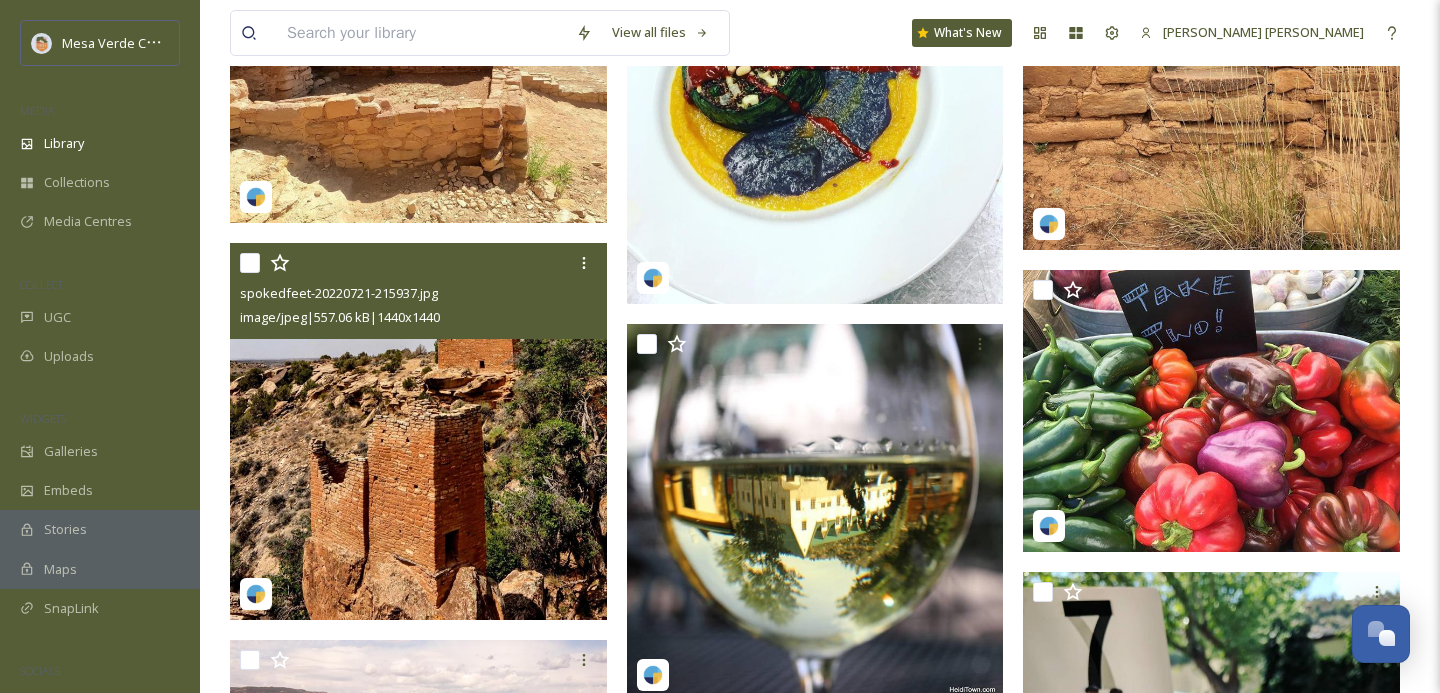 click at bounding box center [250, 263] 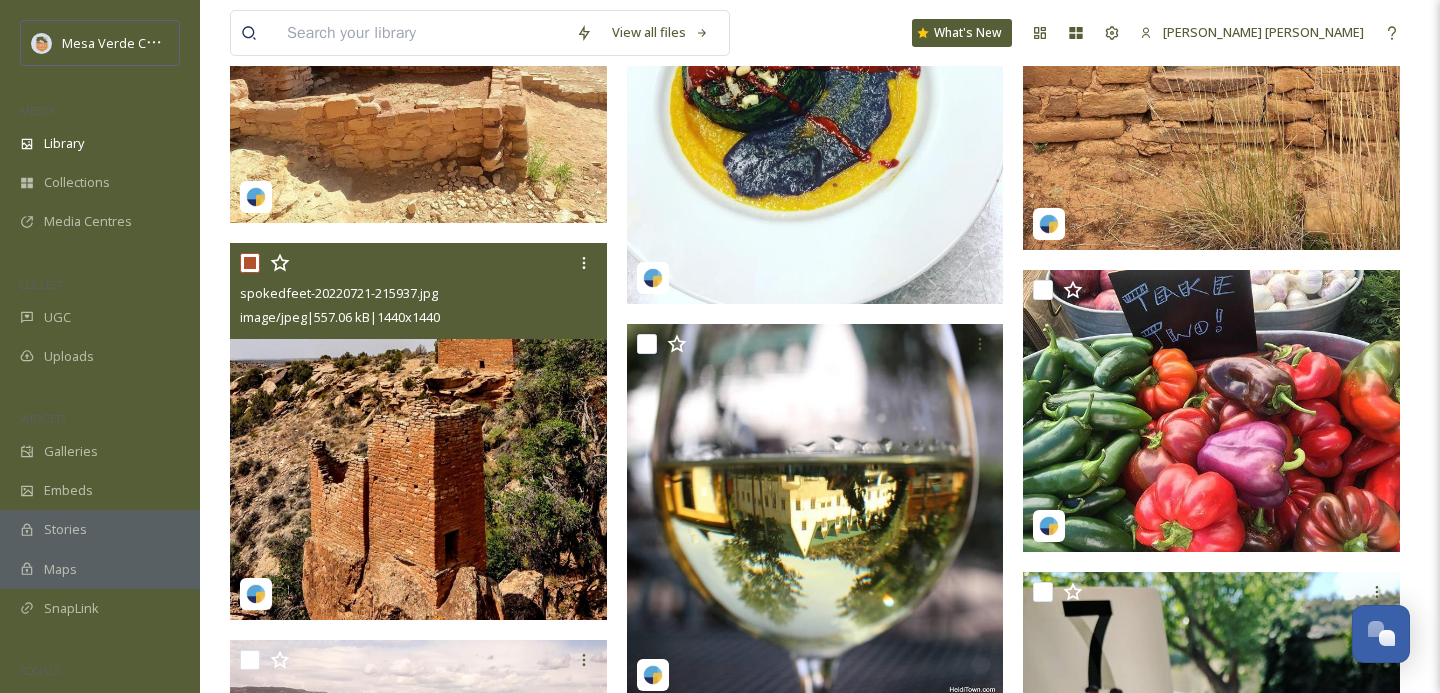 checkbox on "true" 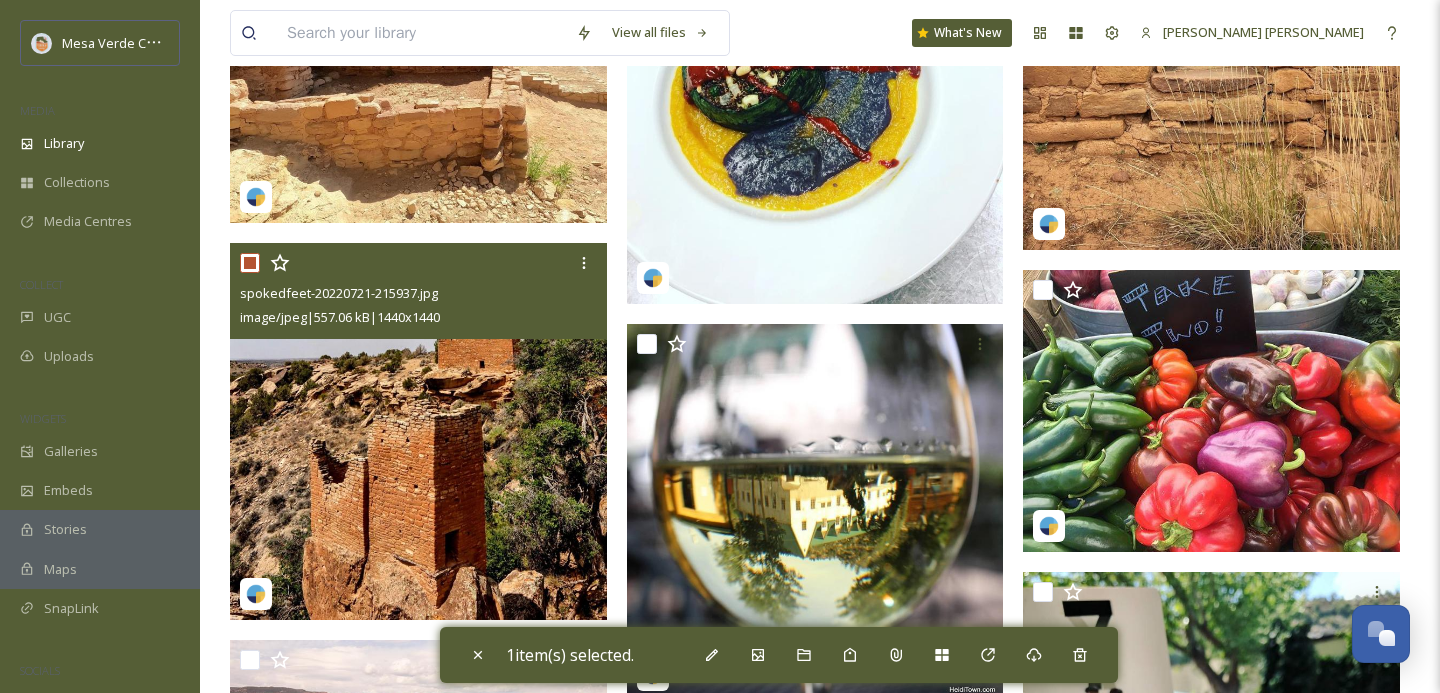 scroll, scrollTop: 91216, scrollLeft: 0, axis: vertical 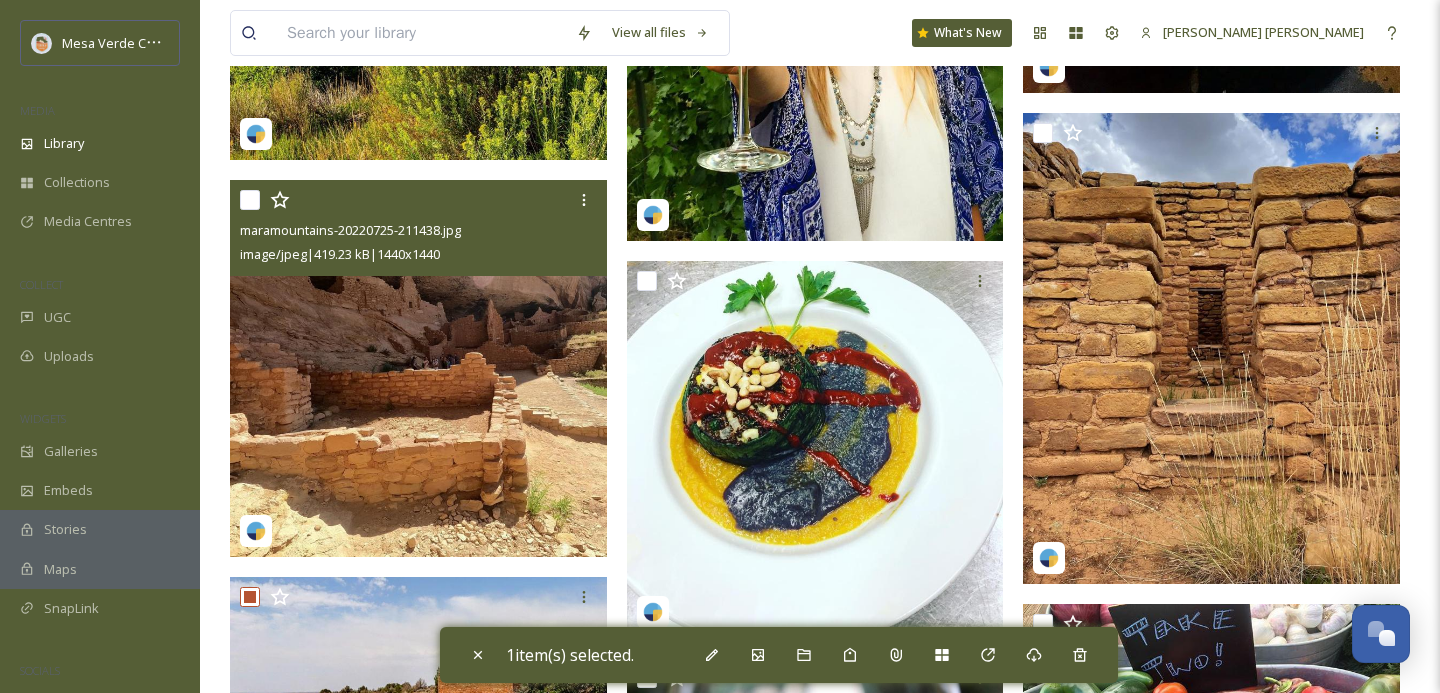 click at bounding box center (250, 200) 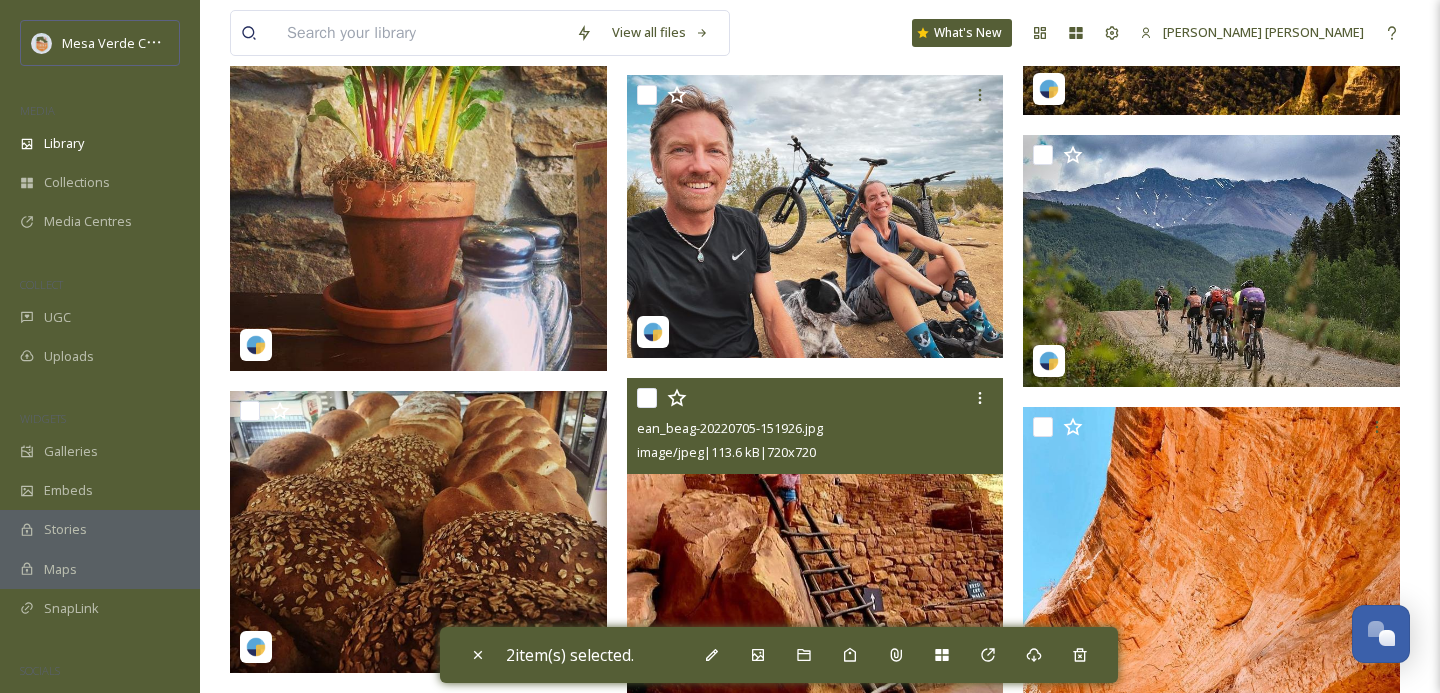 scroll, scrollTop: 93608, scrollLeft: 0, axis: vertical 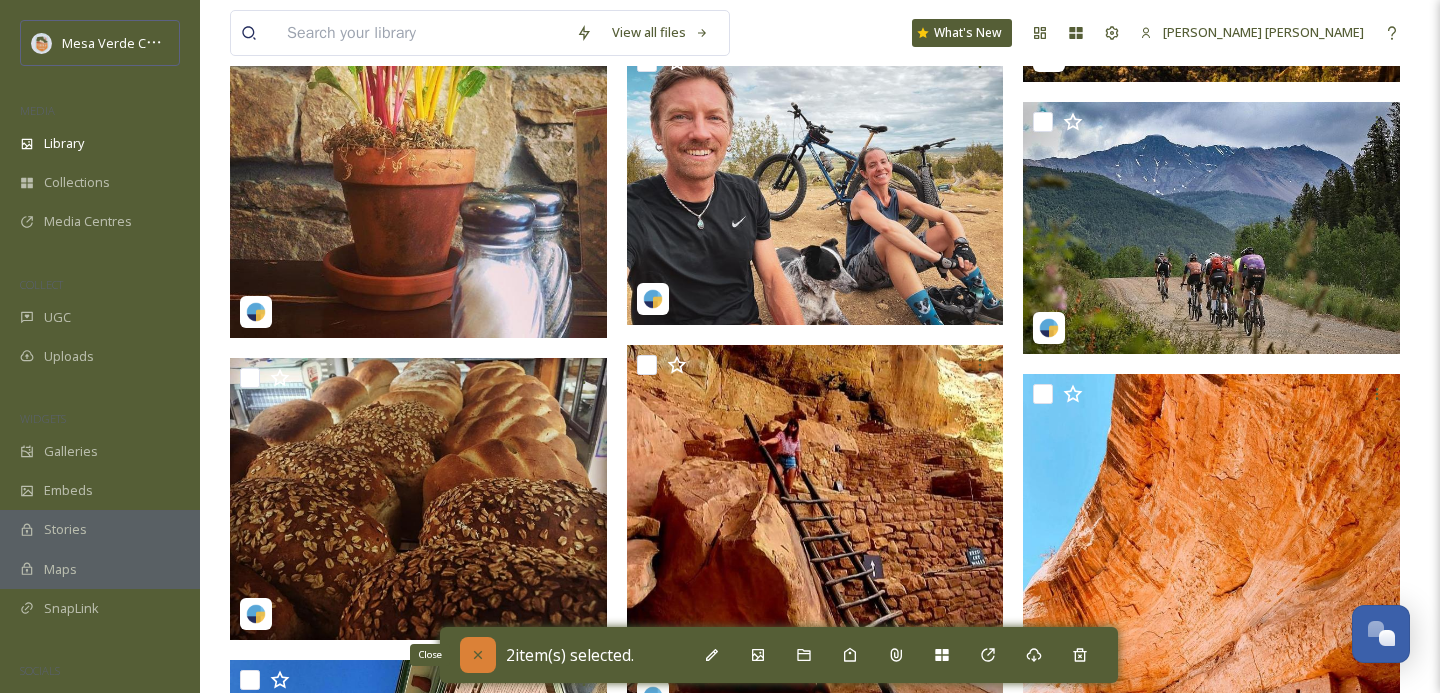 click on "Close" at bounding box center (478, 655) 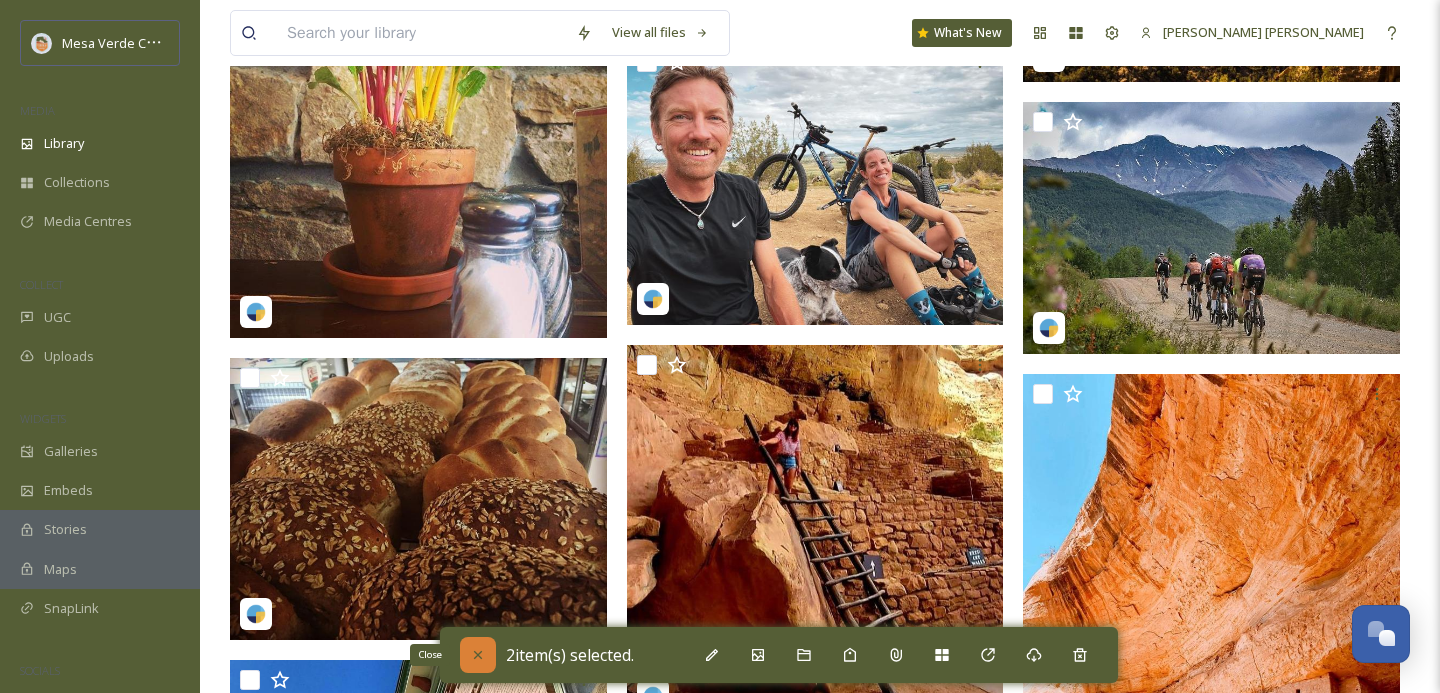 checkbox on "false" 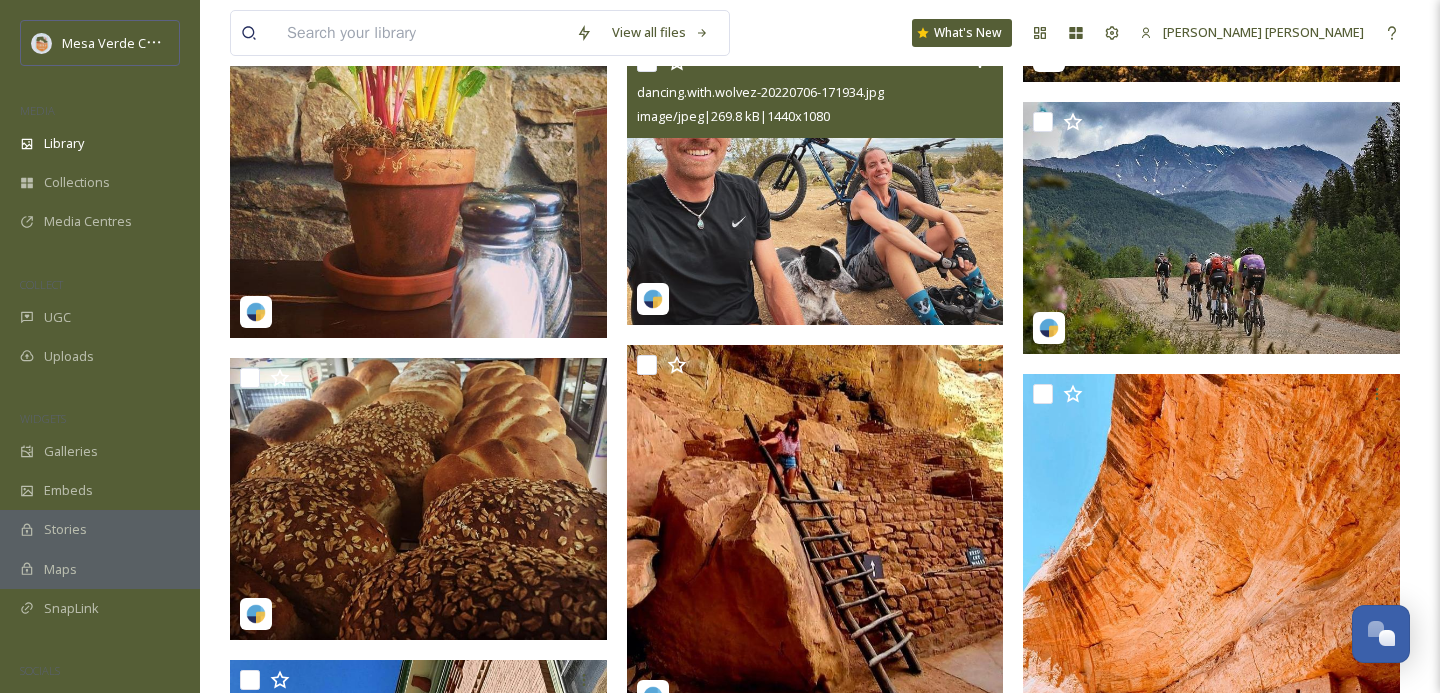 scroll, scrollTop: 93556, scrollLeft: 0, axis: vertical 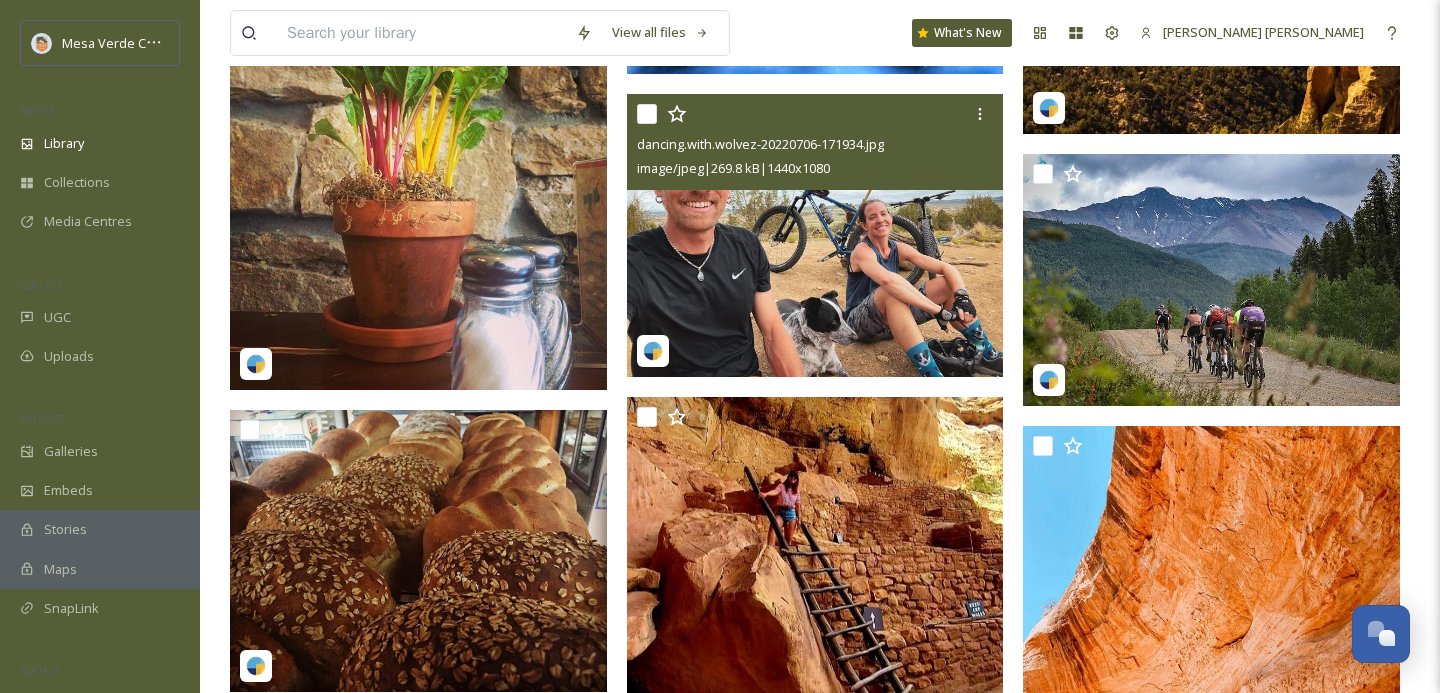 click at bounding box center (647, 114) 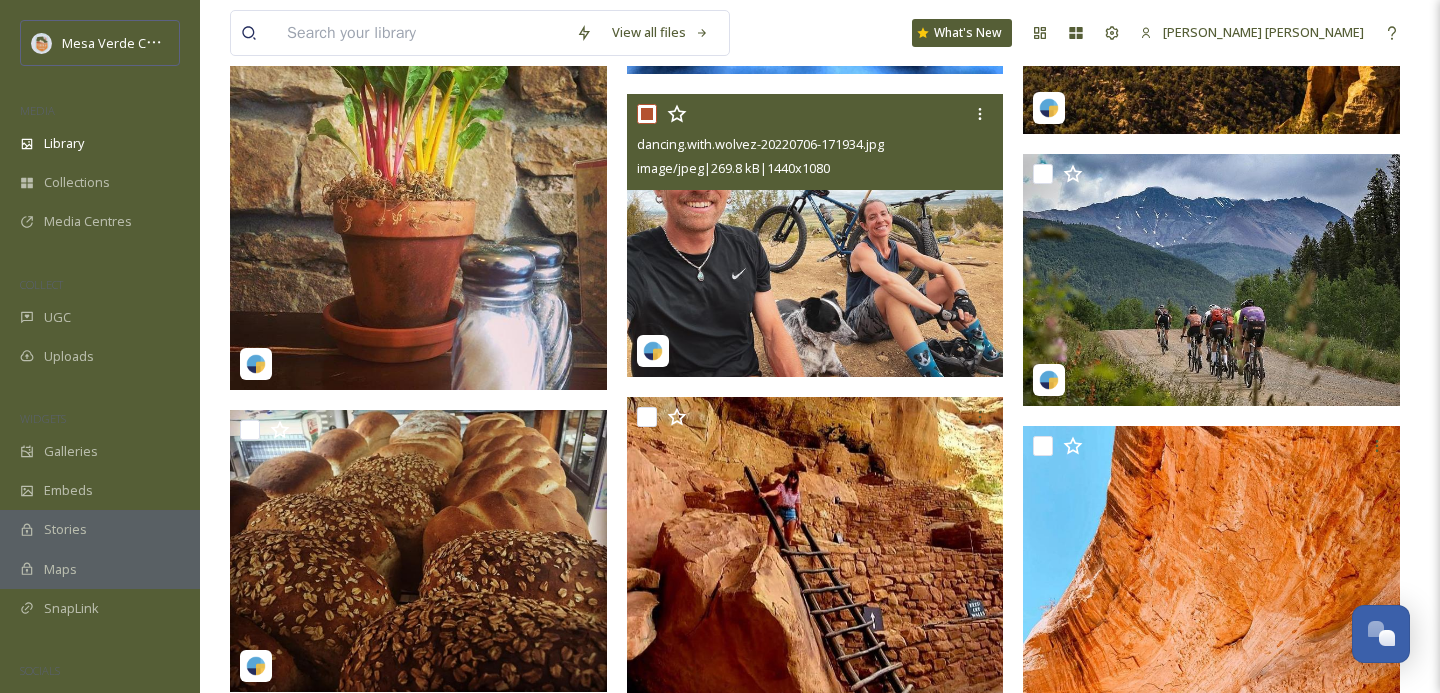 checkbox on "true" 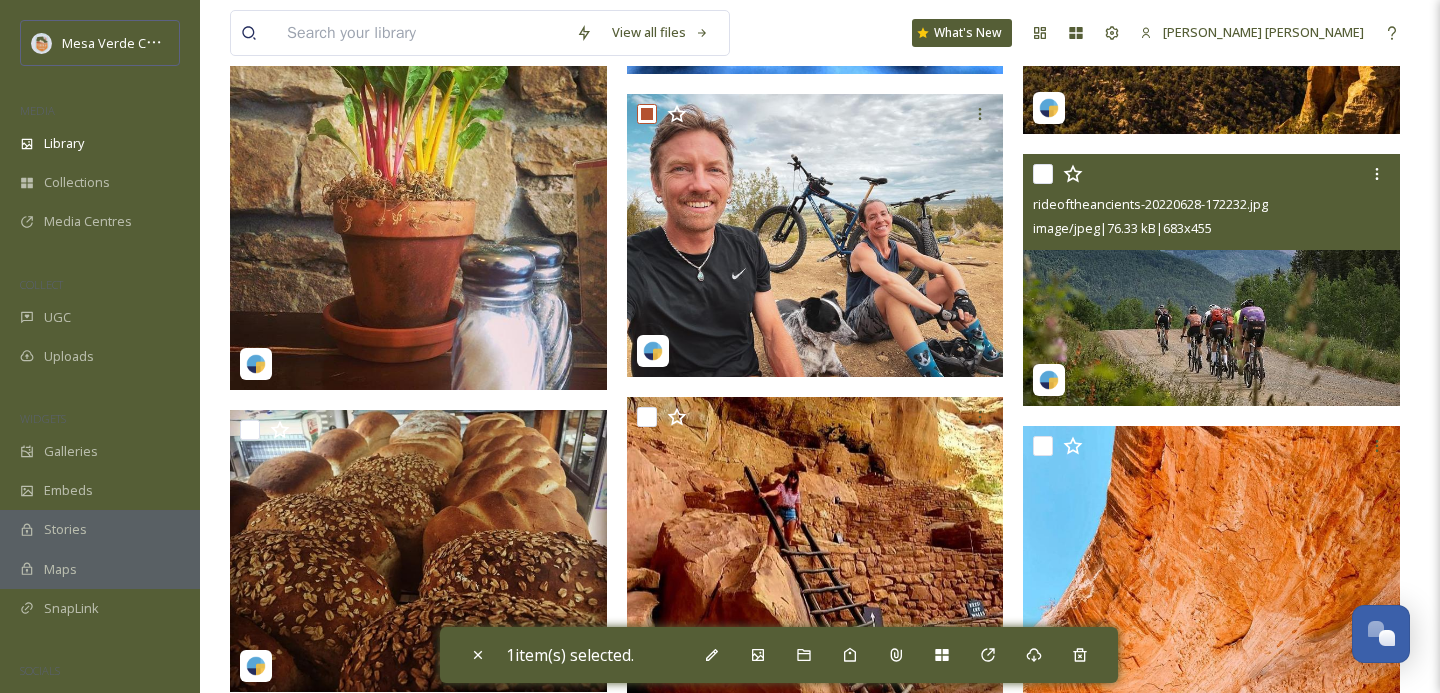 drag, startPoint x: 1037, startPoint y: 172, endPoint x: 1001, endPoint y: 209, distance: 51.62364 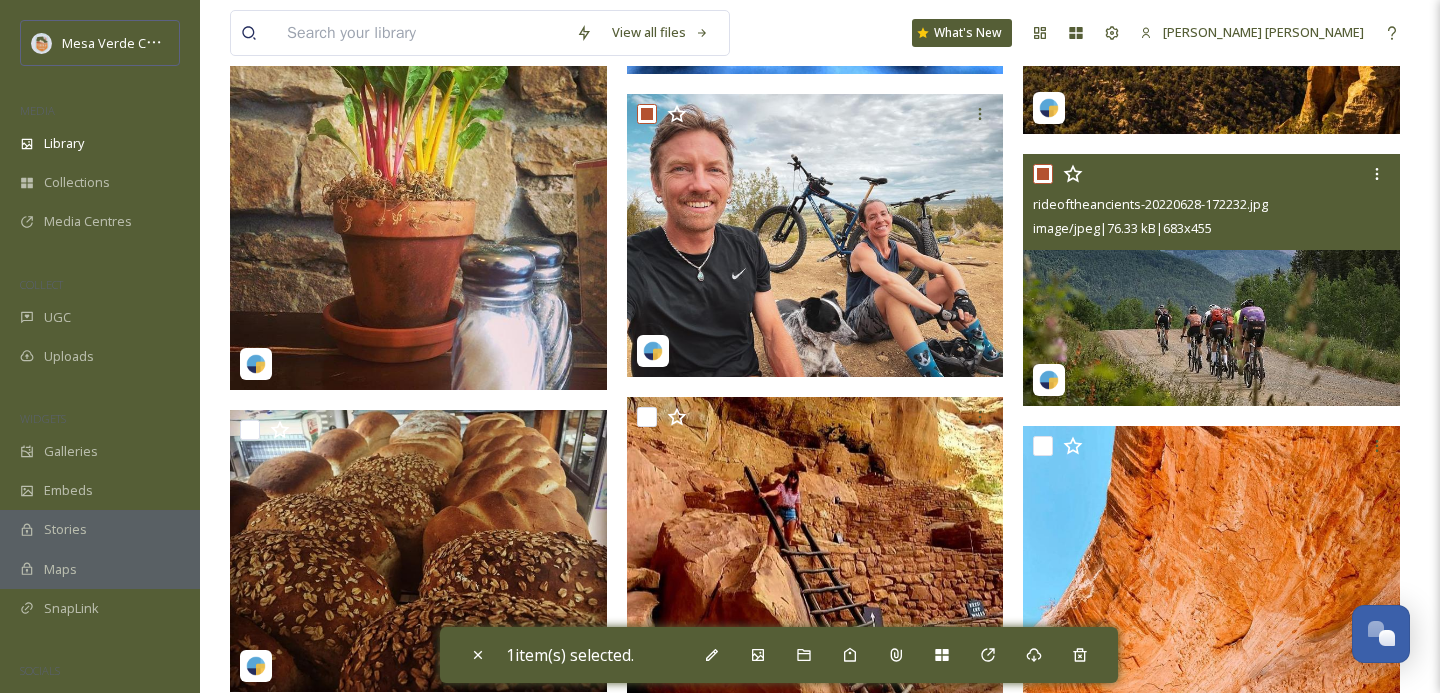 checkbox on "true" 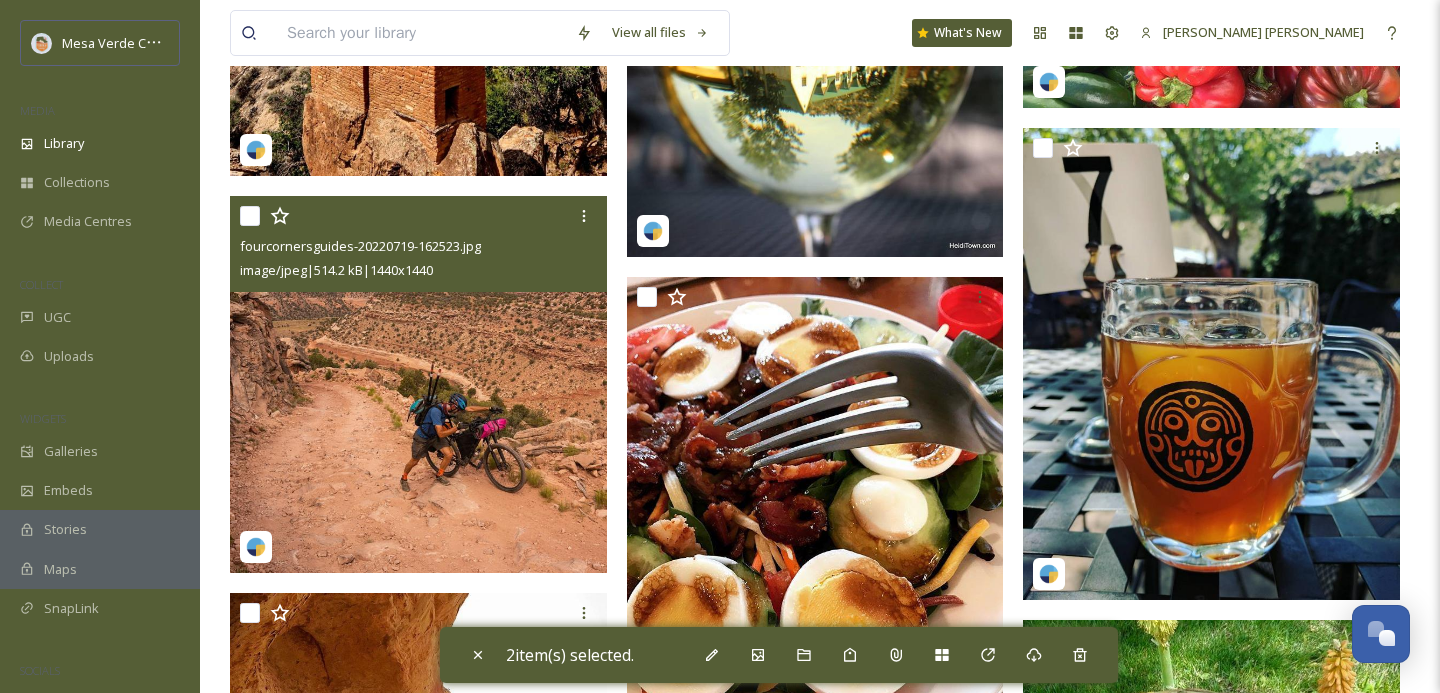 scroll, scrollTop: 91993, scrollLeft: 0, axis: vertical 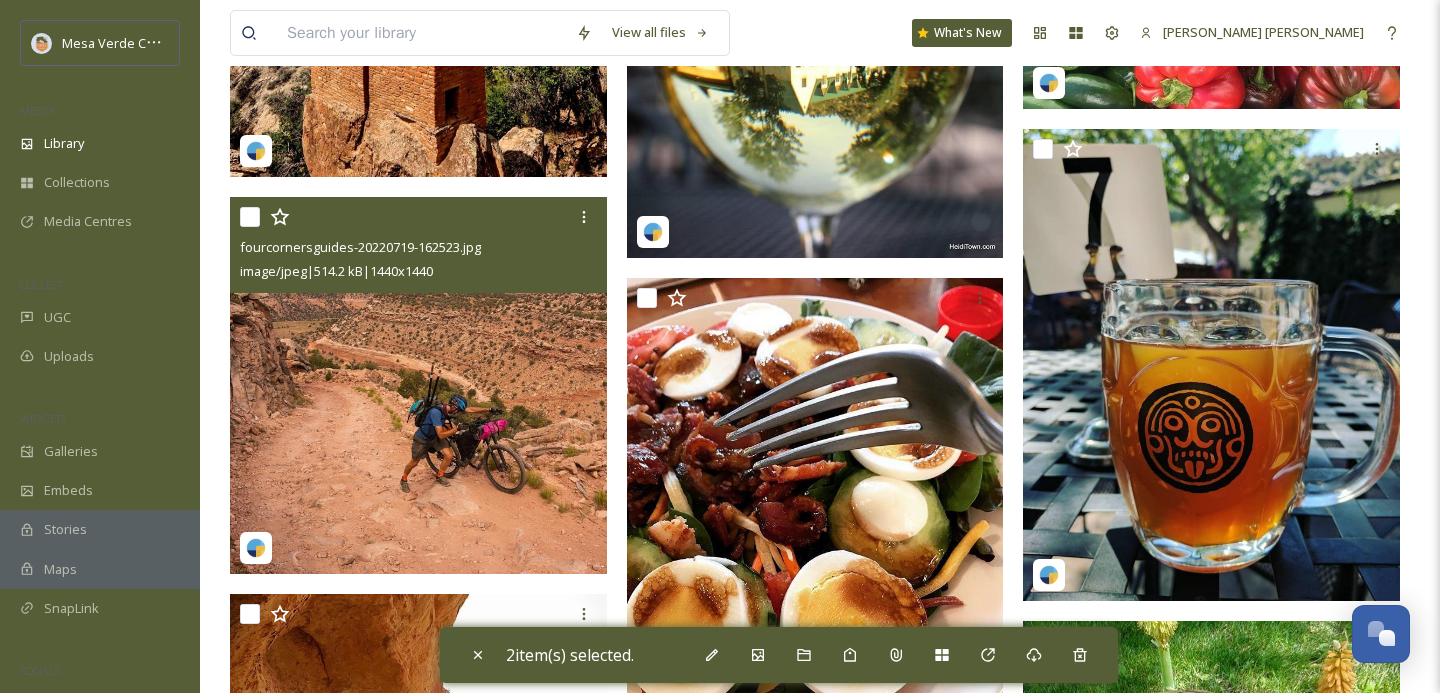 click at bounding box center (250, 217) 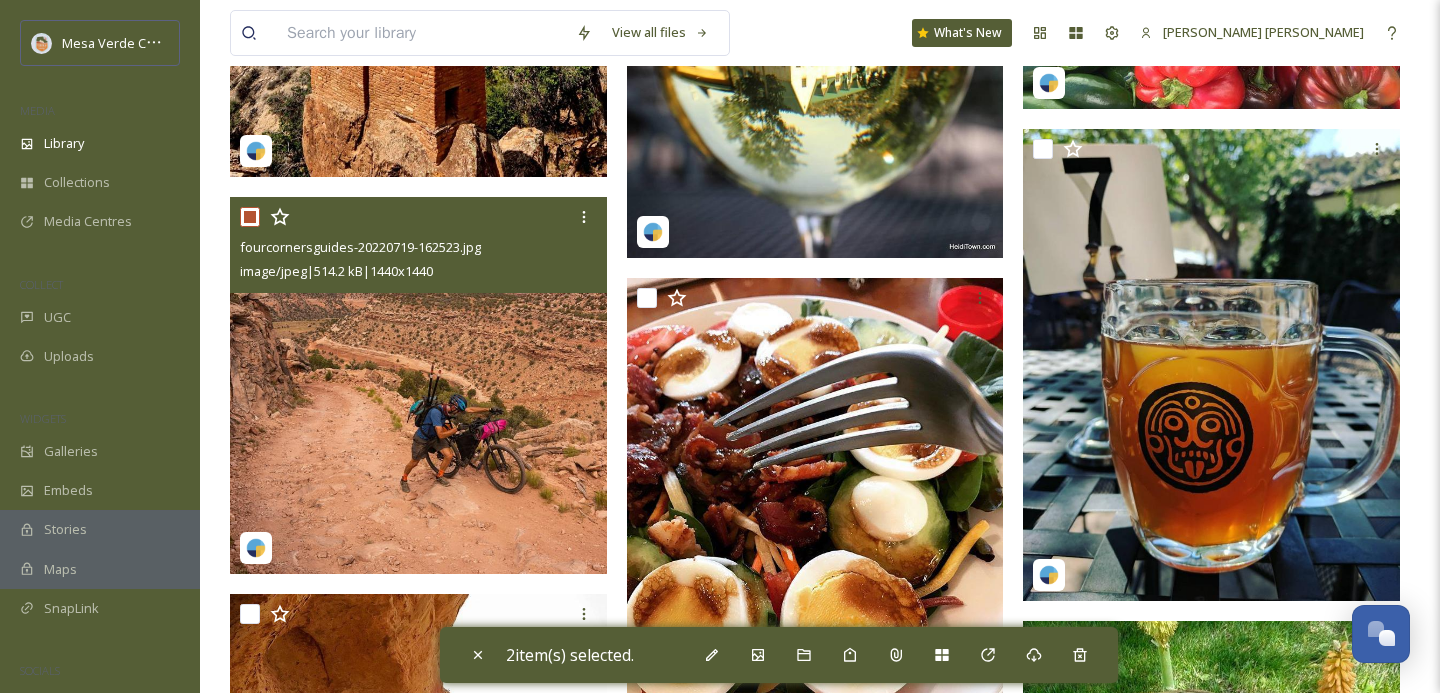checkbox on "true" 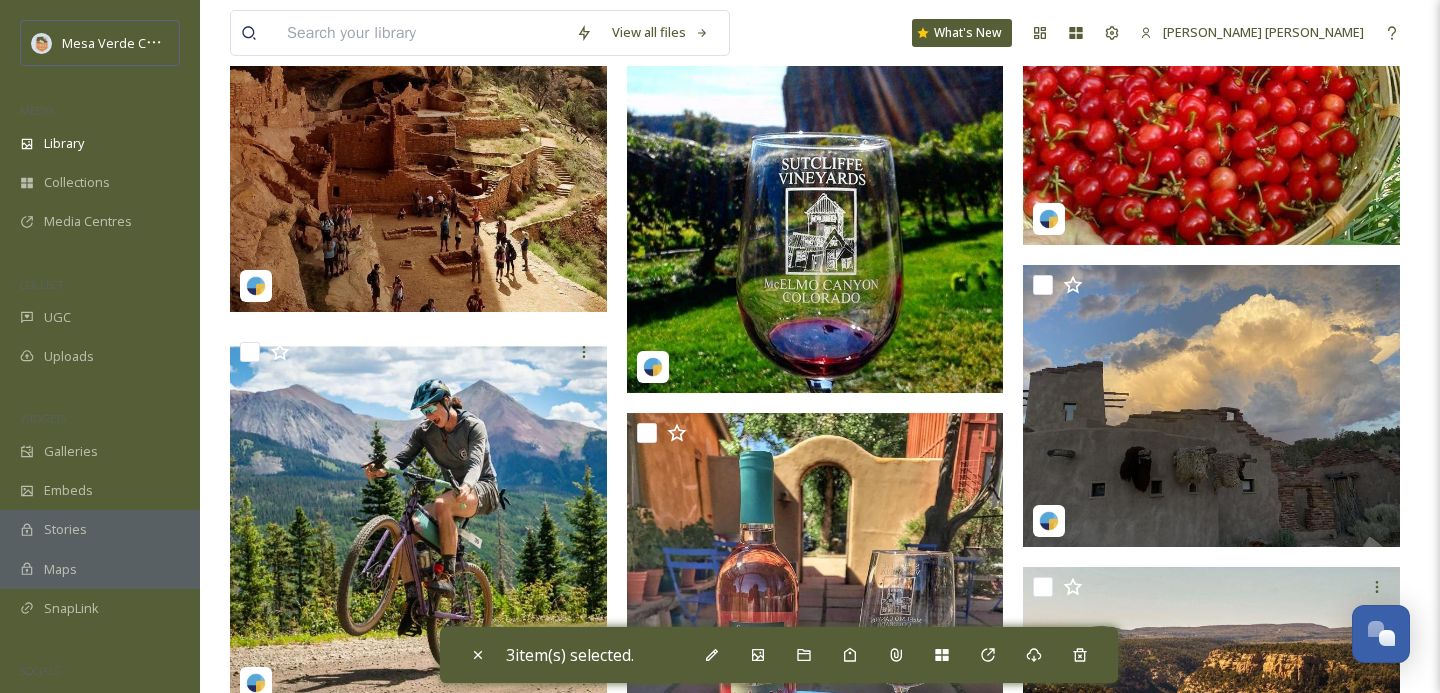 scroll, scrollTop: 92847, scrollLeft: 0, axis: vertical 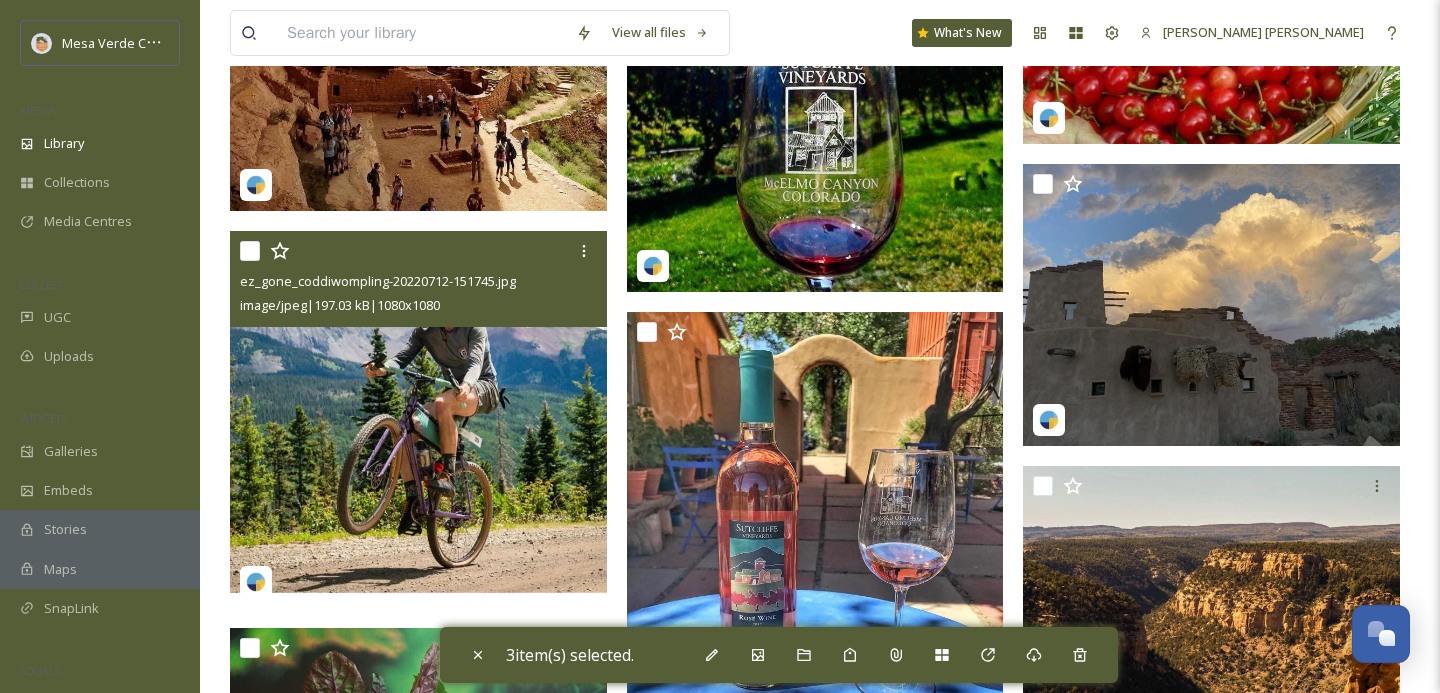click at bounding box center [250, 251] 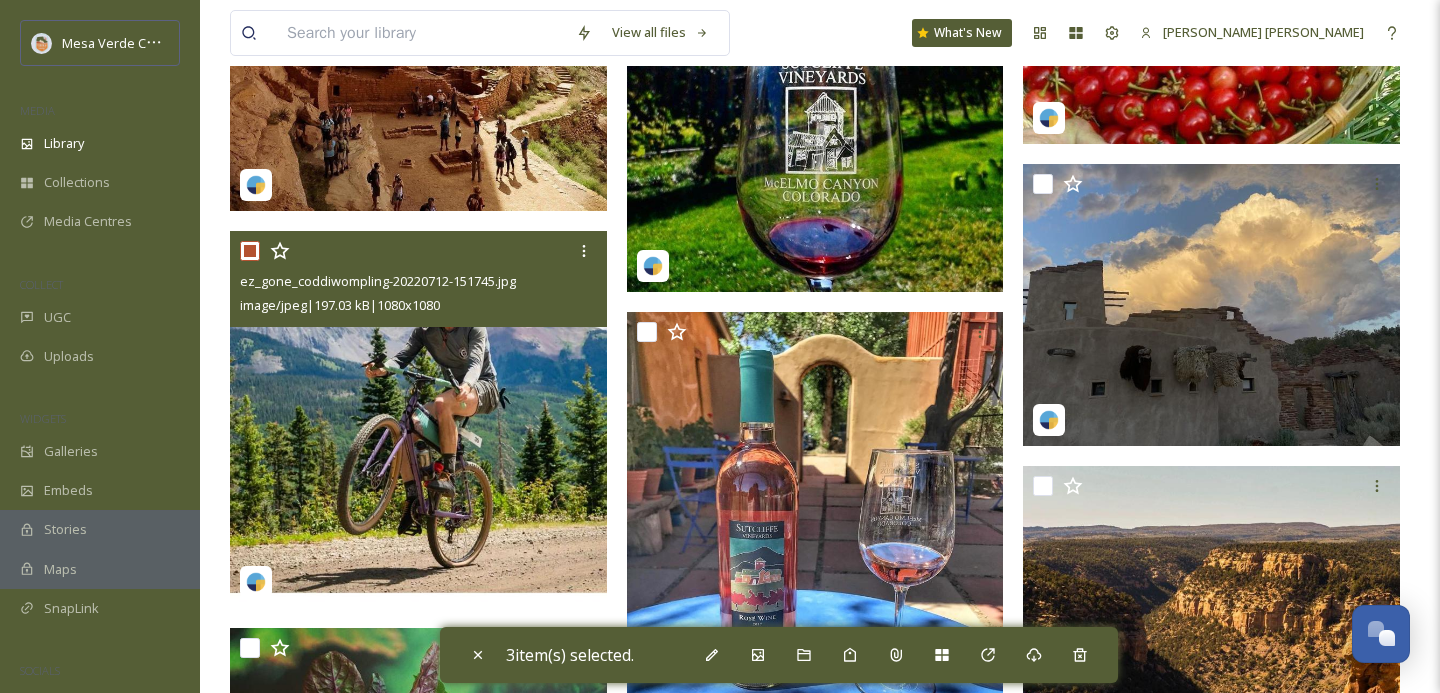 checkbox on "true" 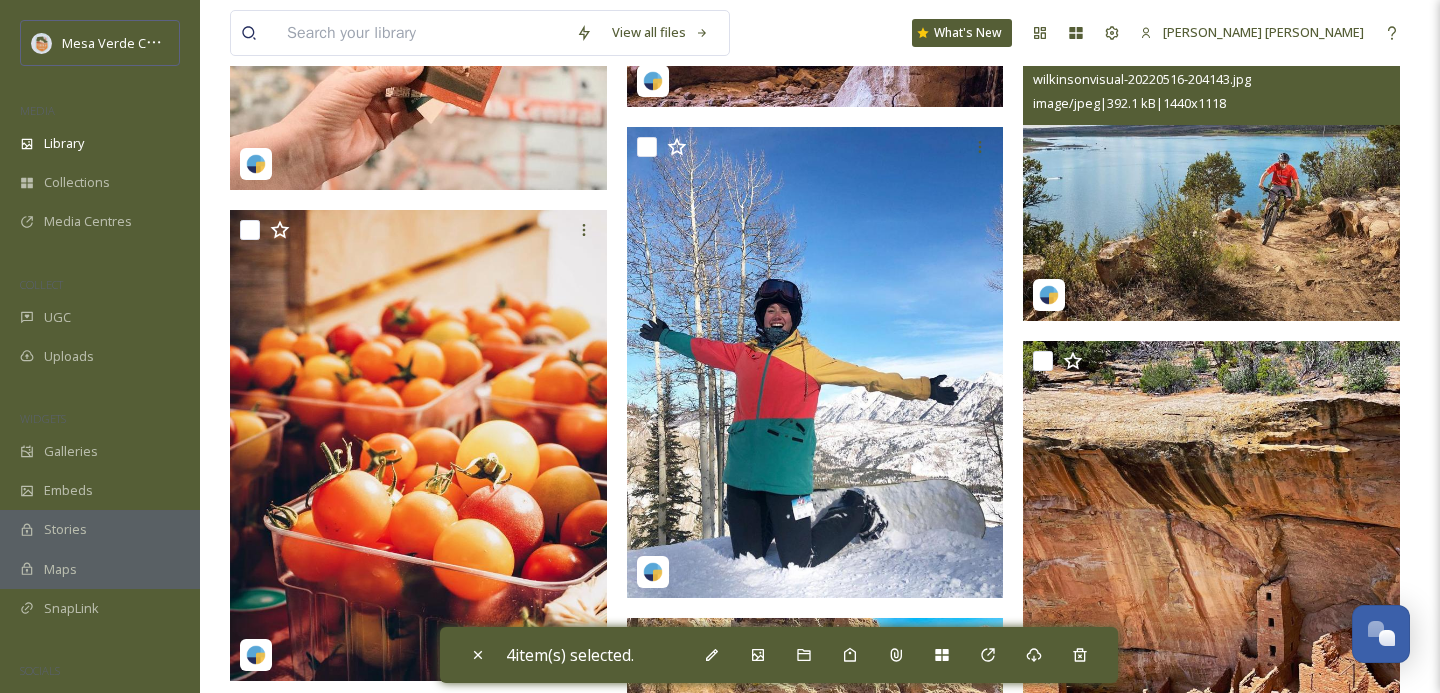 scroll, scrollTop: 104543, scrollLeft: 0, axis: vertical 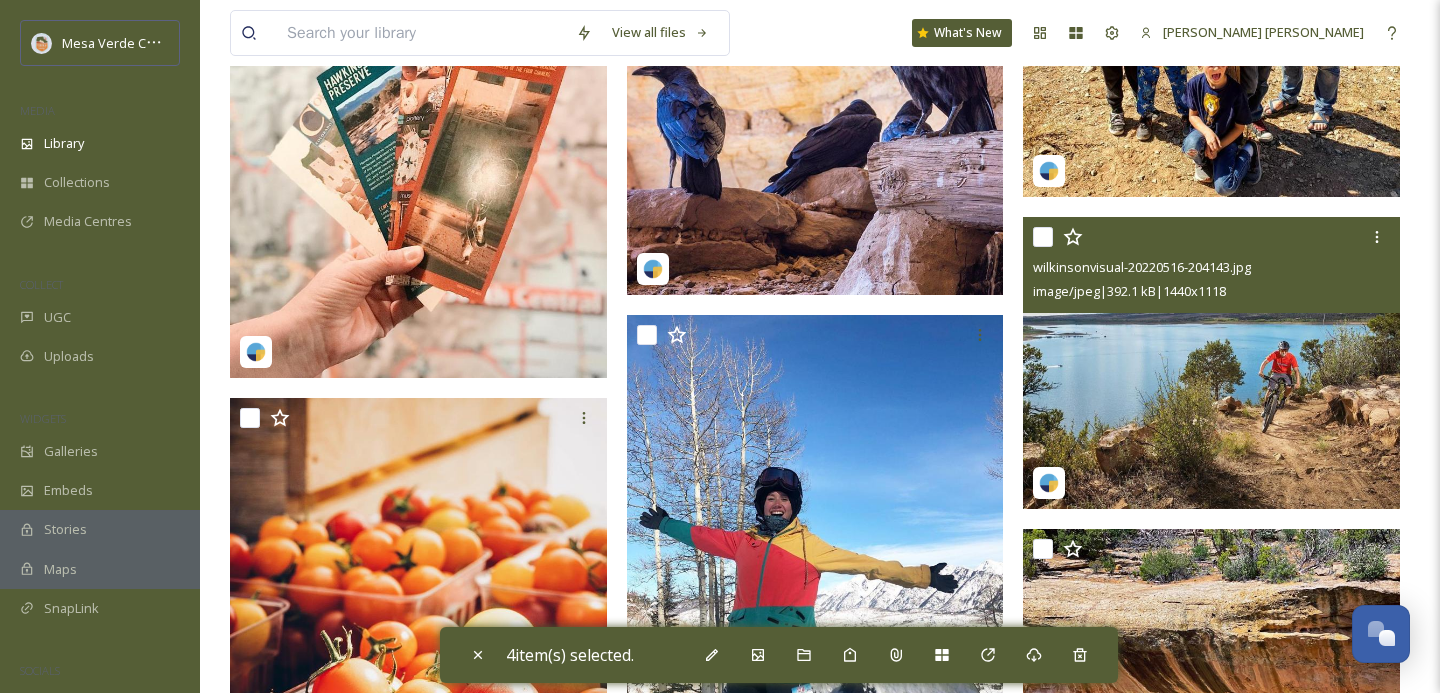 click at bounding box center (1043, 237) 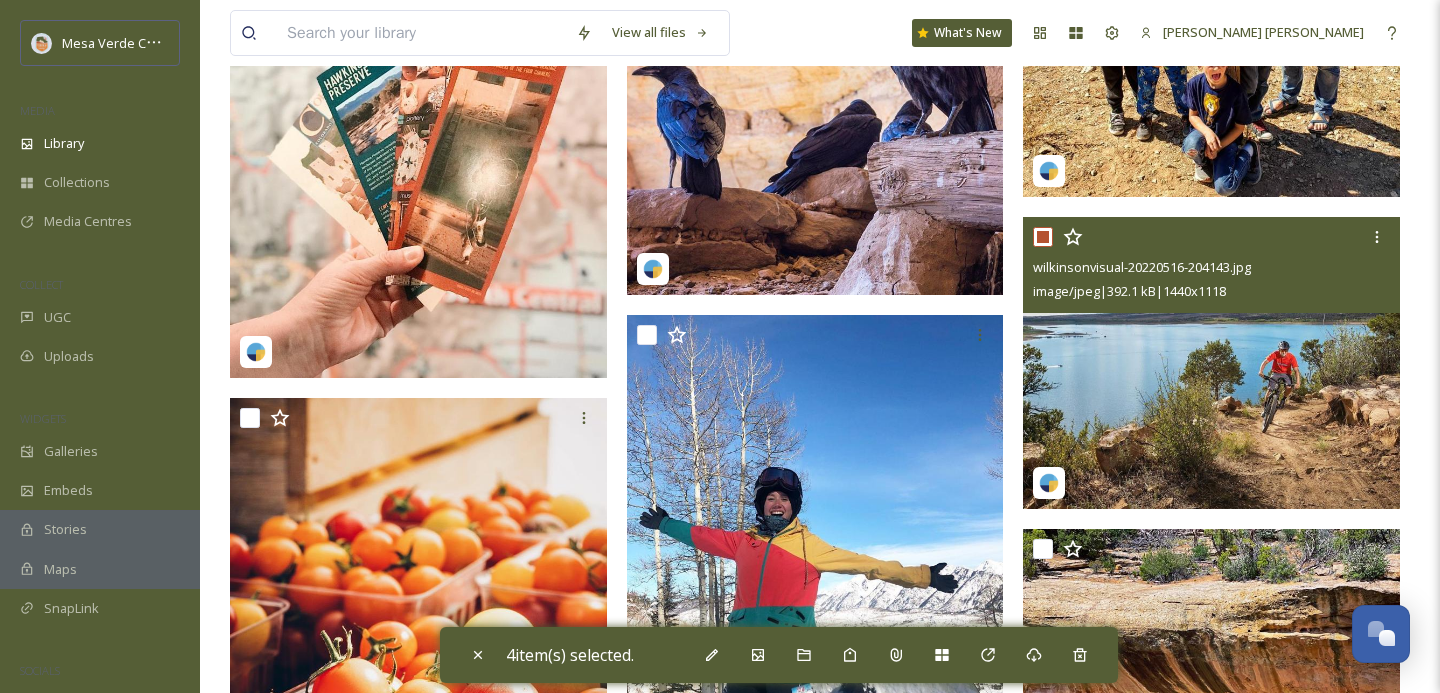 checkbox on "true" 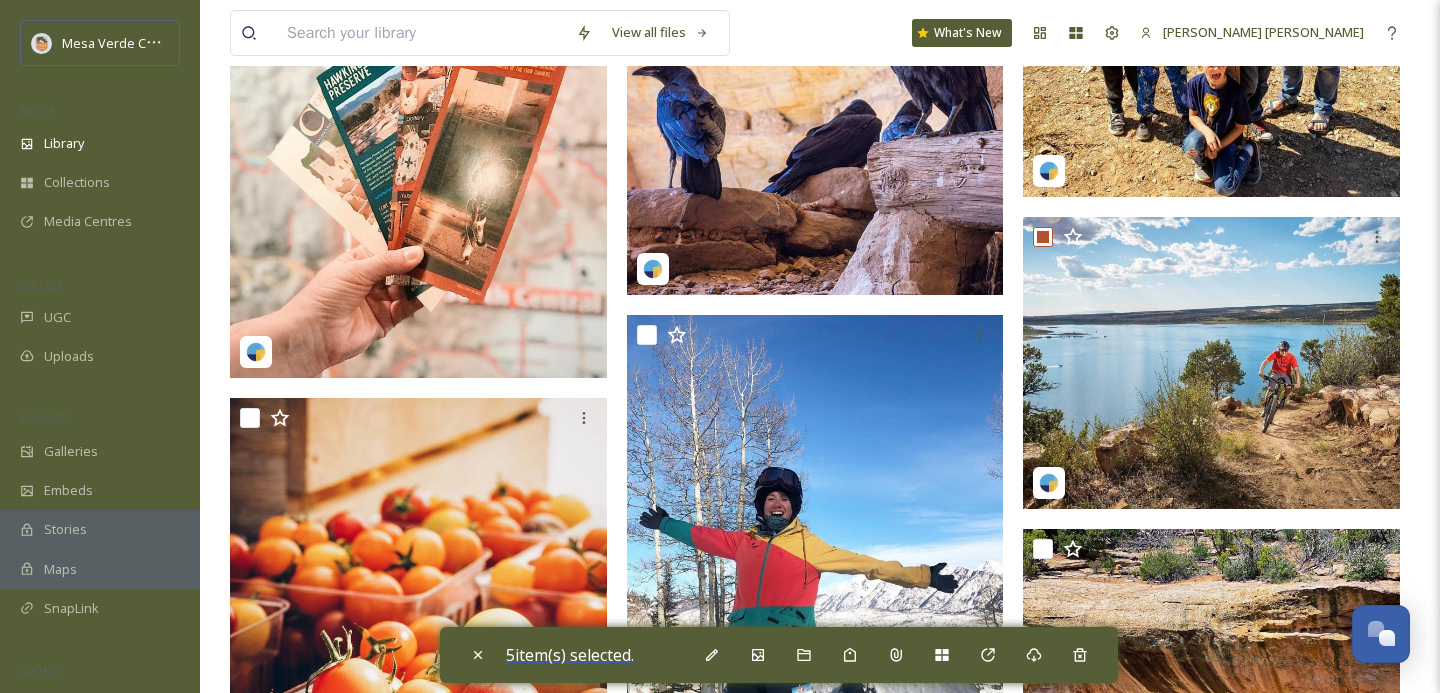click on "5  item(s) selected." at bounding box center [570, 655] 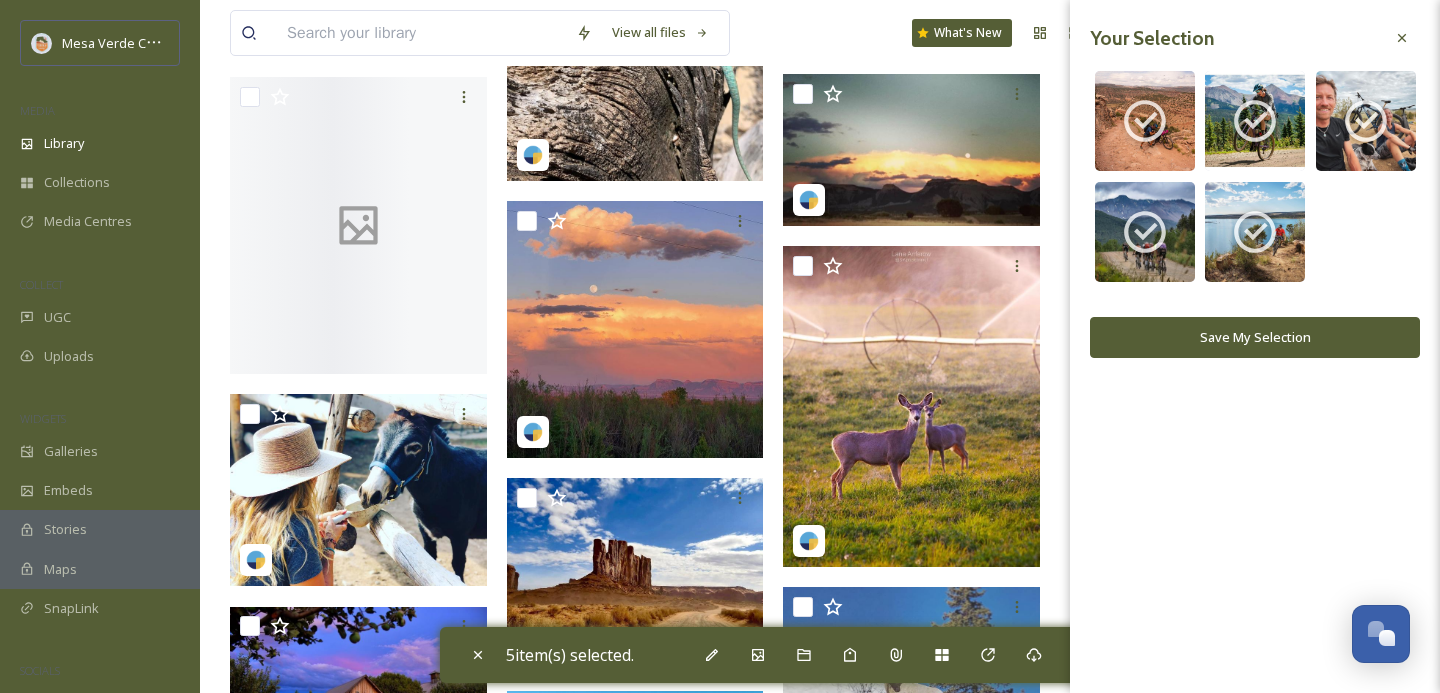 click on "Save My Selection" at bounding box center (1255, 337) 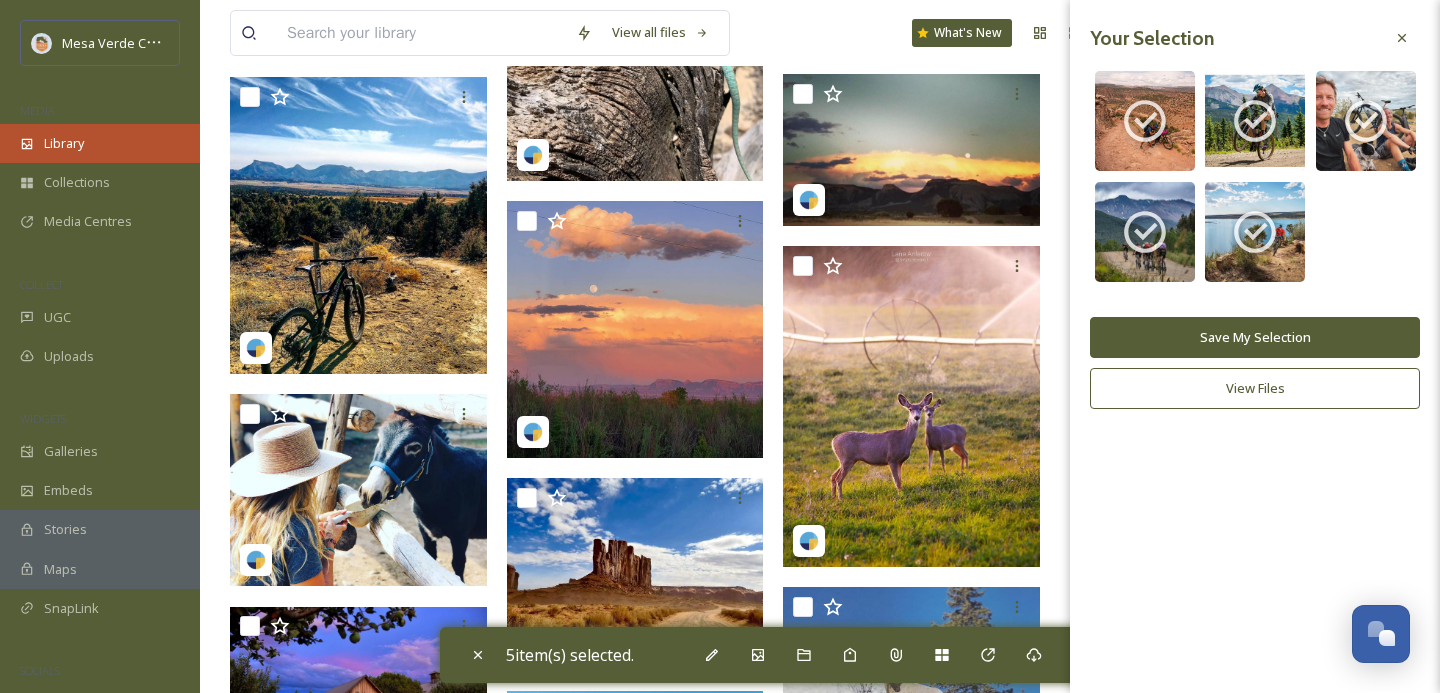 click on "Library" at bounding box center (100, 143) 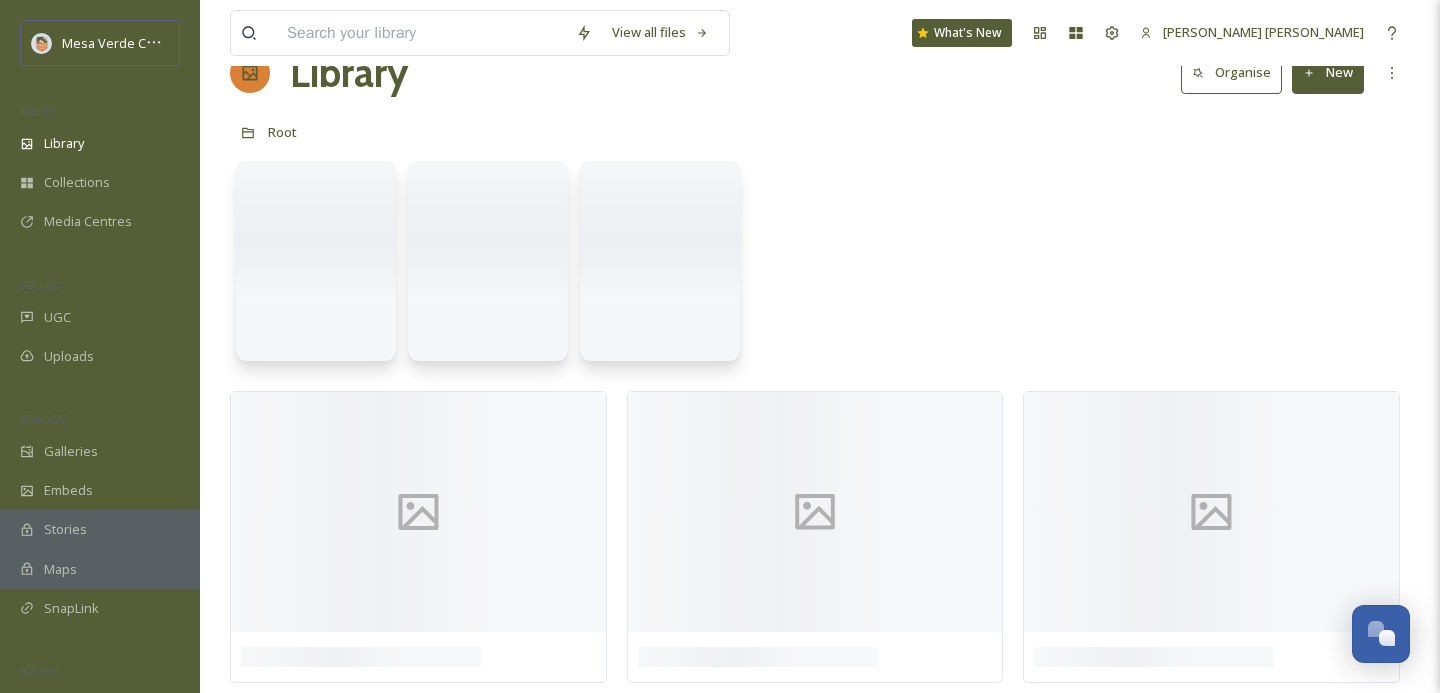 scroll, scrollTop: 0, scrollLeft: 0, axis: both 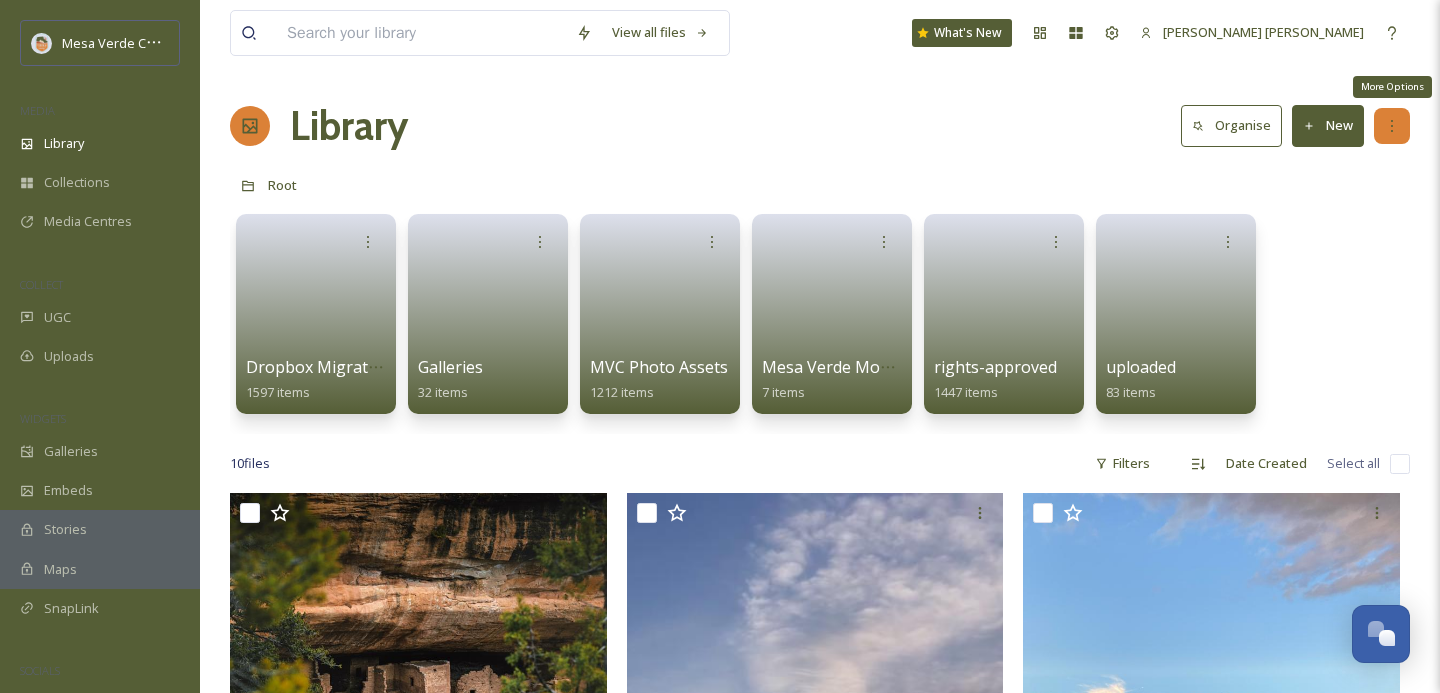 click 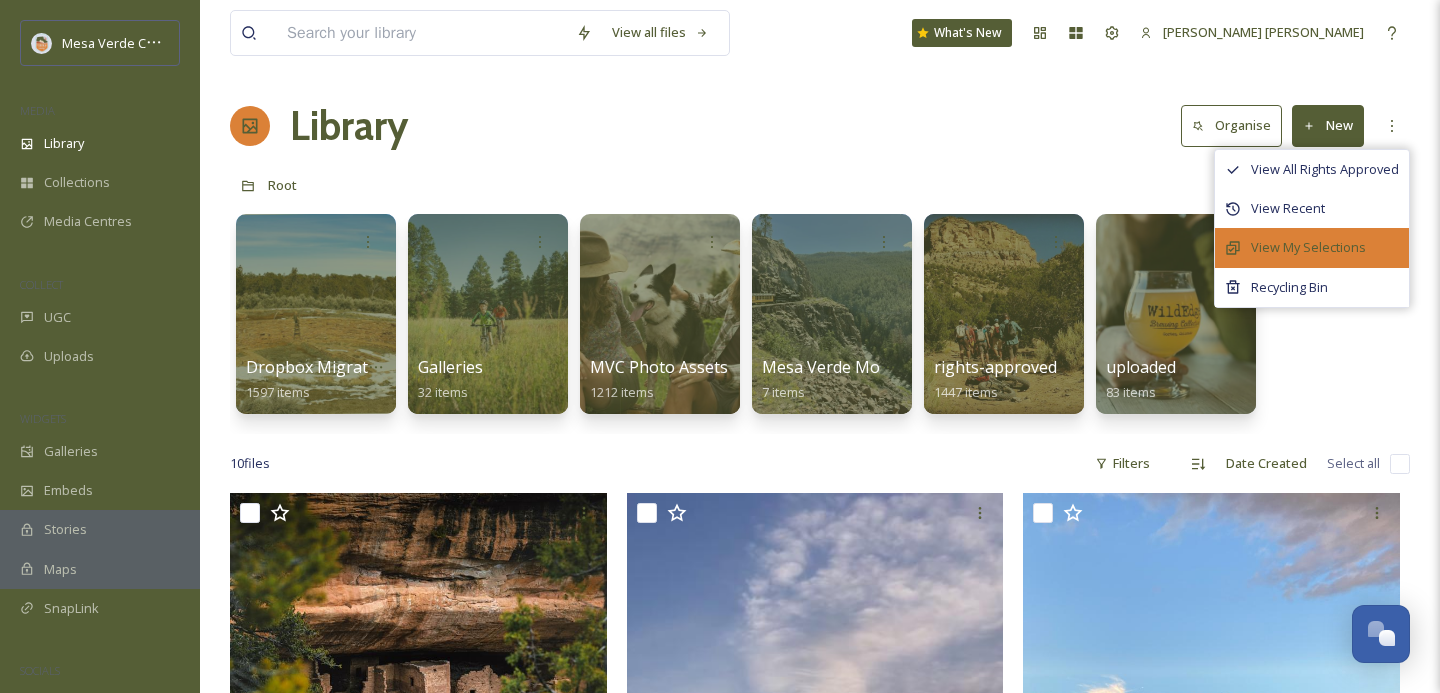 click on "View My Selections" at bounding box center [1308, 247] 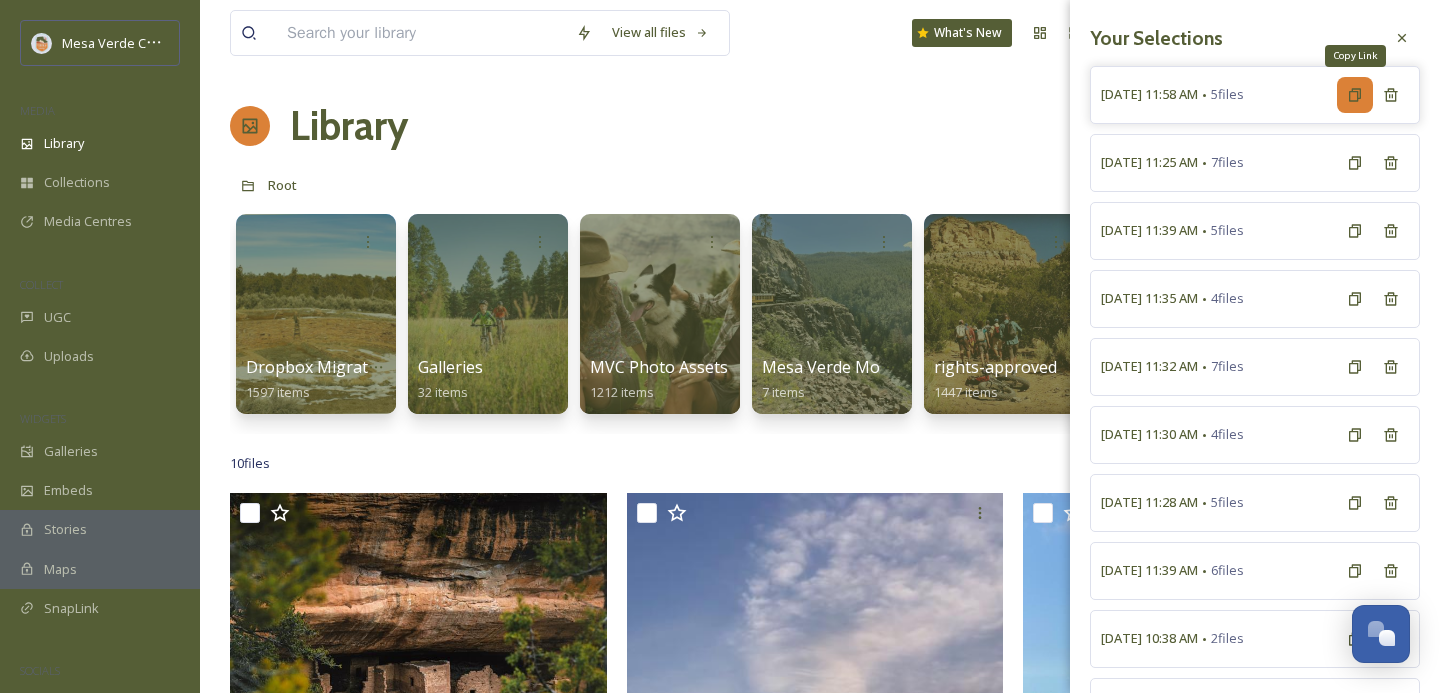 click 